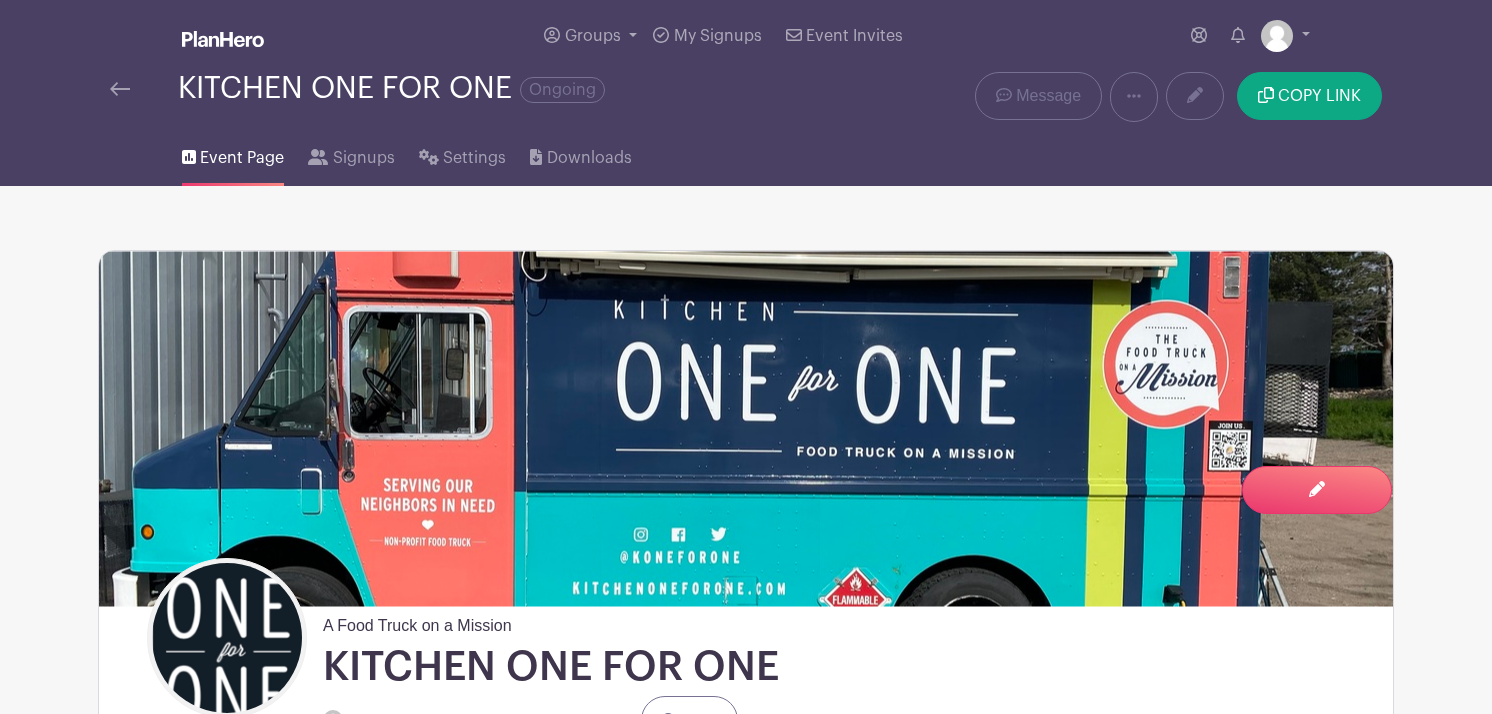 scroll, scrollTop: 1360, scrollLeft: 0, axis: vertical 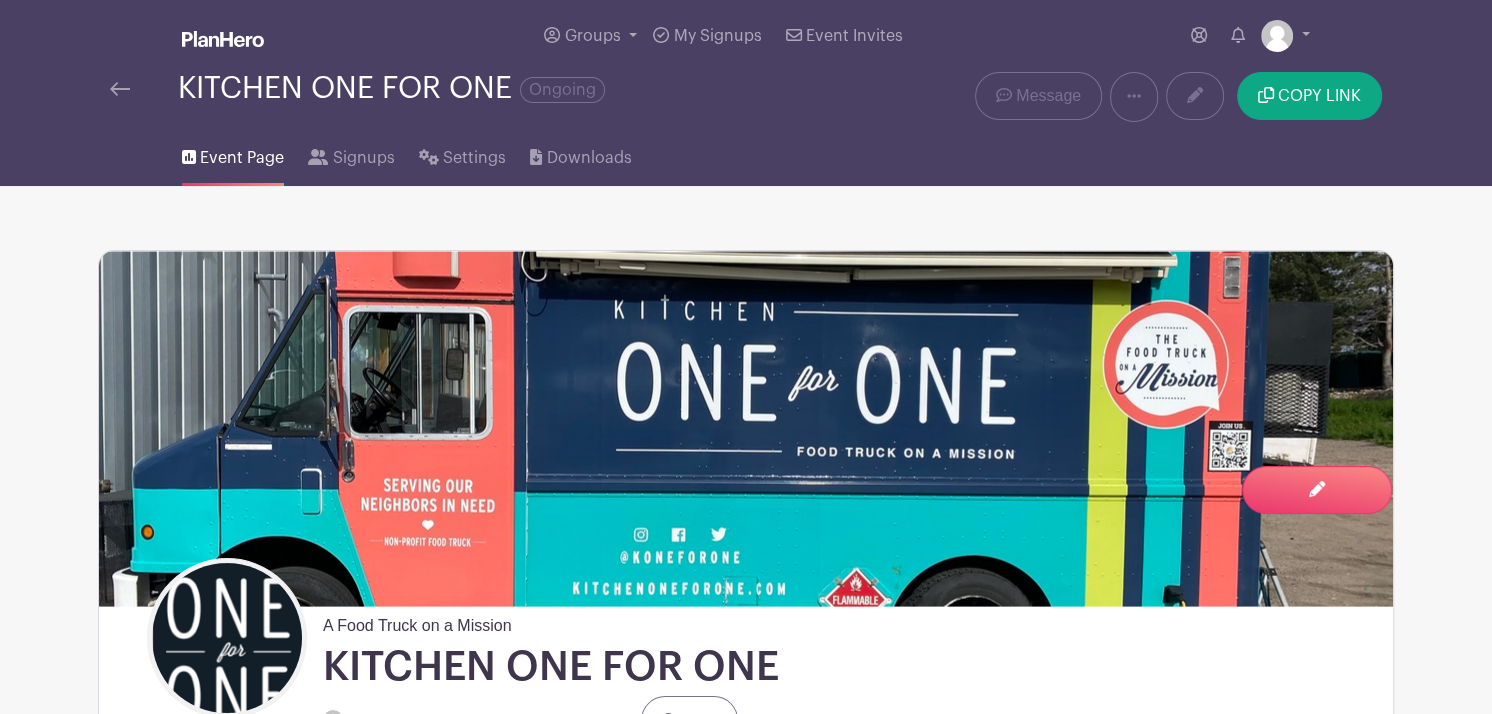 click on "Event Page" at bounding box center [242, 158] 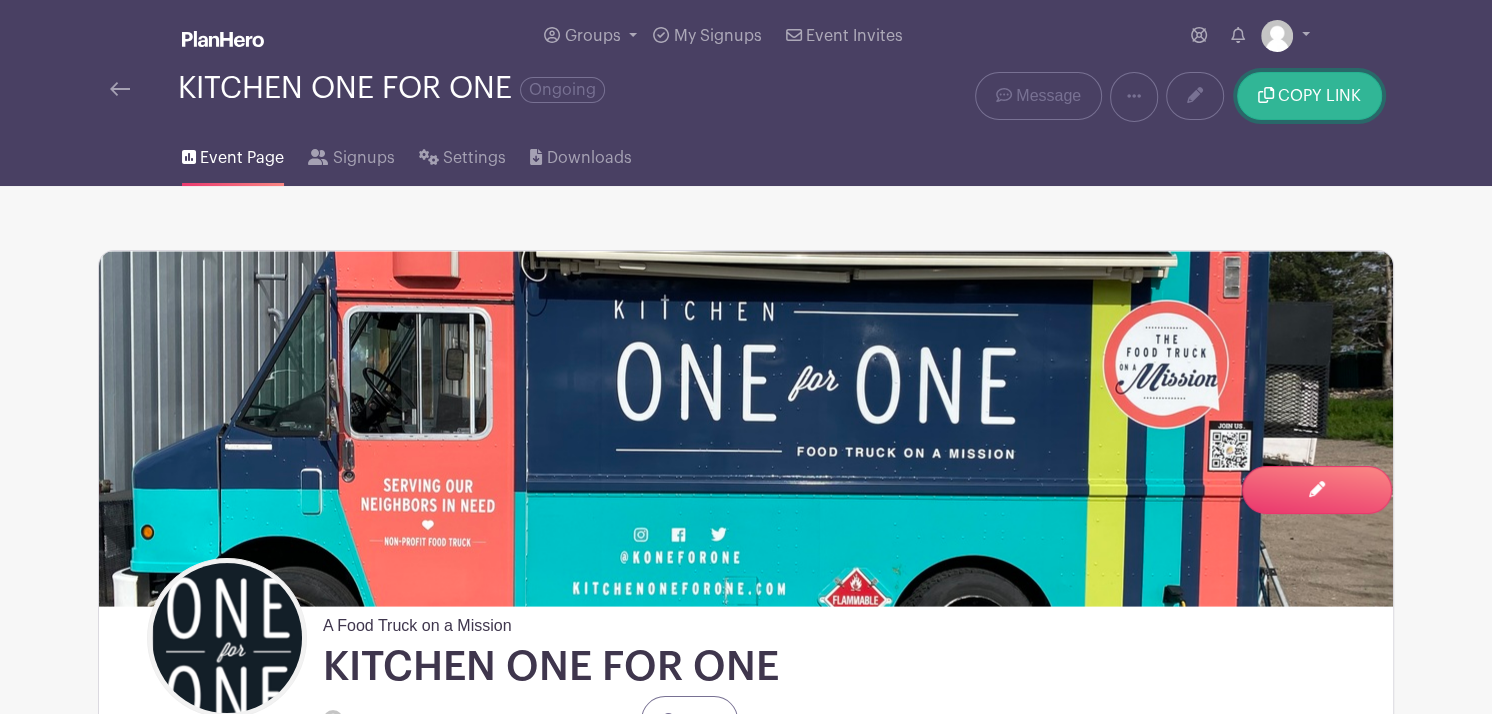 click on "COPY LINK" at bounding box center (1319, 96) 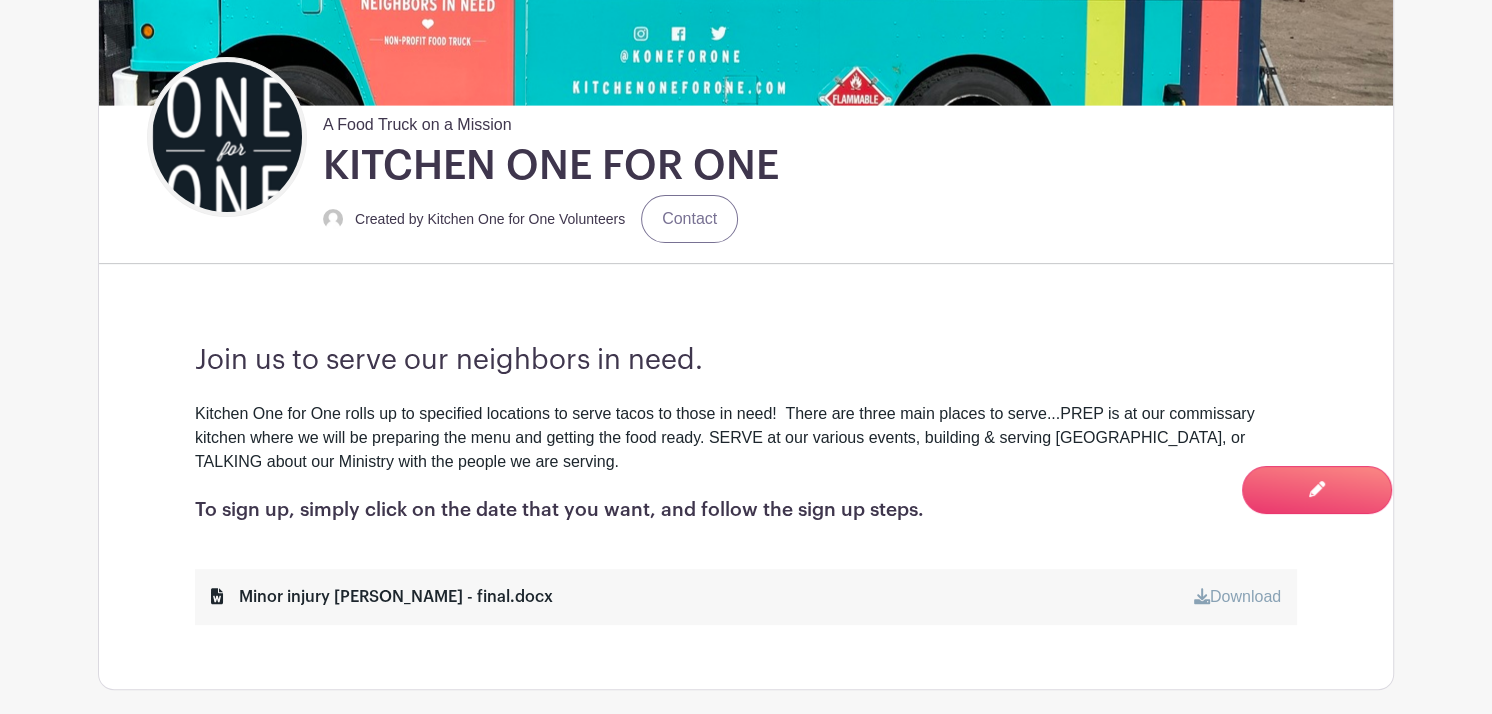 scroll, scrollTop: 513, scrollLeft: 0, axis: vertical 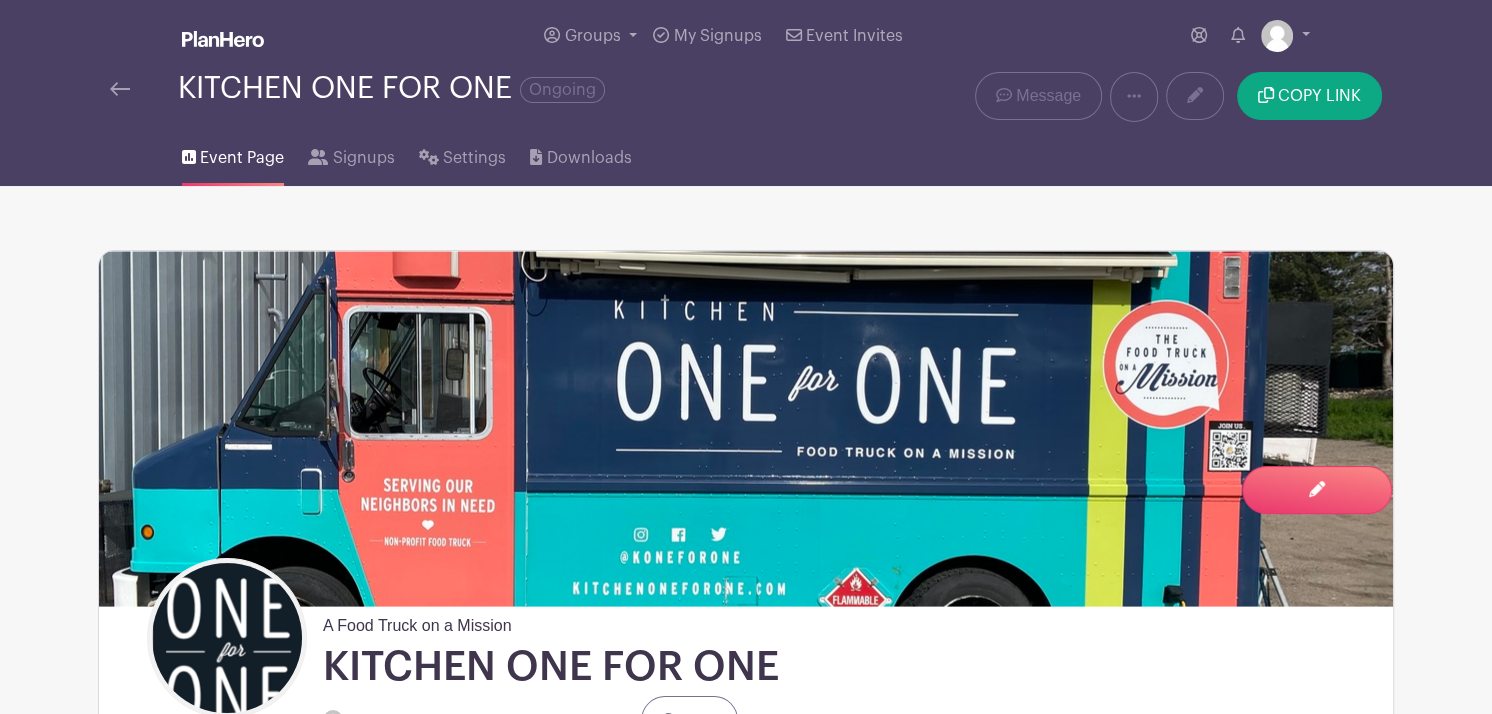 click on "Event Page" at bounding box center (242, 158) 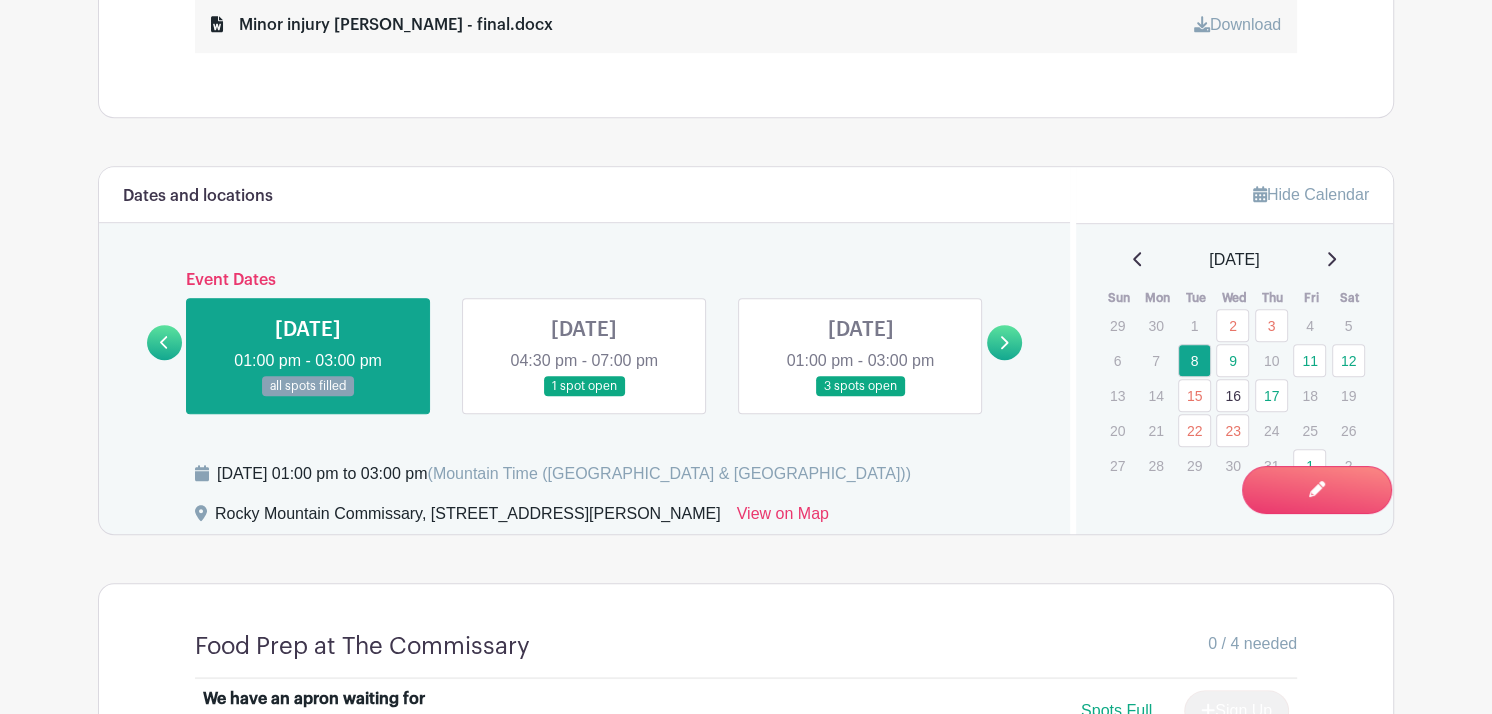 scroll, scrollTop: 1076, scrollLeft: 0, axis: vertical 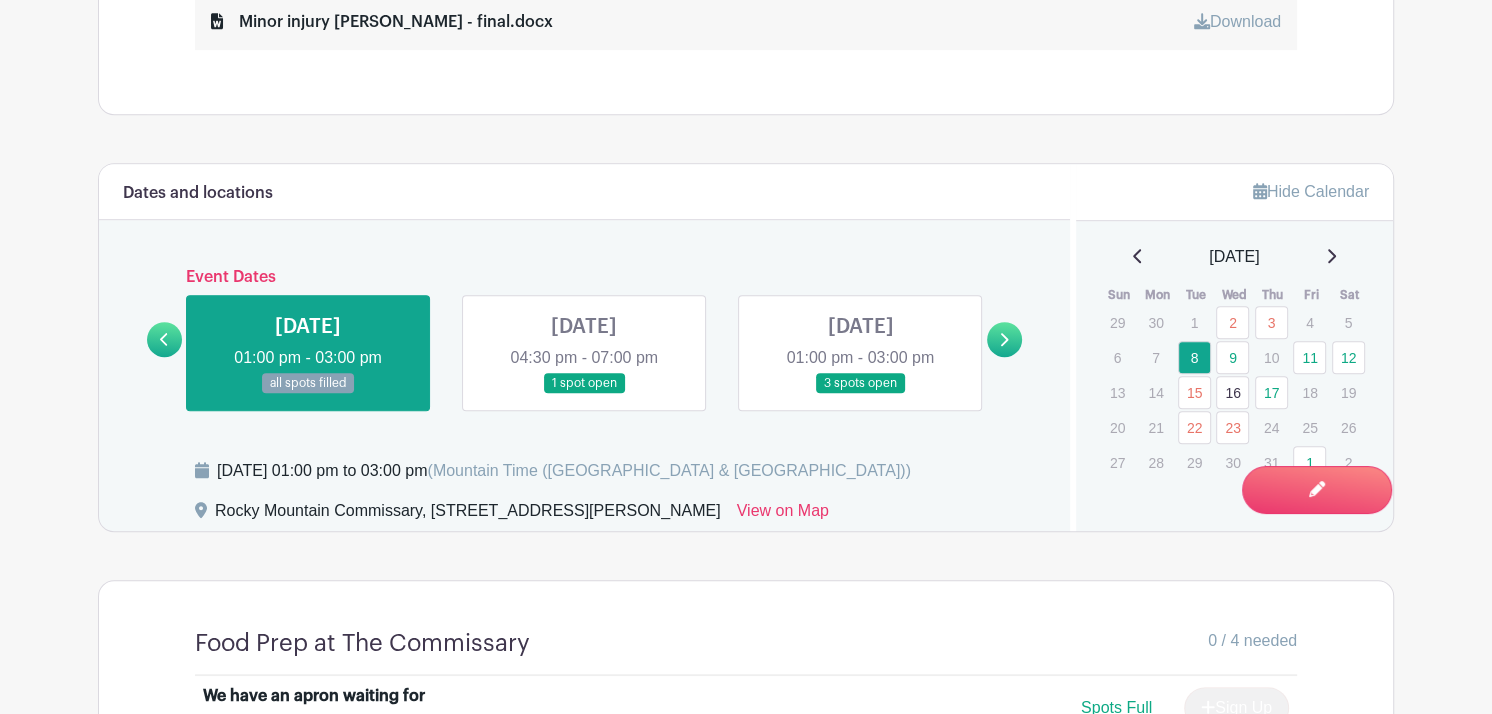 click 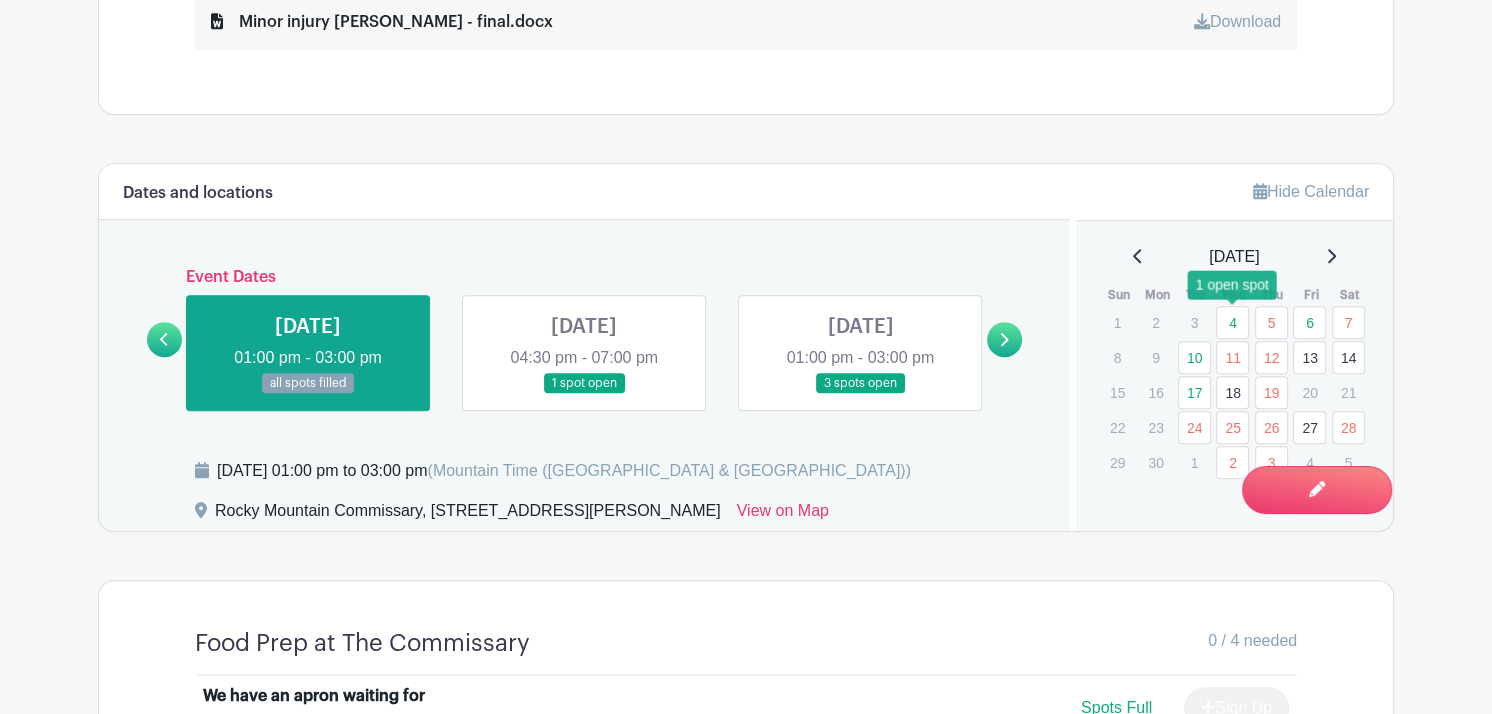 click on "4" at bounding box center (1232, 322) 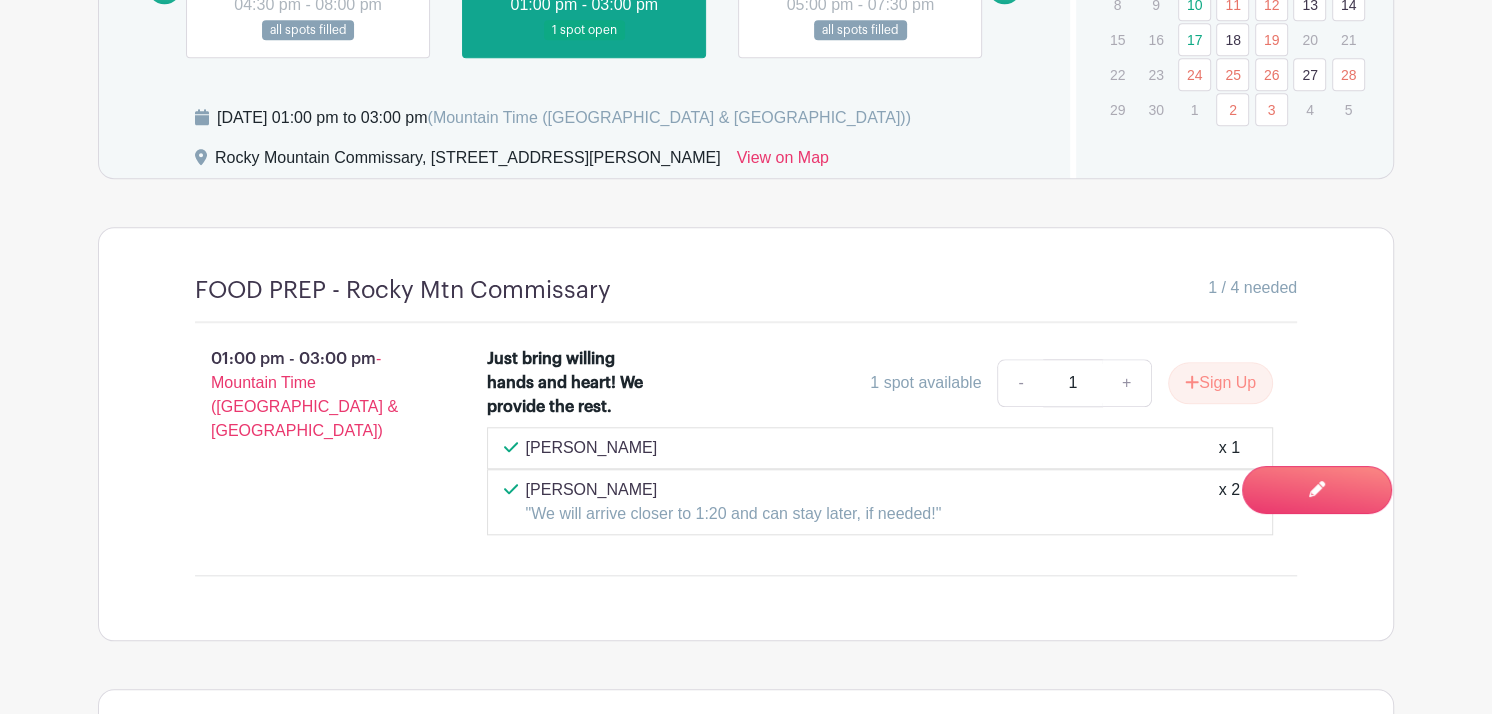 scroll, scrollTop: 1441, scrollLeft: 0, axis: vertical 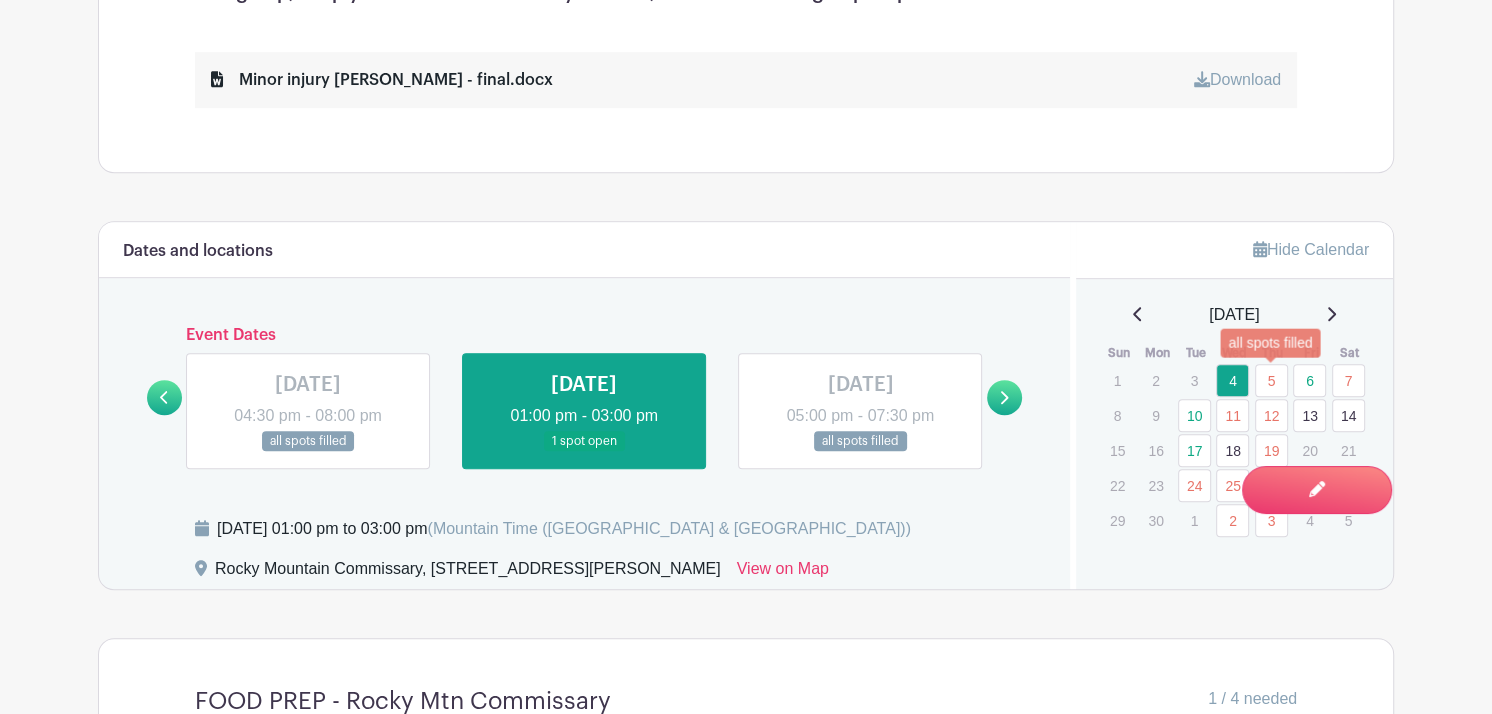 click on "5" at bounding box center (1271, 380) 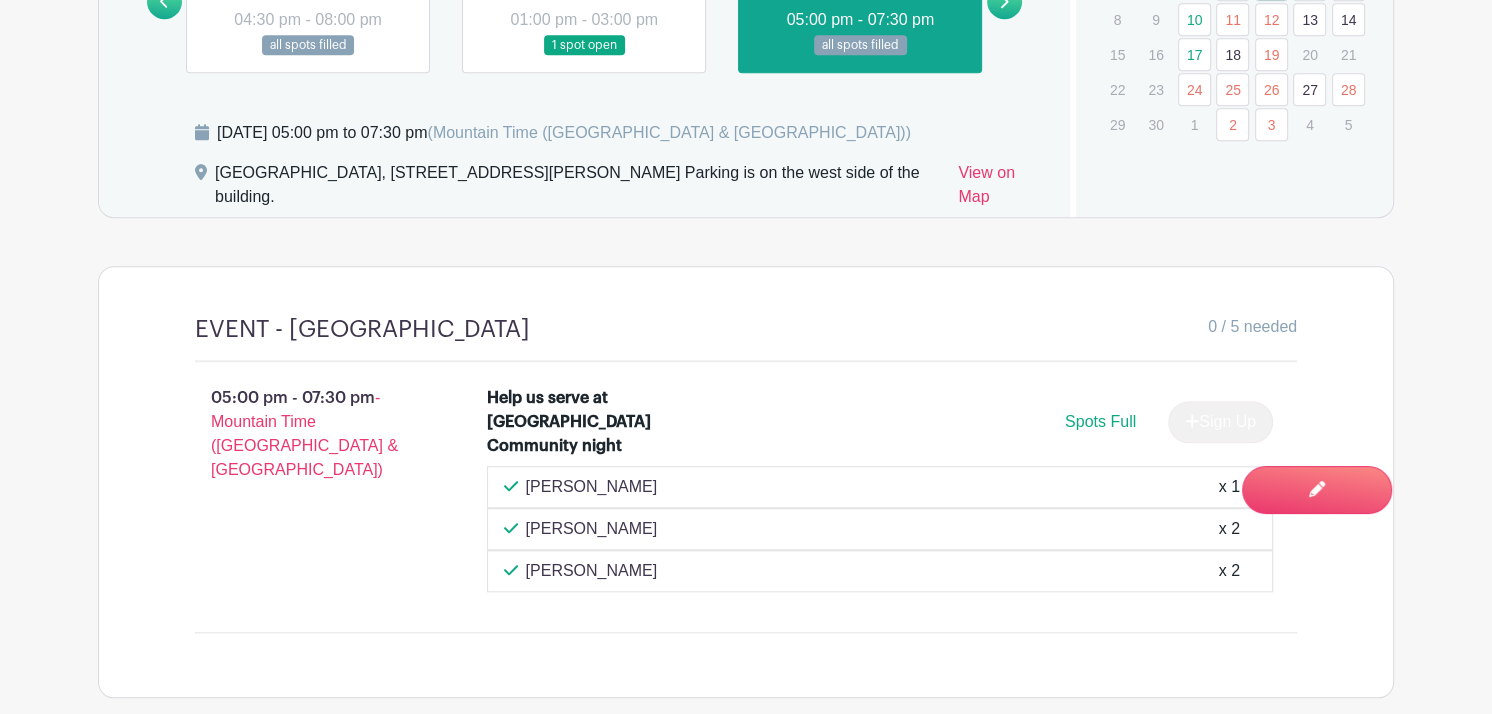 scroll, scrollTop: 1421, scrollLeft: 0, axis: vertical 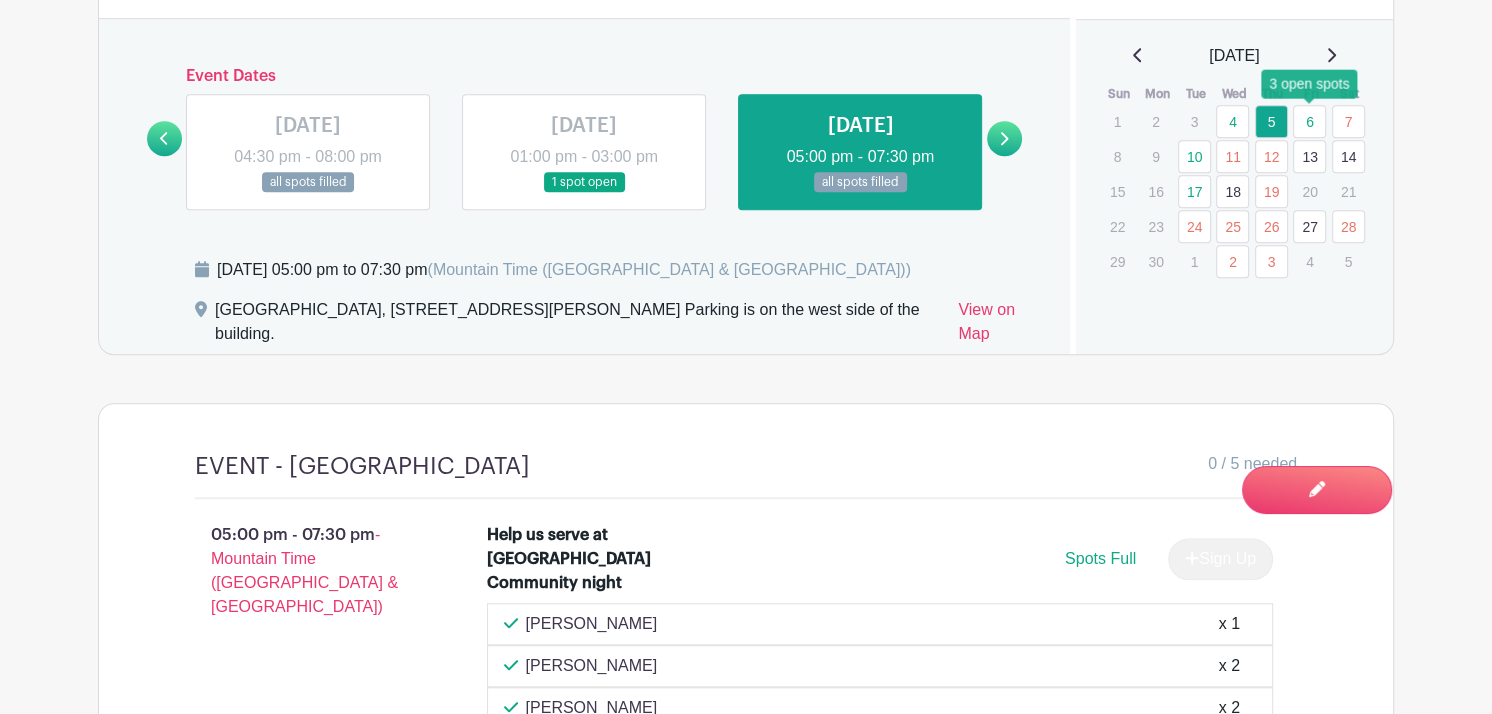 click on "6" at bounding box center (1309, 121) 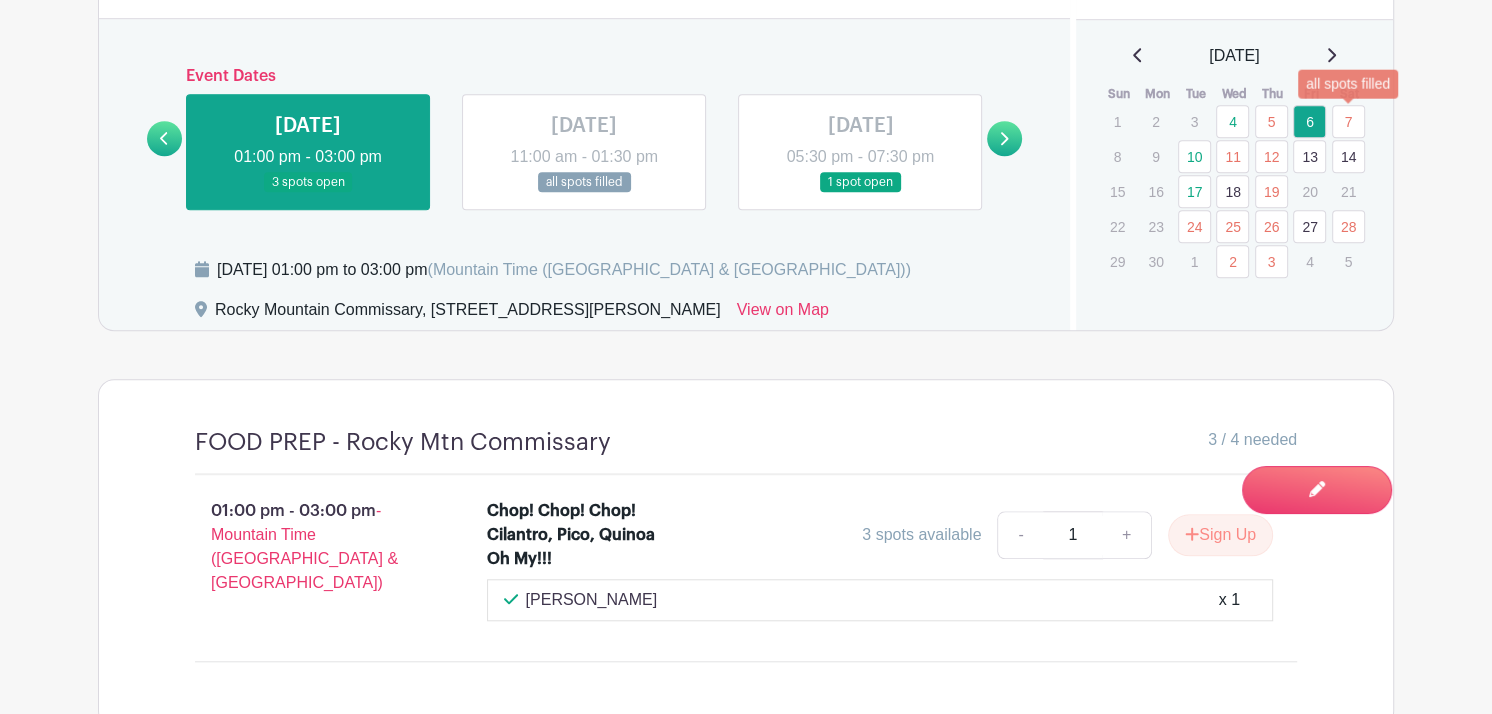 click on "7" at bounding box center [1348, 121] 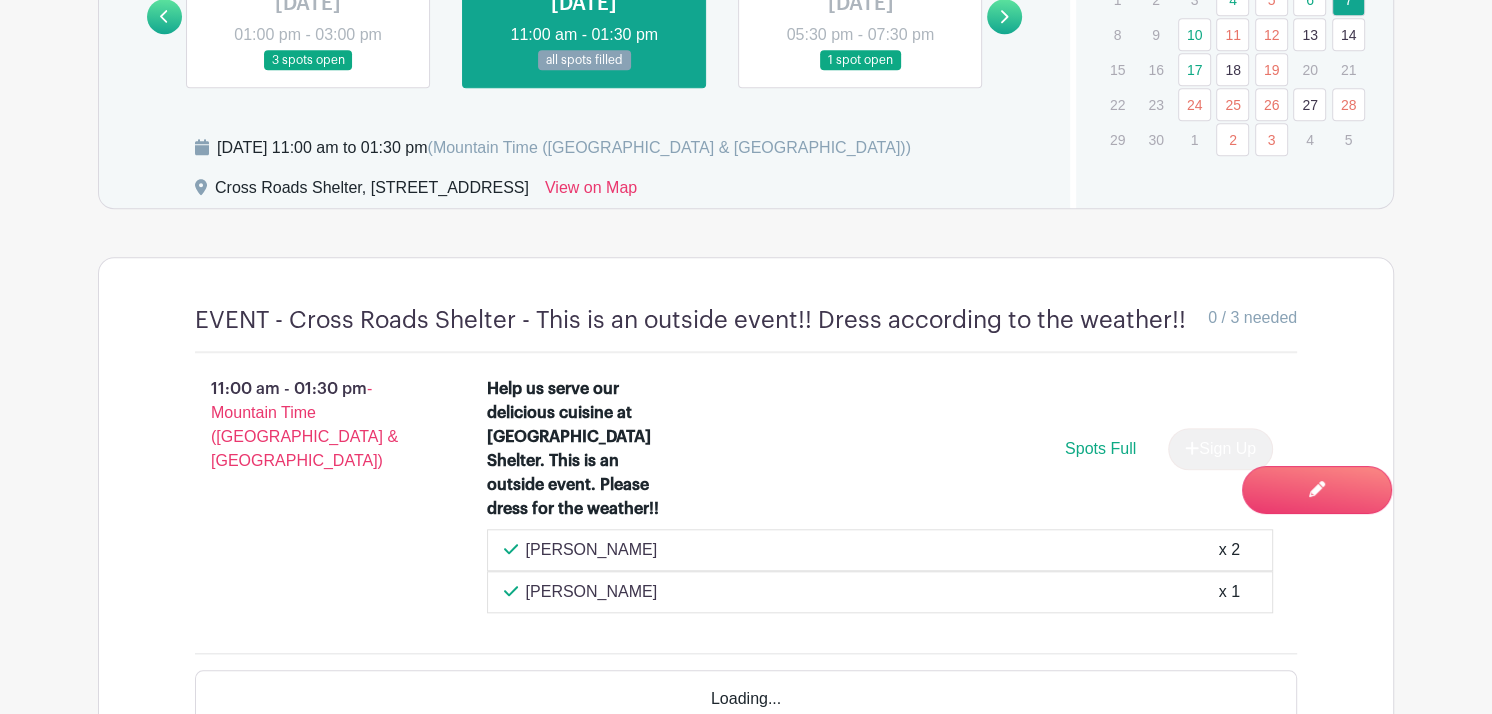 scroll, scrollTop: 1405, scrollLeft: 0, axis: vertical 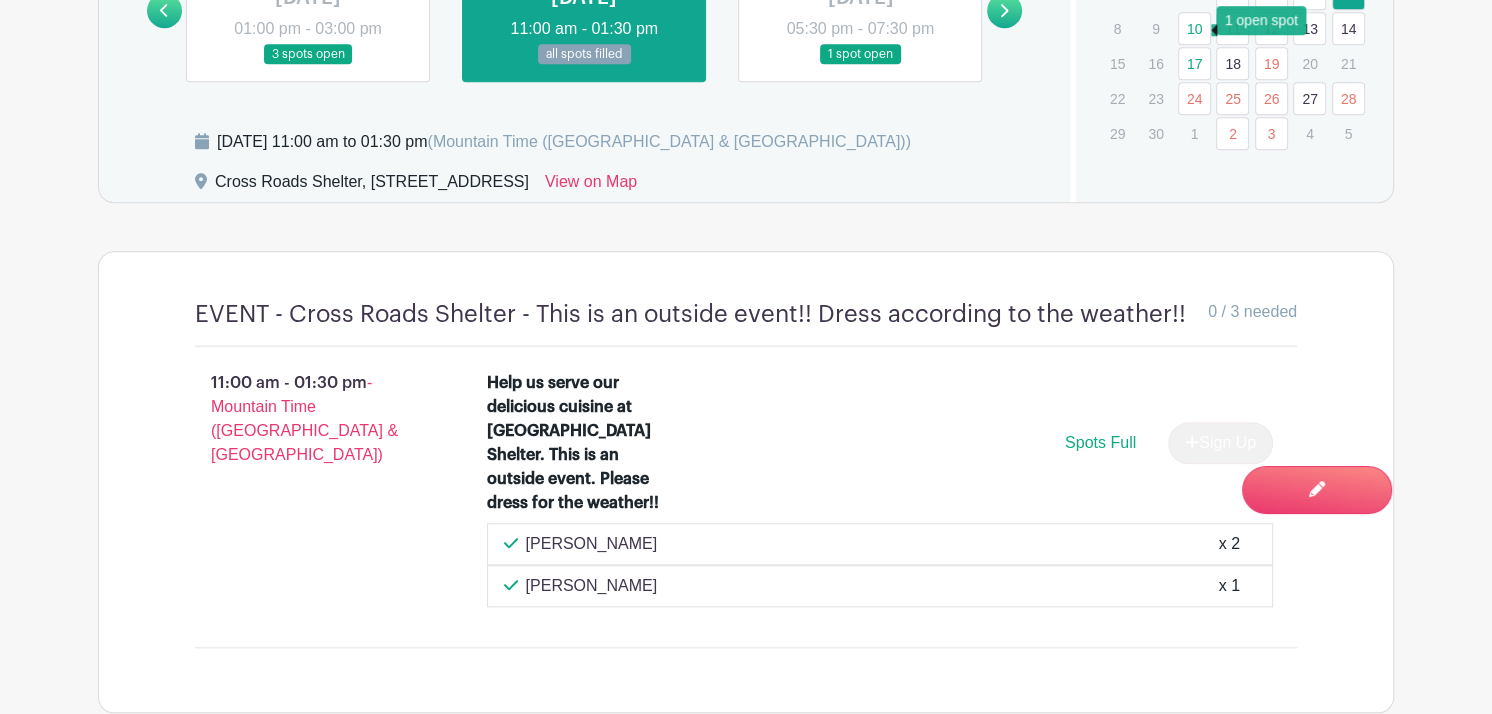 click on "10" at bounding box center (1194, 28) 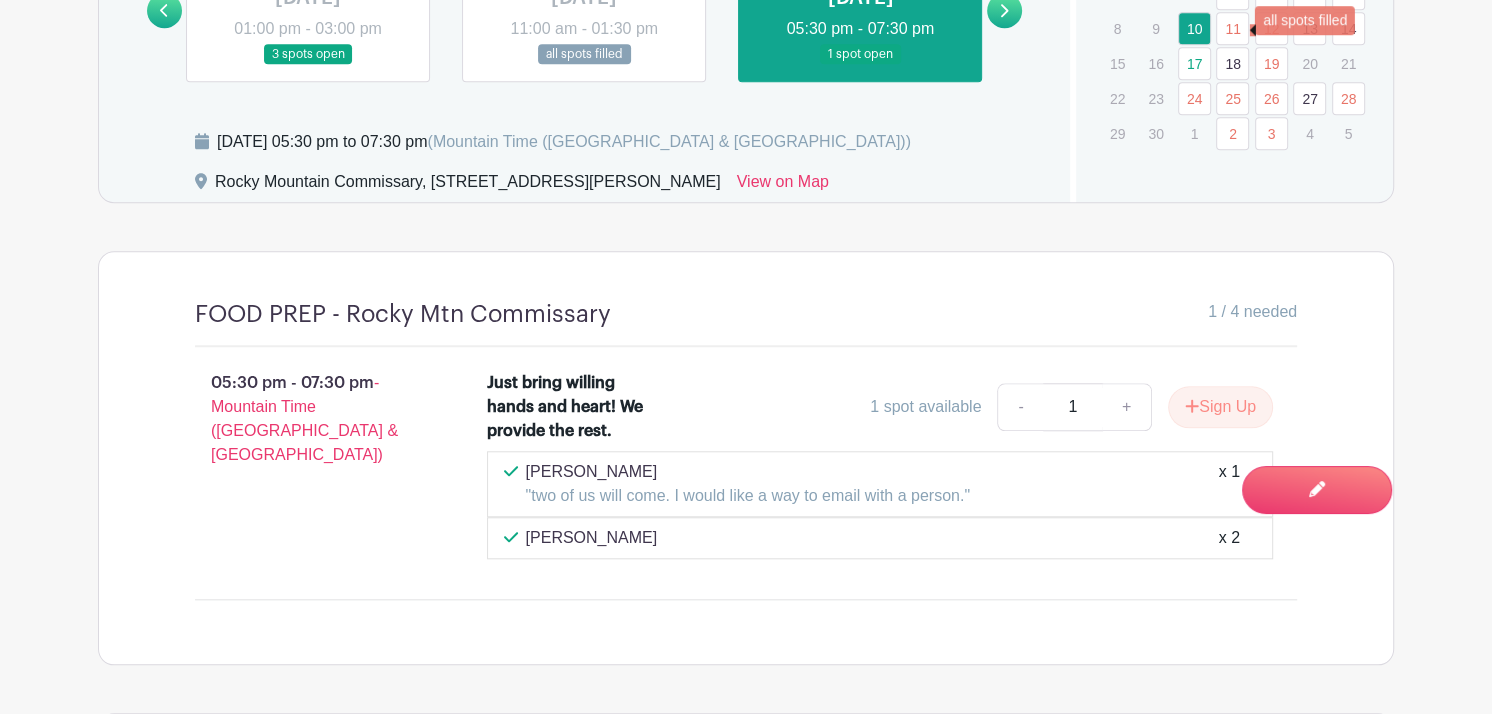 click on "11" at bounding box center (1232, 28) 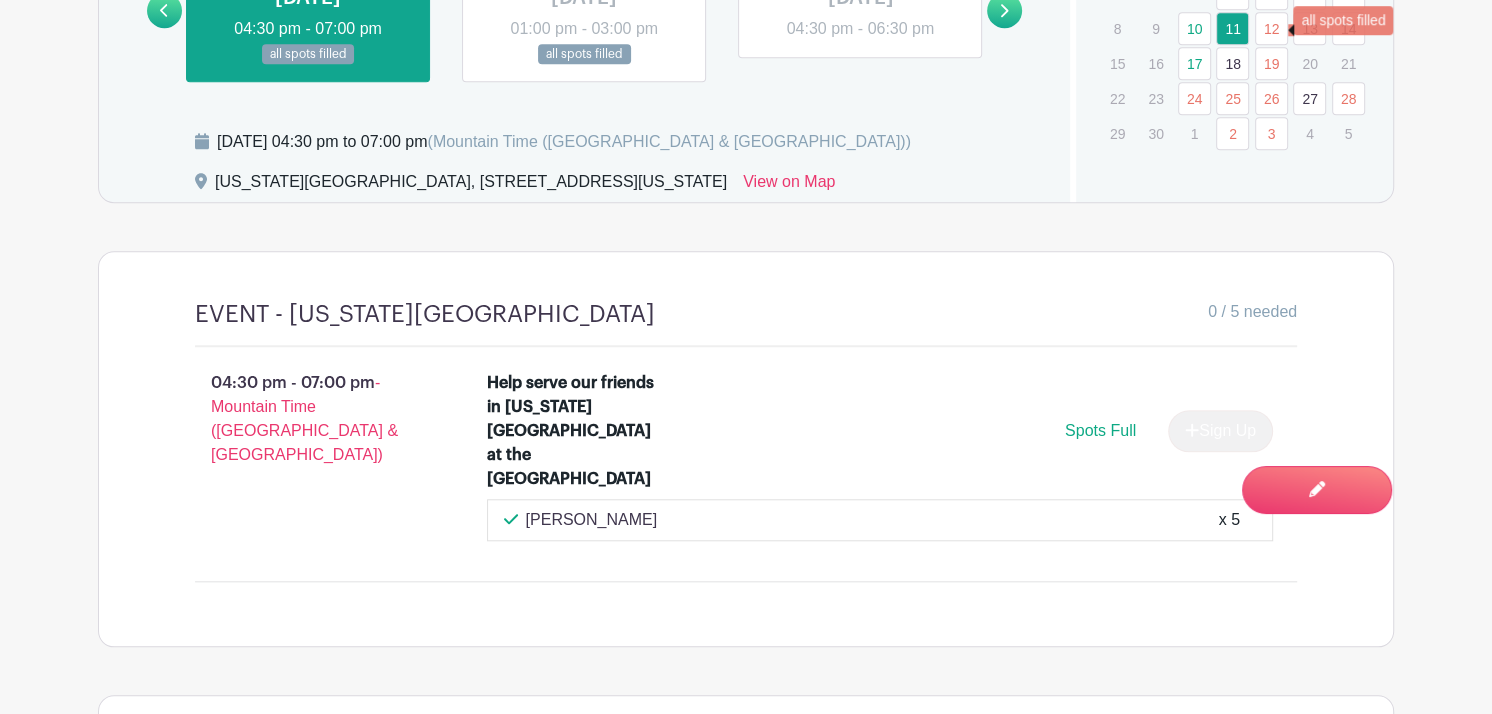 click on "12" at bounding box center [1271, 28] 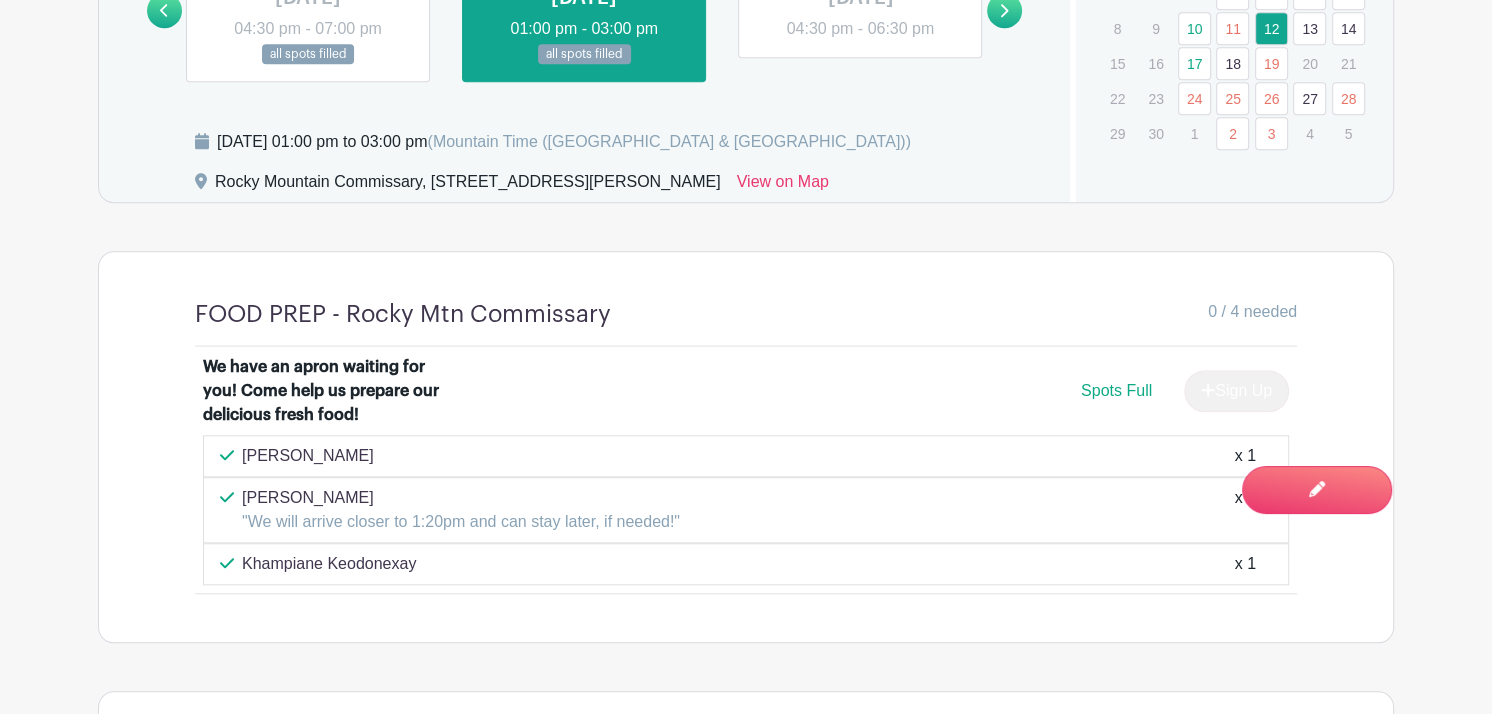 click on "13" at bounding box center [1309, 28] 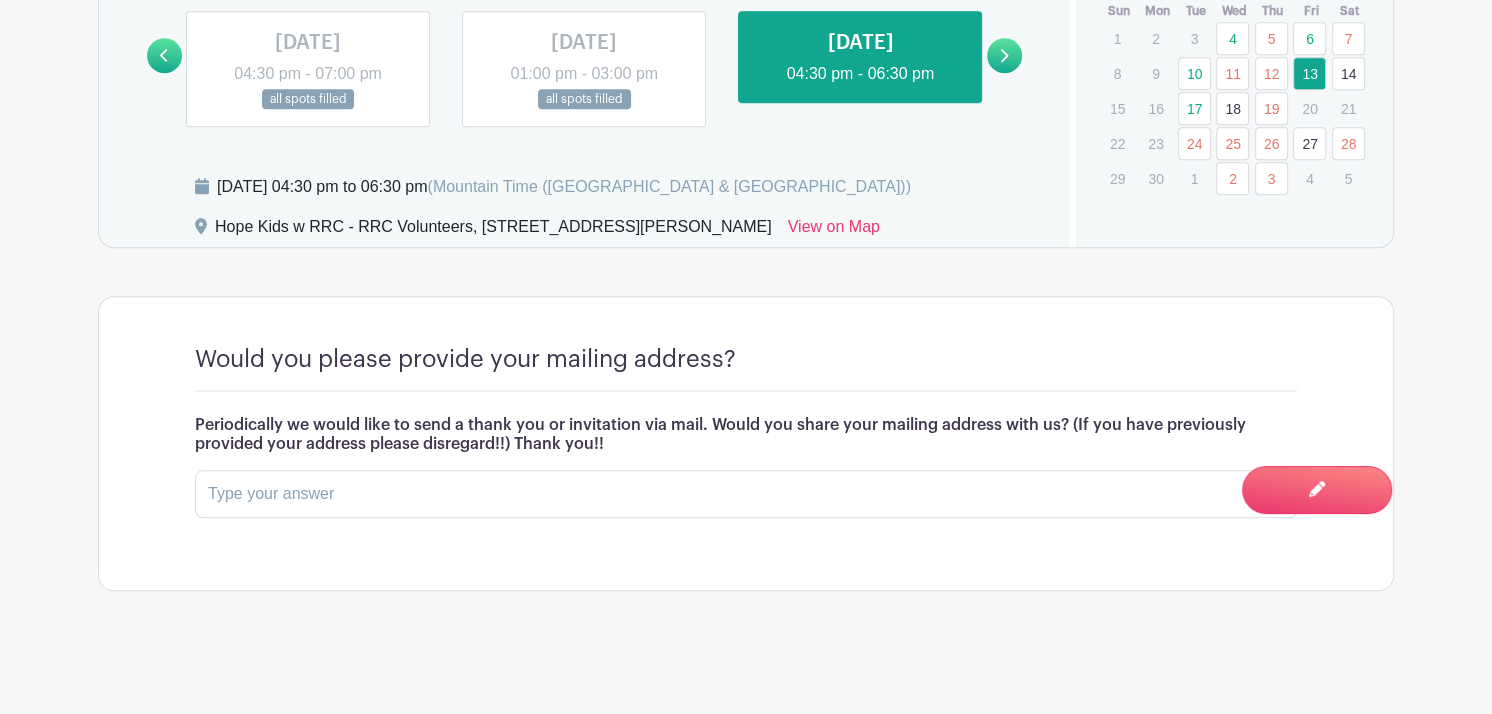 click on "14" at bounding box center (1348, 73) 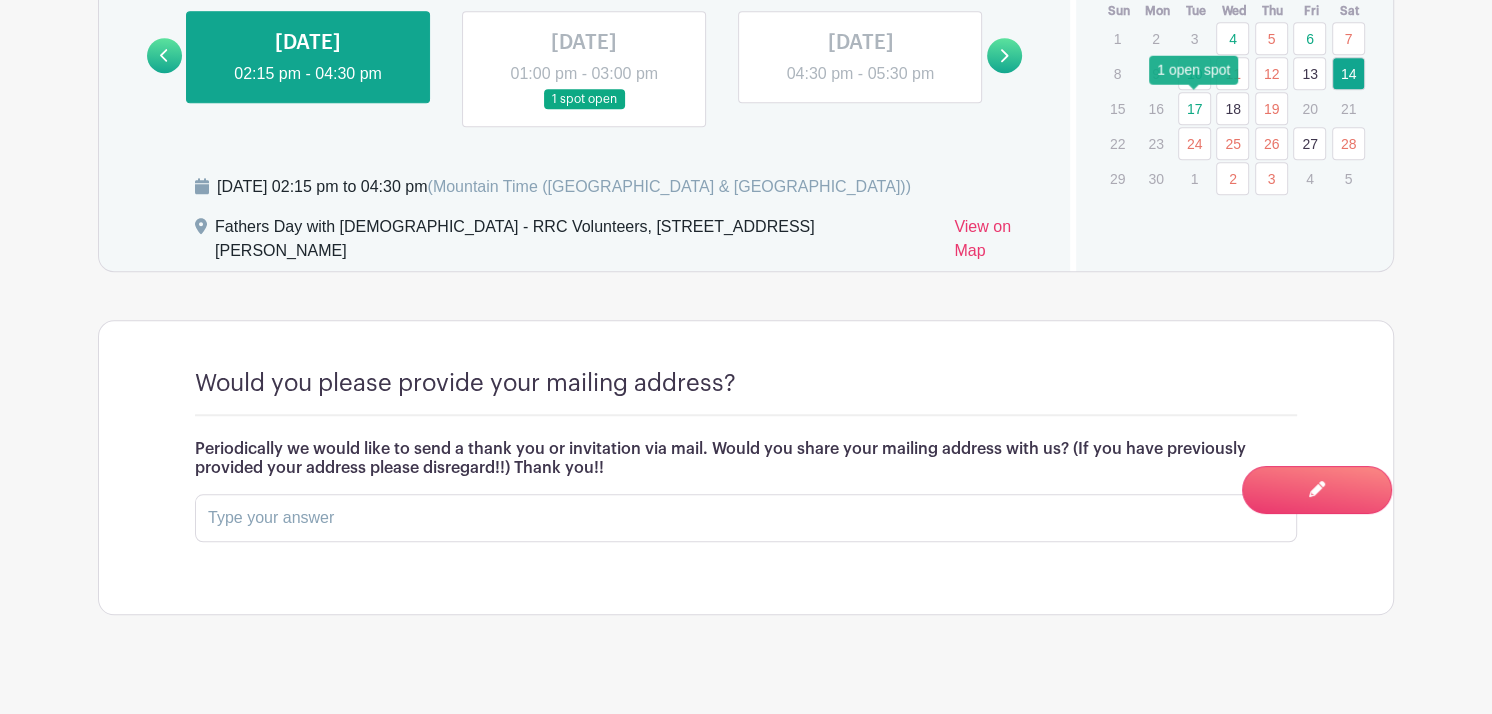 click on "17" at bounding box center (1194, 108) 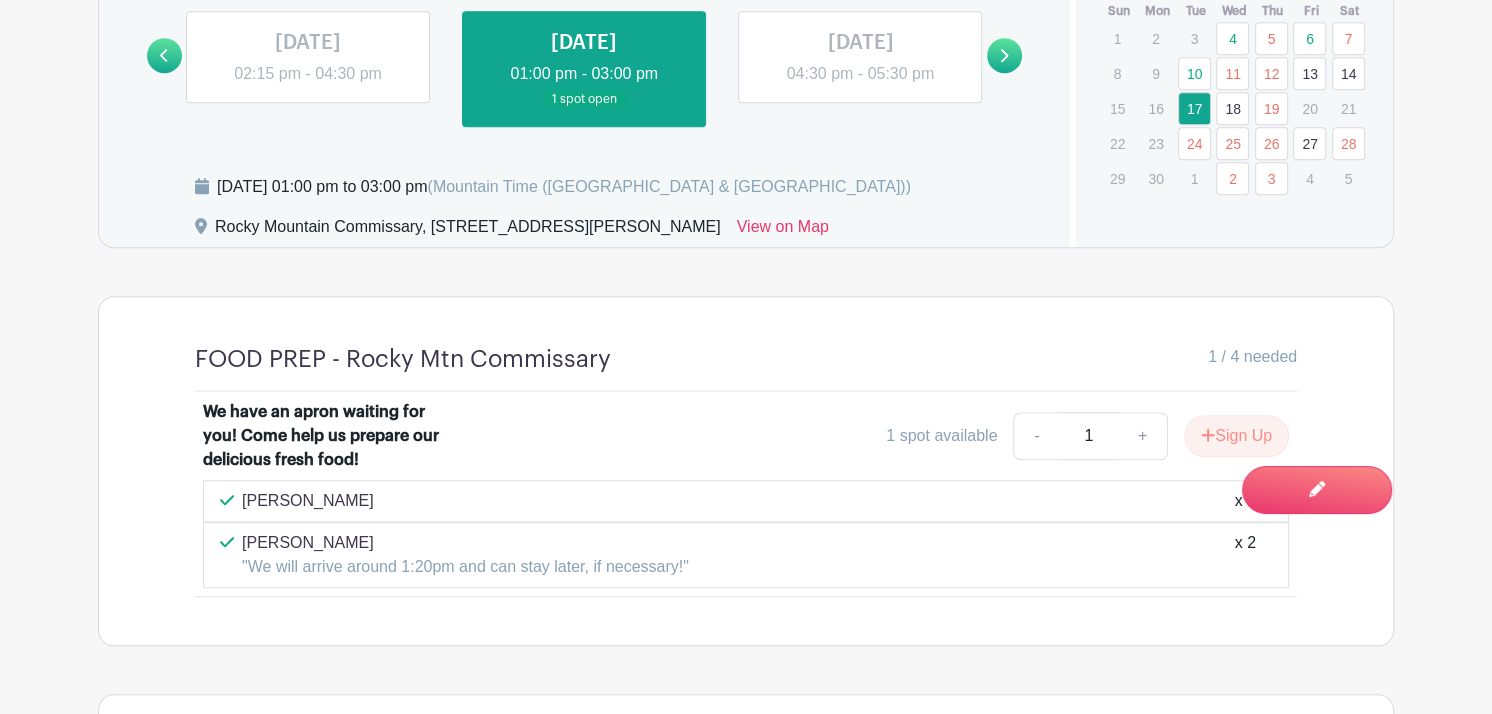 click on "18" at bounding box center (1232, 108) 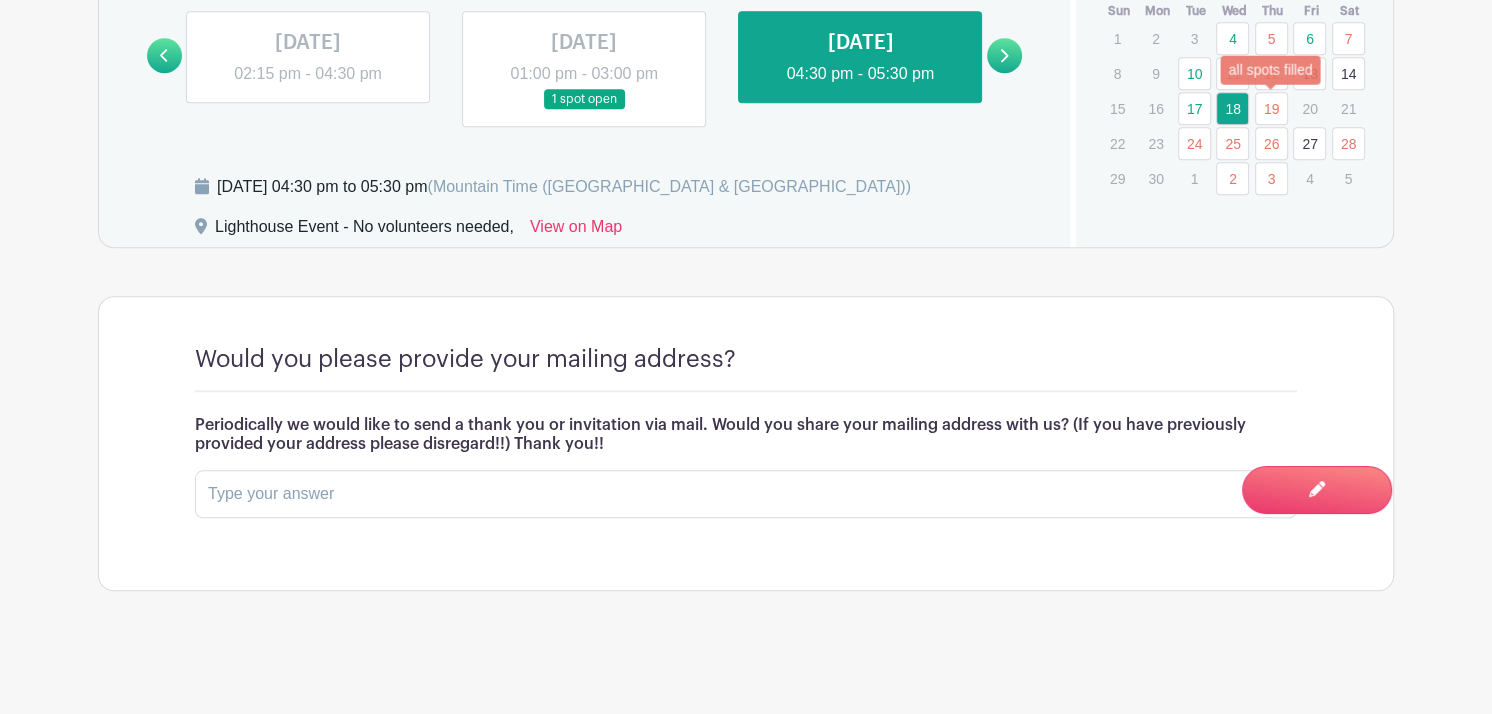 click on "19" at bounding box center [1271, 108] 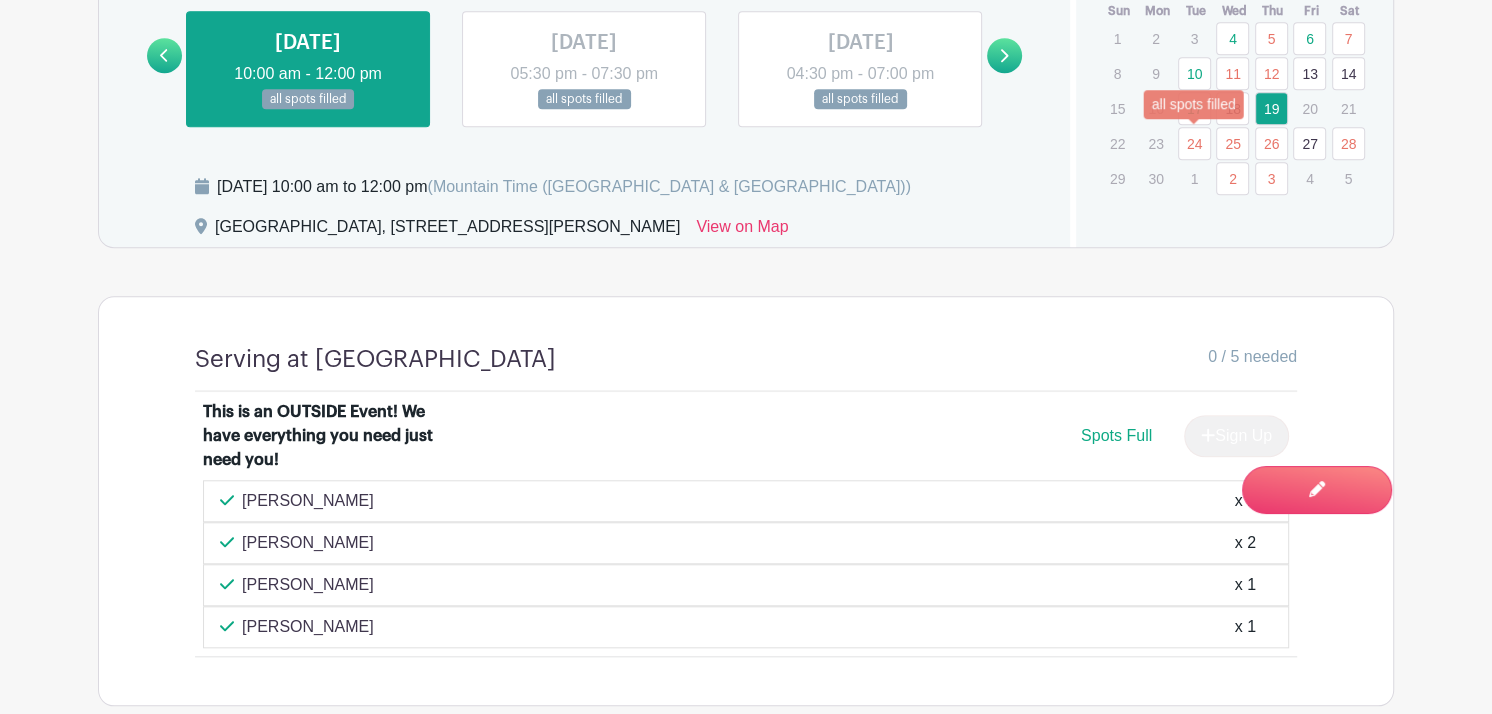 click on "24" at bounding box center (1194, 143) 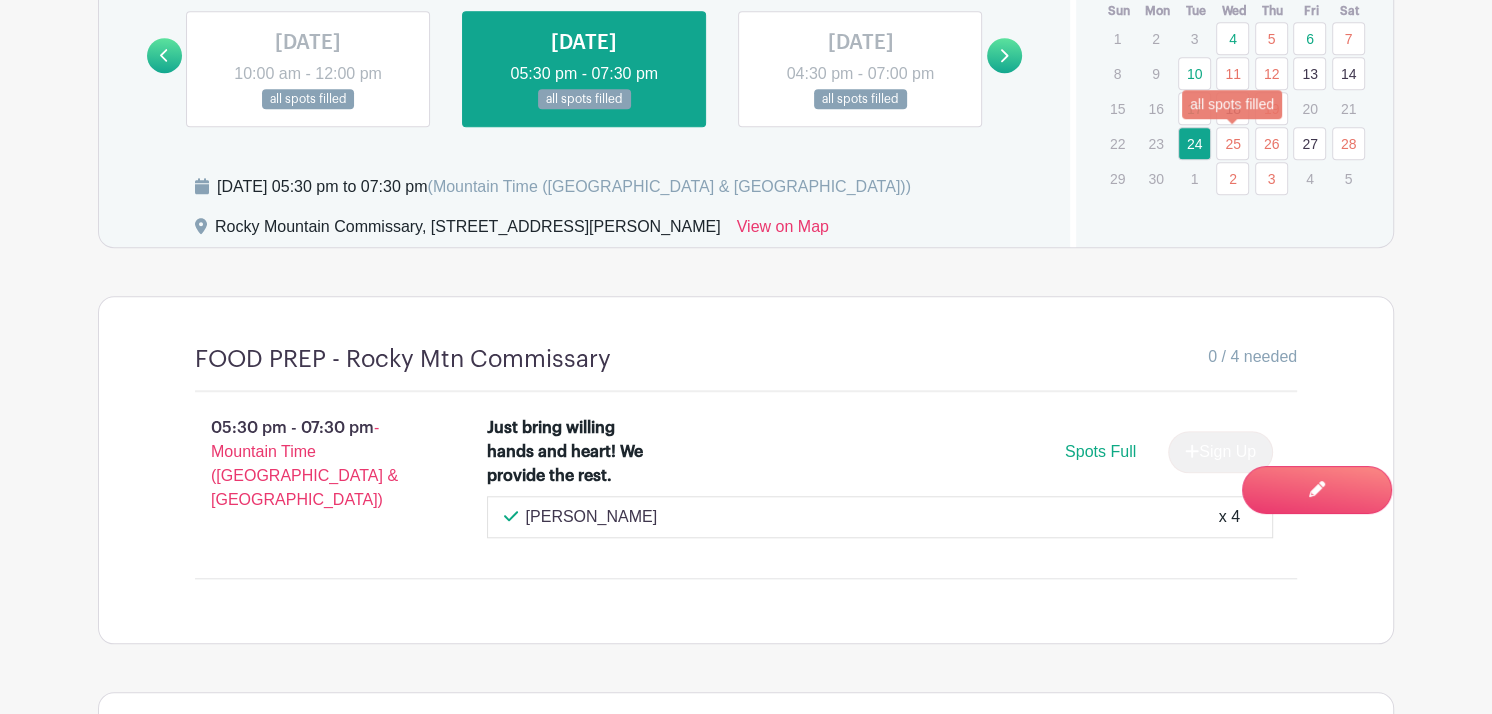 click on "25" at bounding box center (1232, 143) 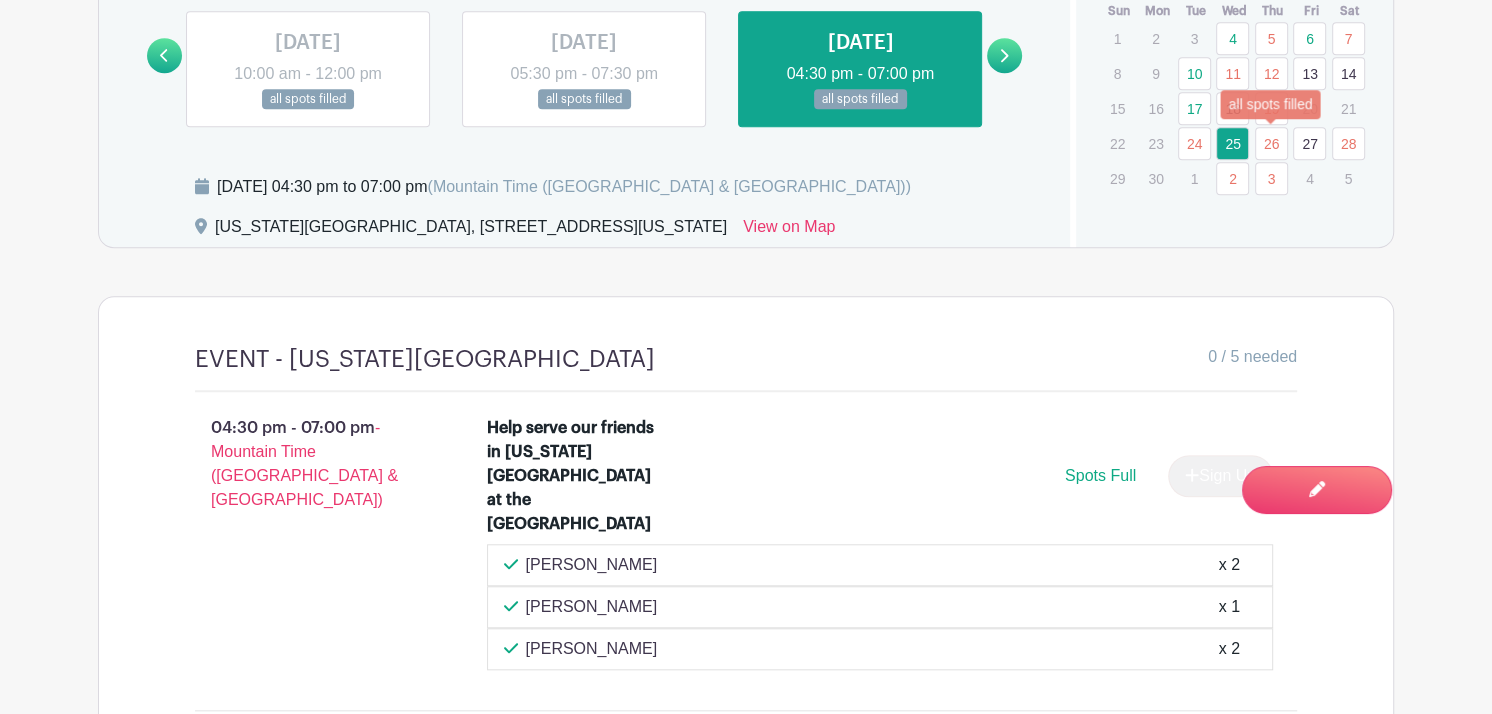 click on "26" at bounding box center [1271, 143] 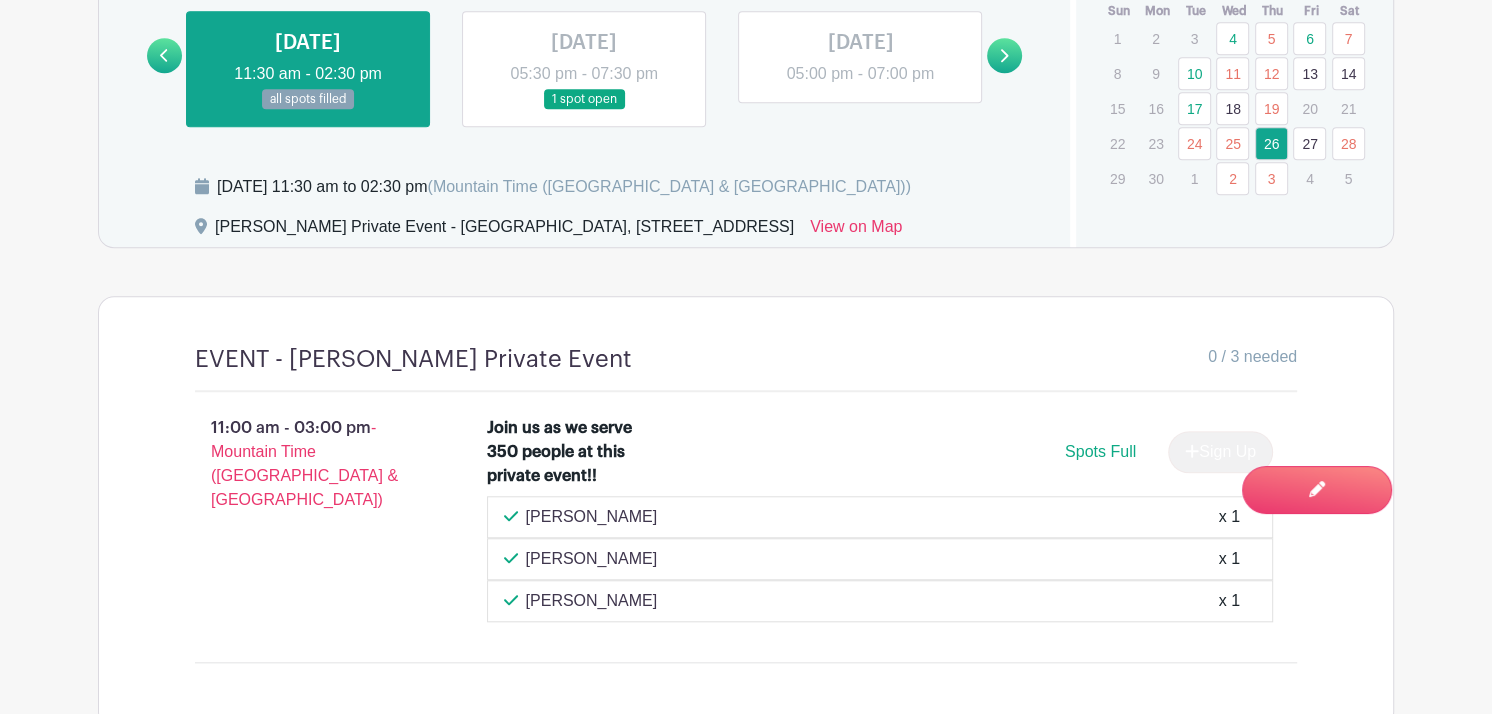 click on "27" at bounding box center (1309, 143) 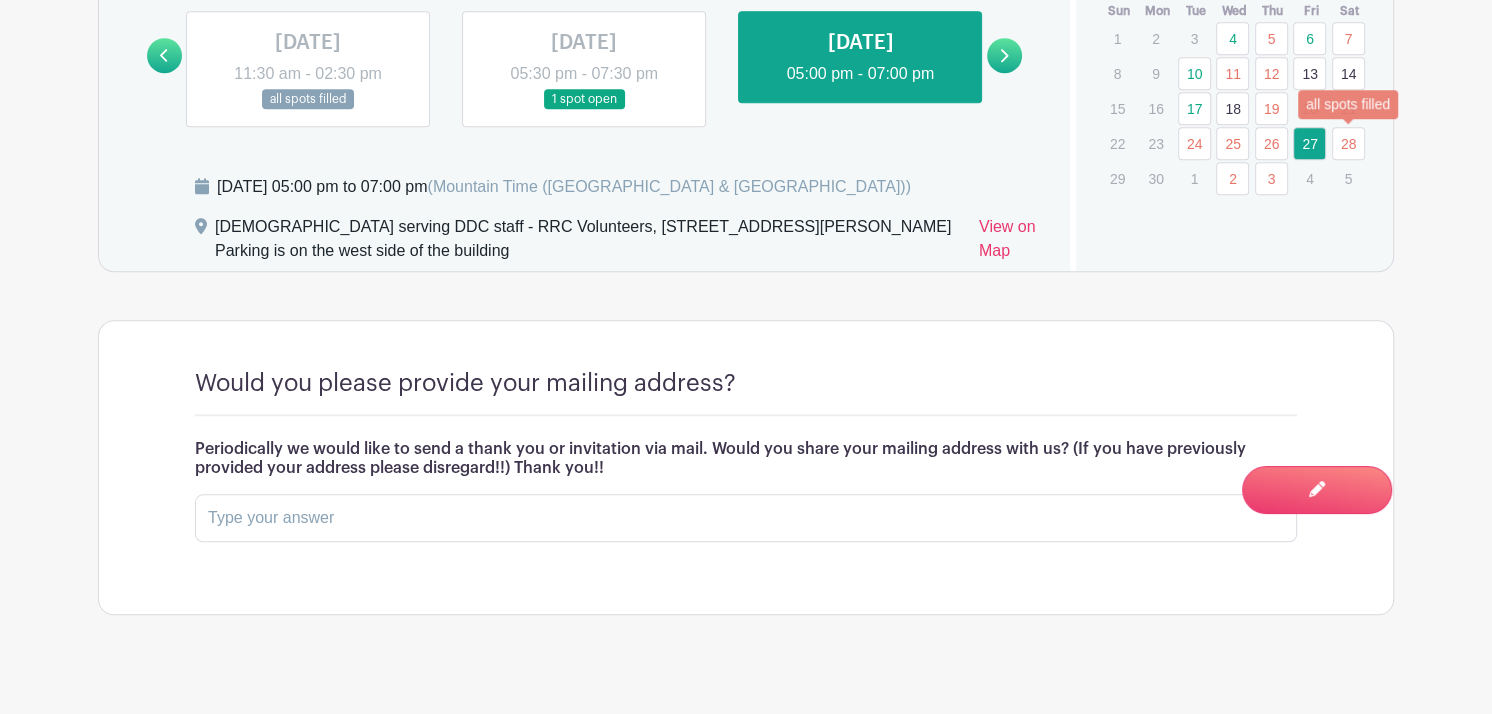 click on "28" at bounding box center [1348, 143] 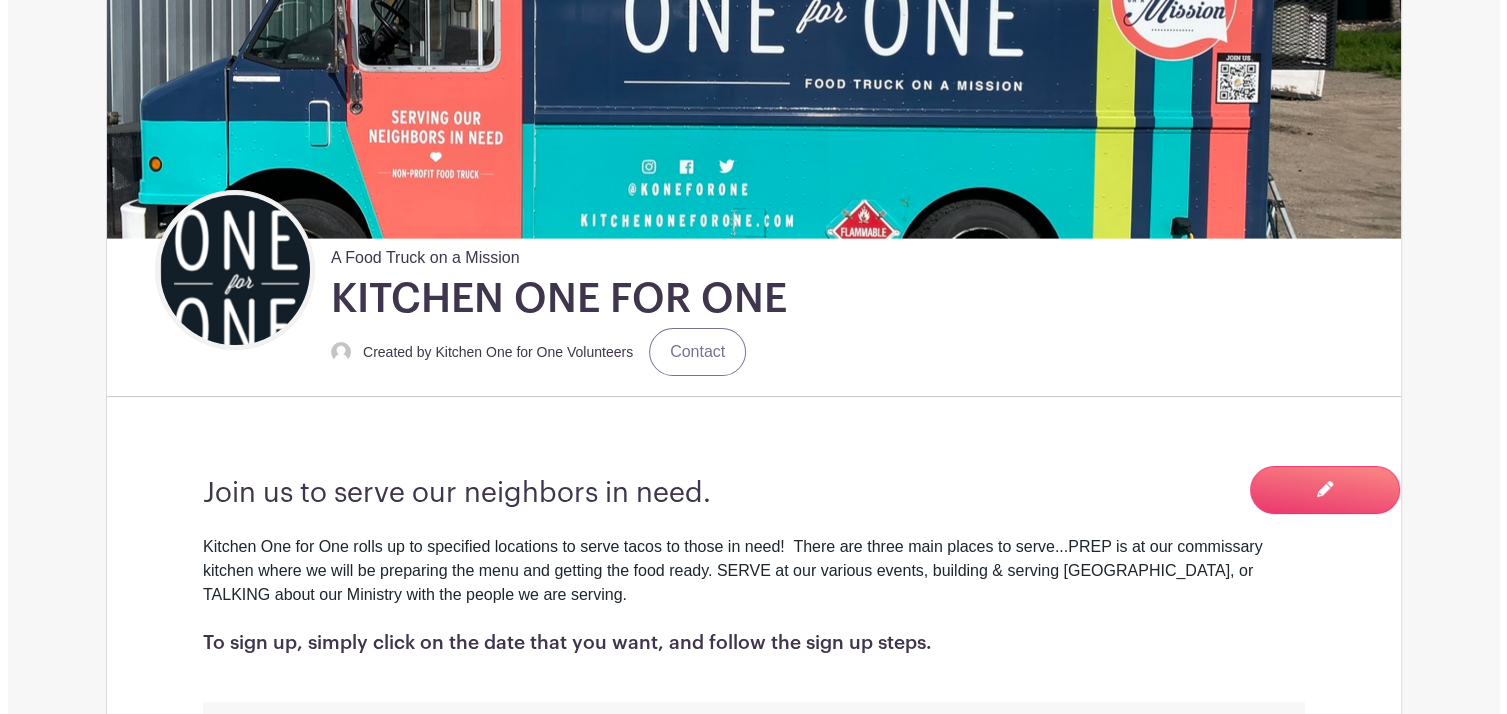 scroll, scrollTop: 0, scrollLeft: 0, axis: both 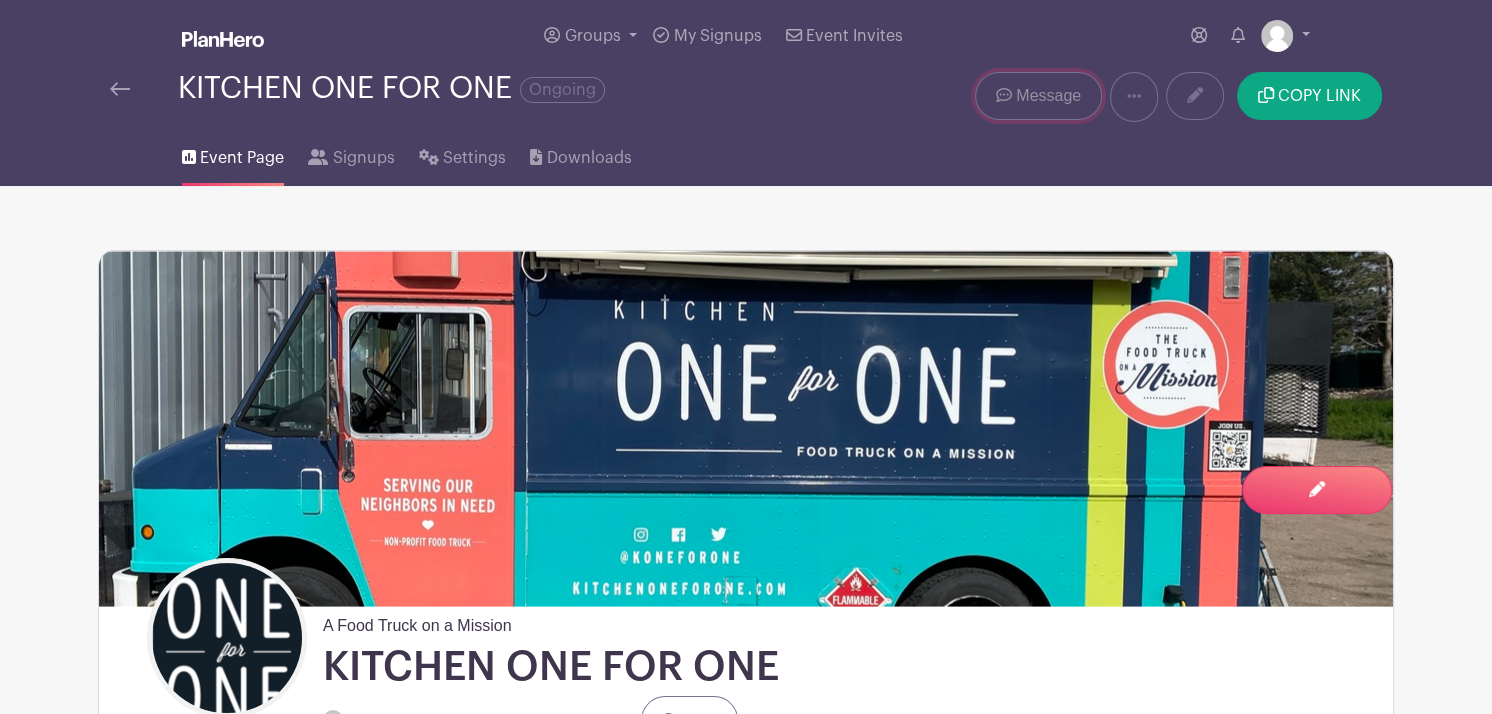 click on "Message" at bounding box center (1048, 96) 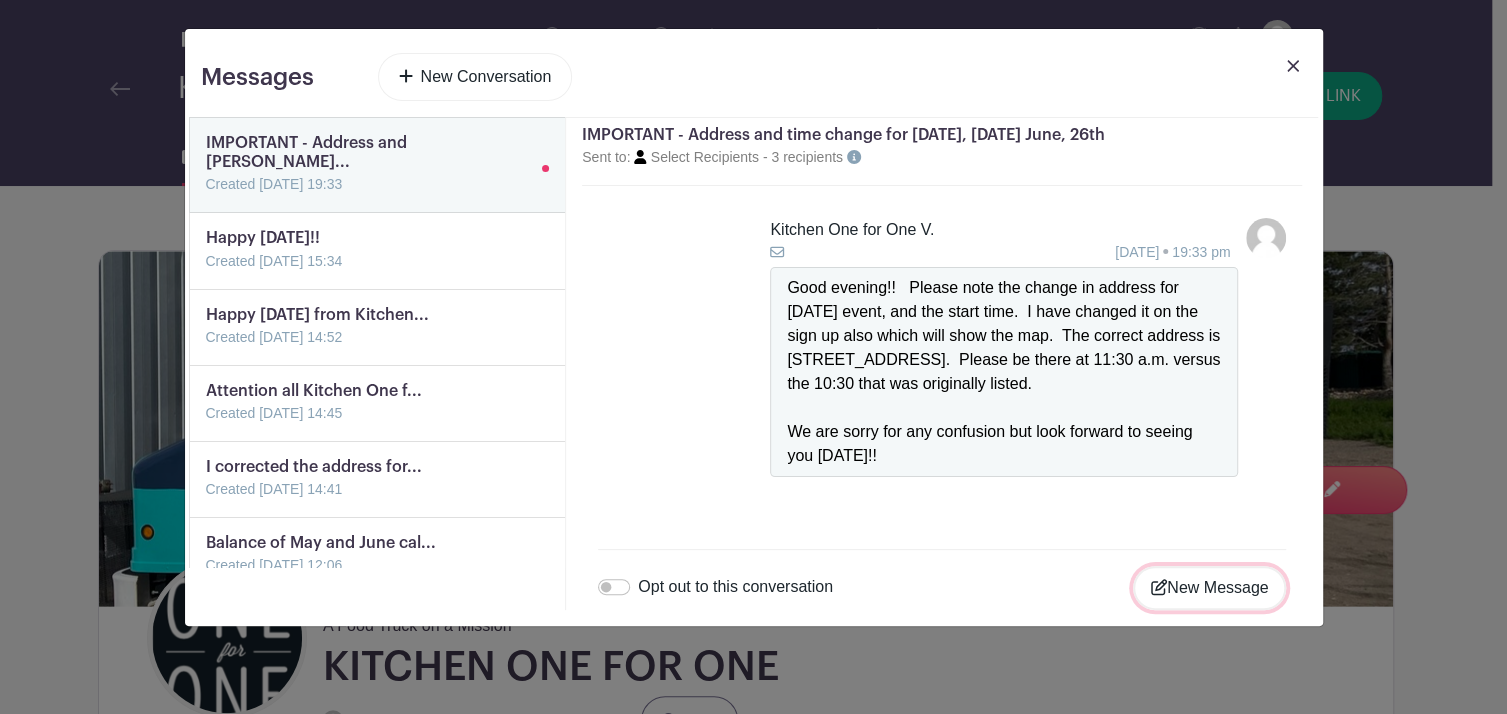 click on "New Message" at bounding box center [1209, 588] 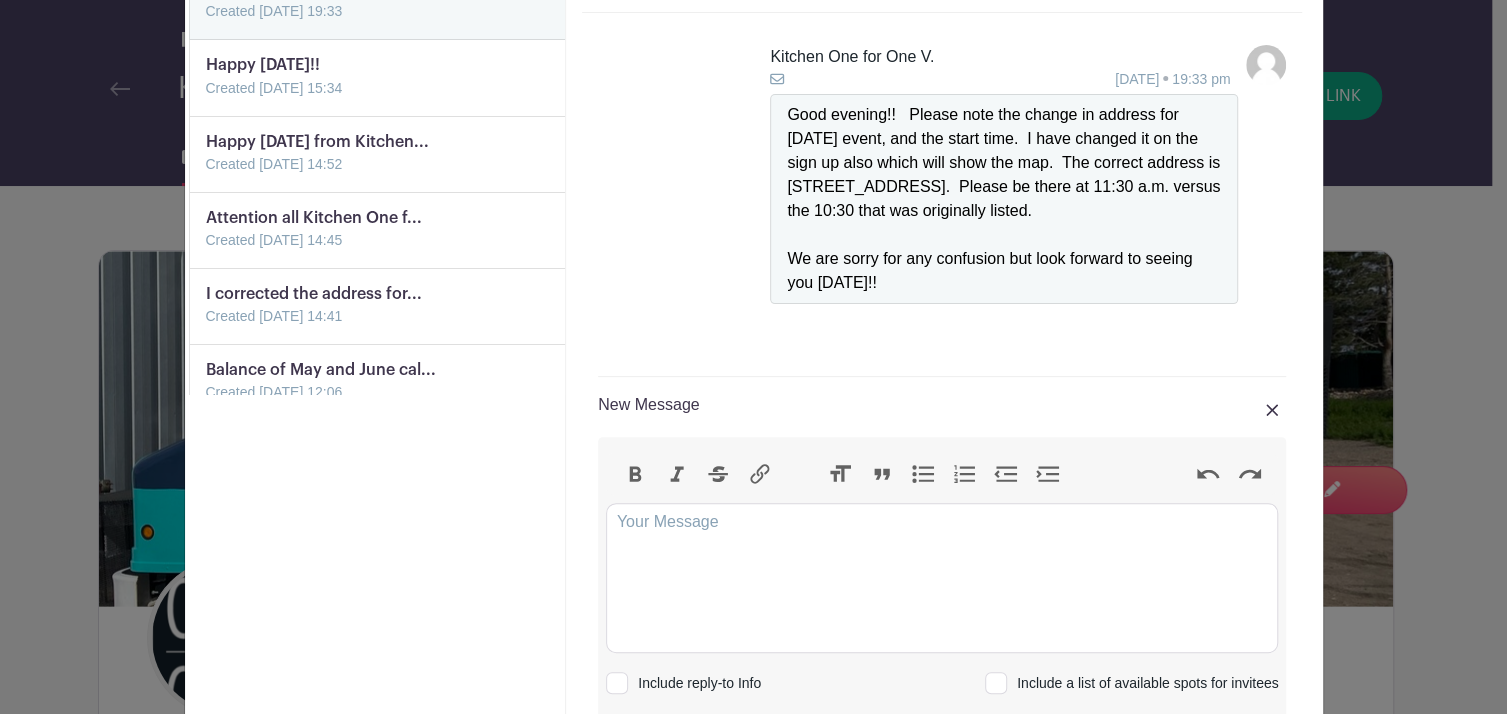 scroll, scrollTop: 181, scrollLeft: 0, axis: vertical 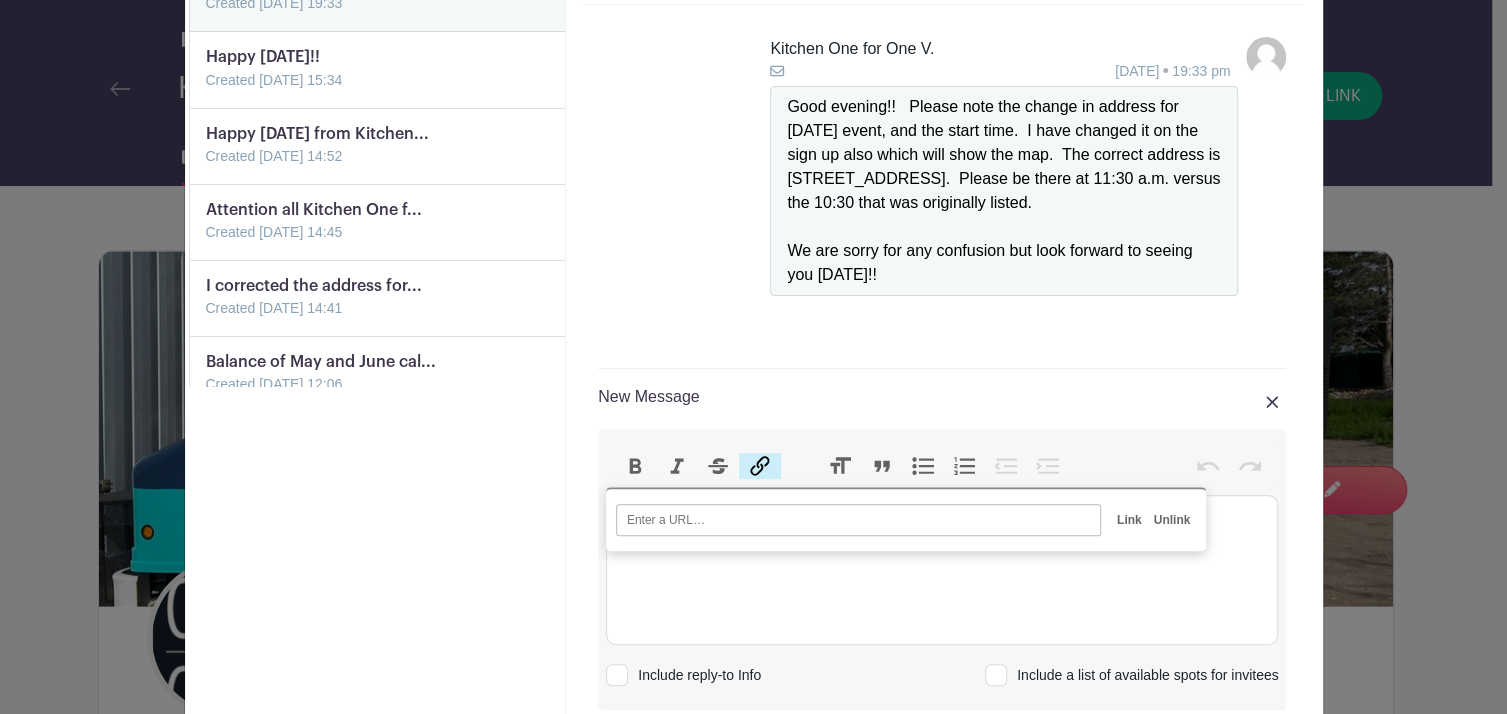 click on "Link" at bounding box center [760, 466] 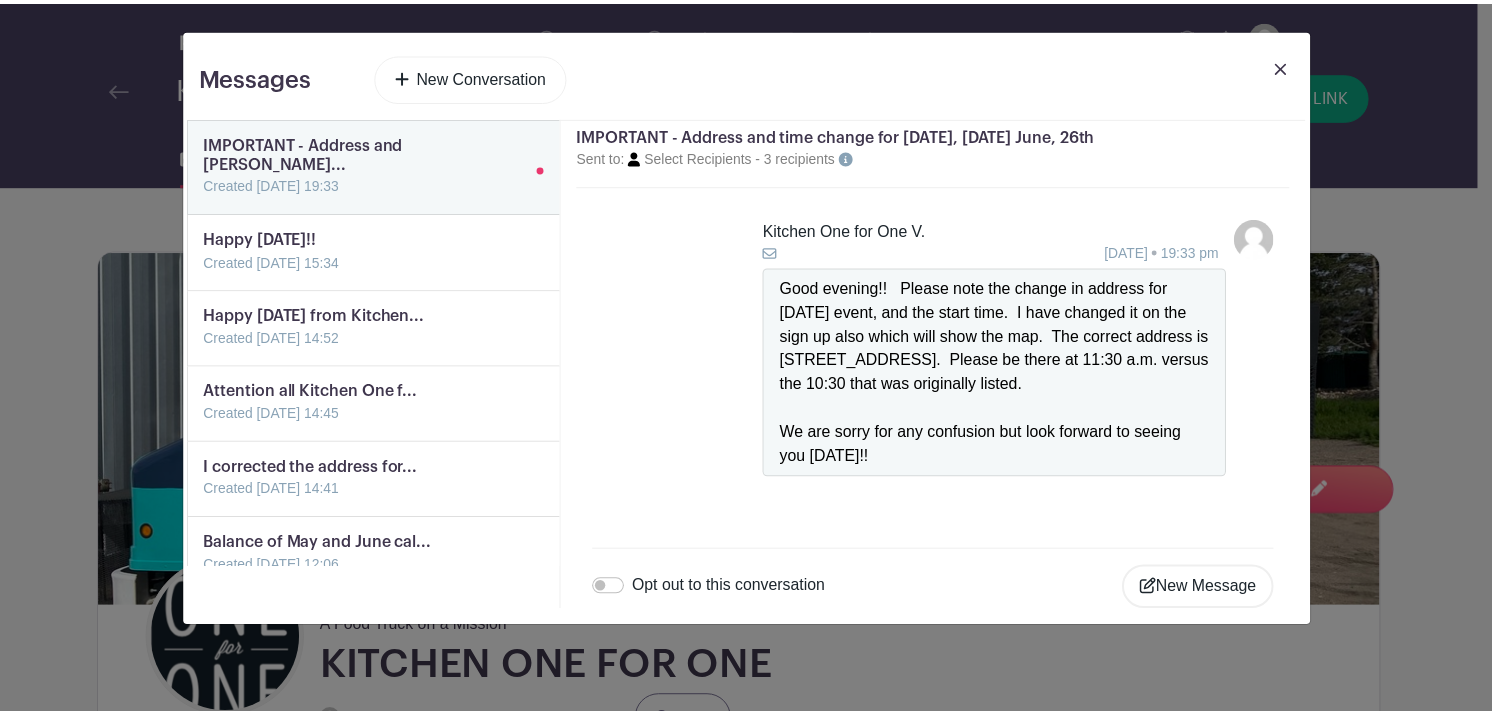 scroll, scrollTop: 0, scrollLeft: 0, axis: both 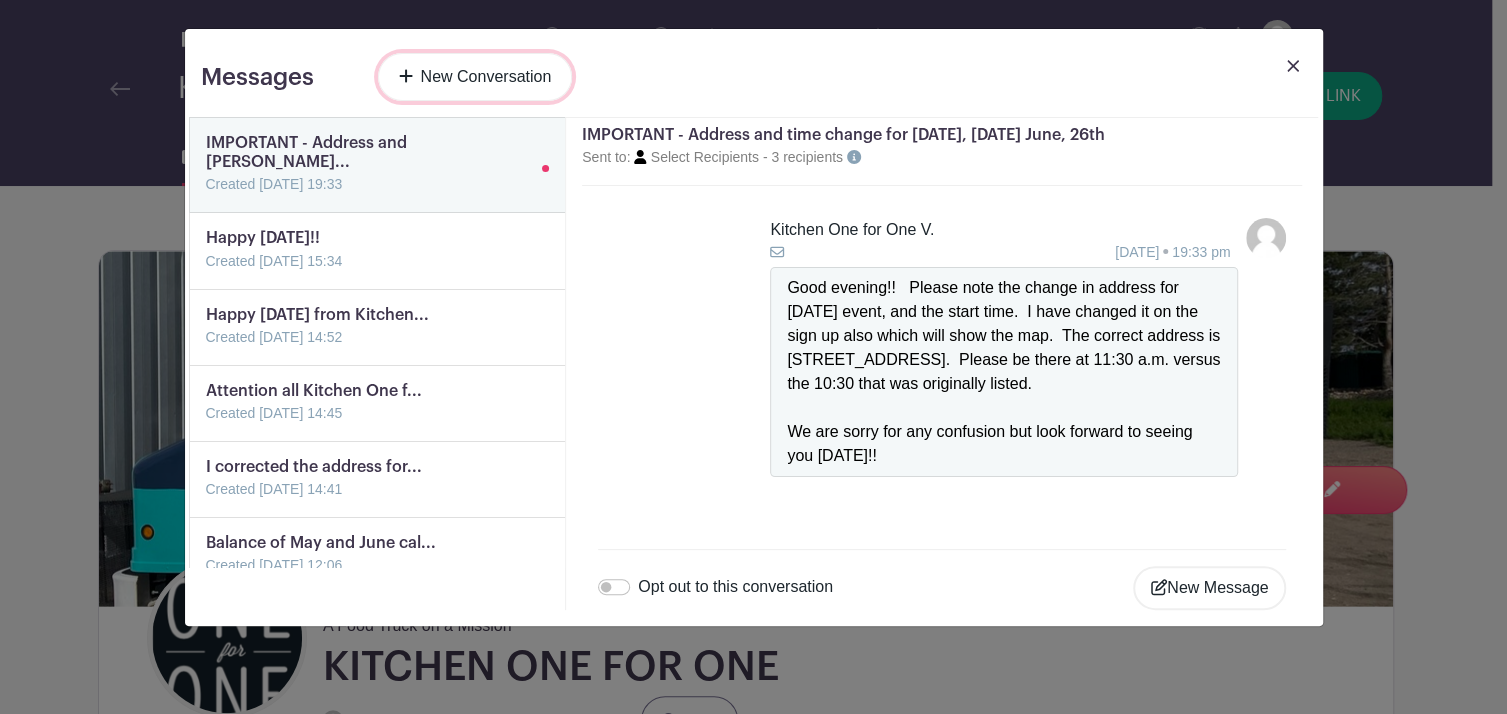 click on "New Conversation" at bounding box center [475, 77] 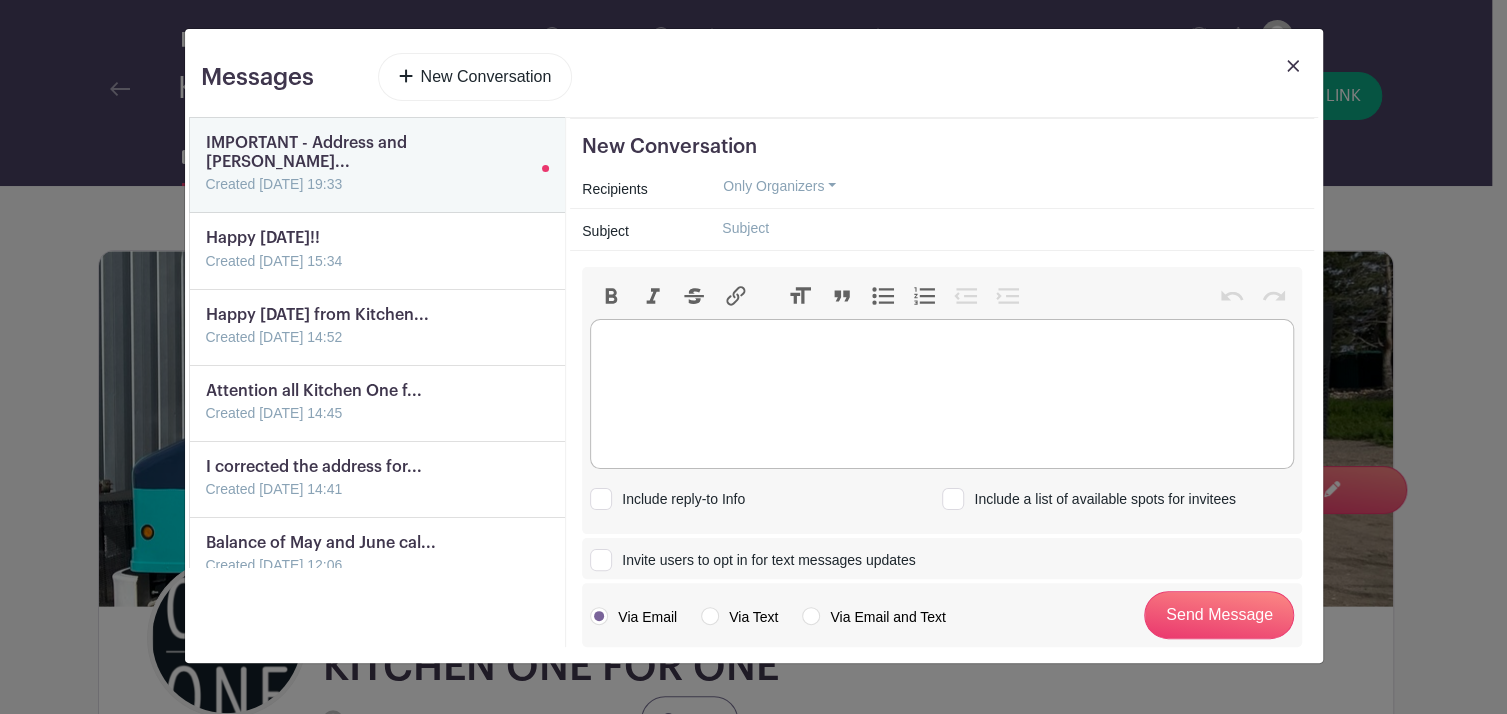 click at bounding box center (942, 394) 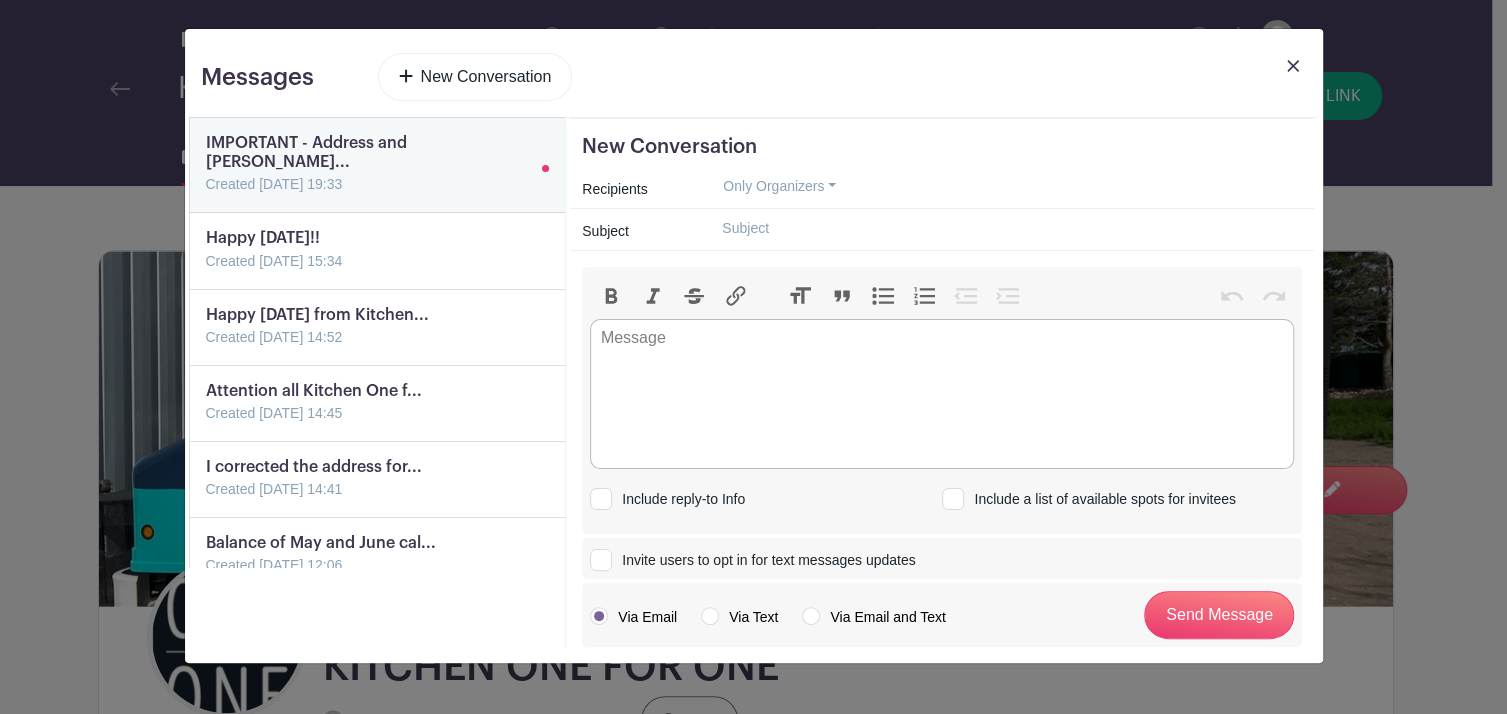 click at bounding box center [1293, 81] 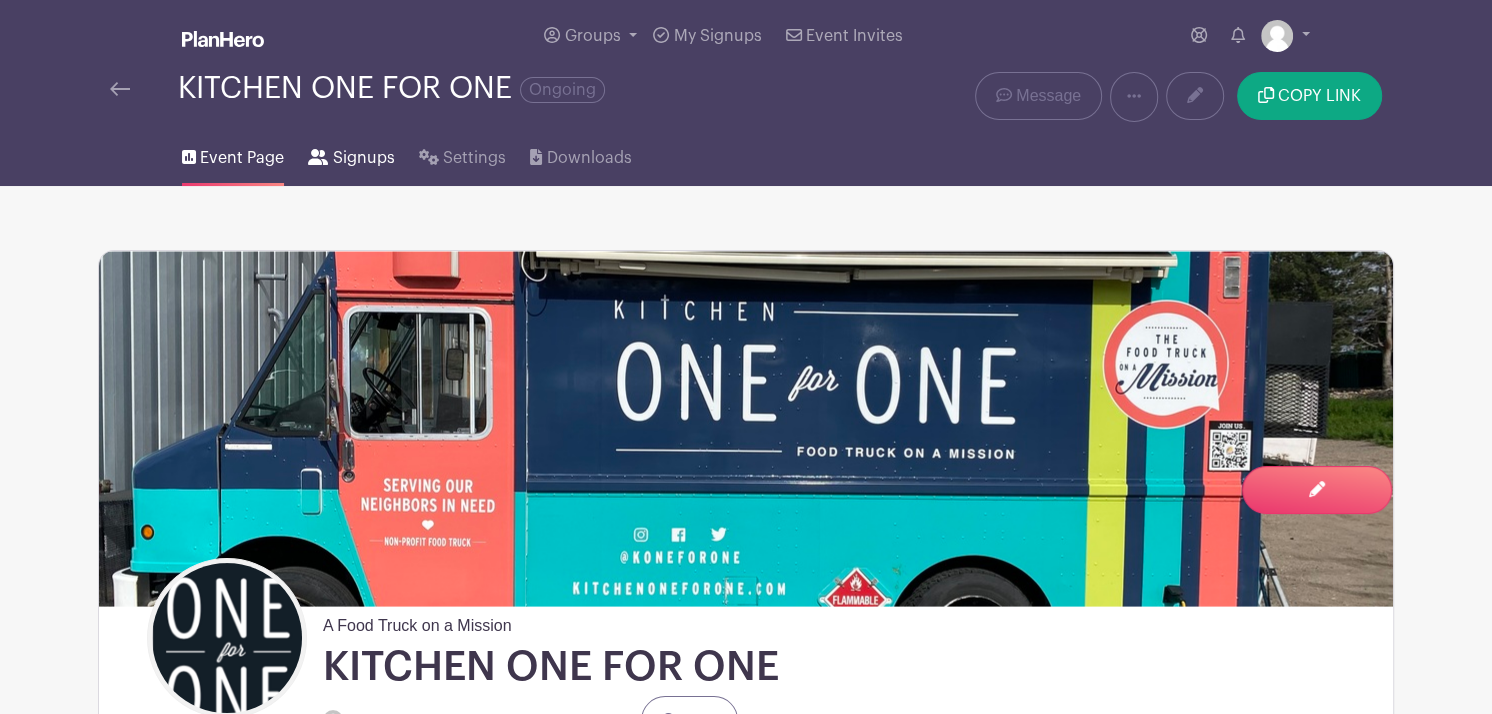 click on "Signups" at bounding box center (364, 158) 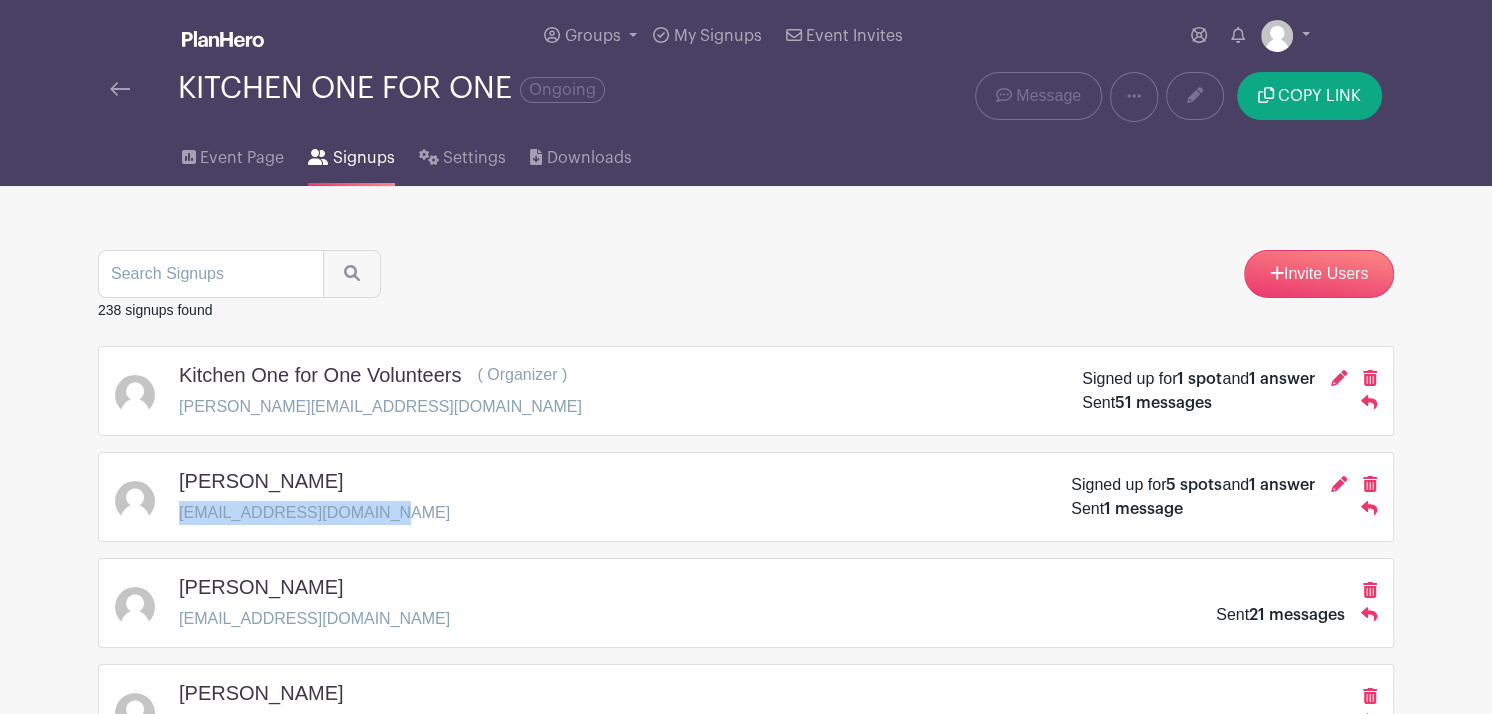 drag, startPoint x: 180, startPoint y: 510, endPoint x: 376, endPoint y: 518, distance: 196.1632 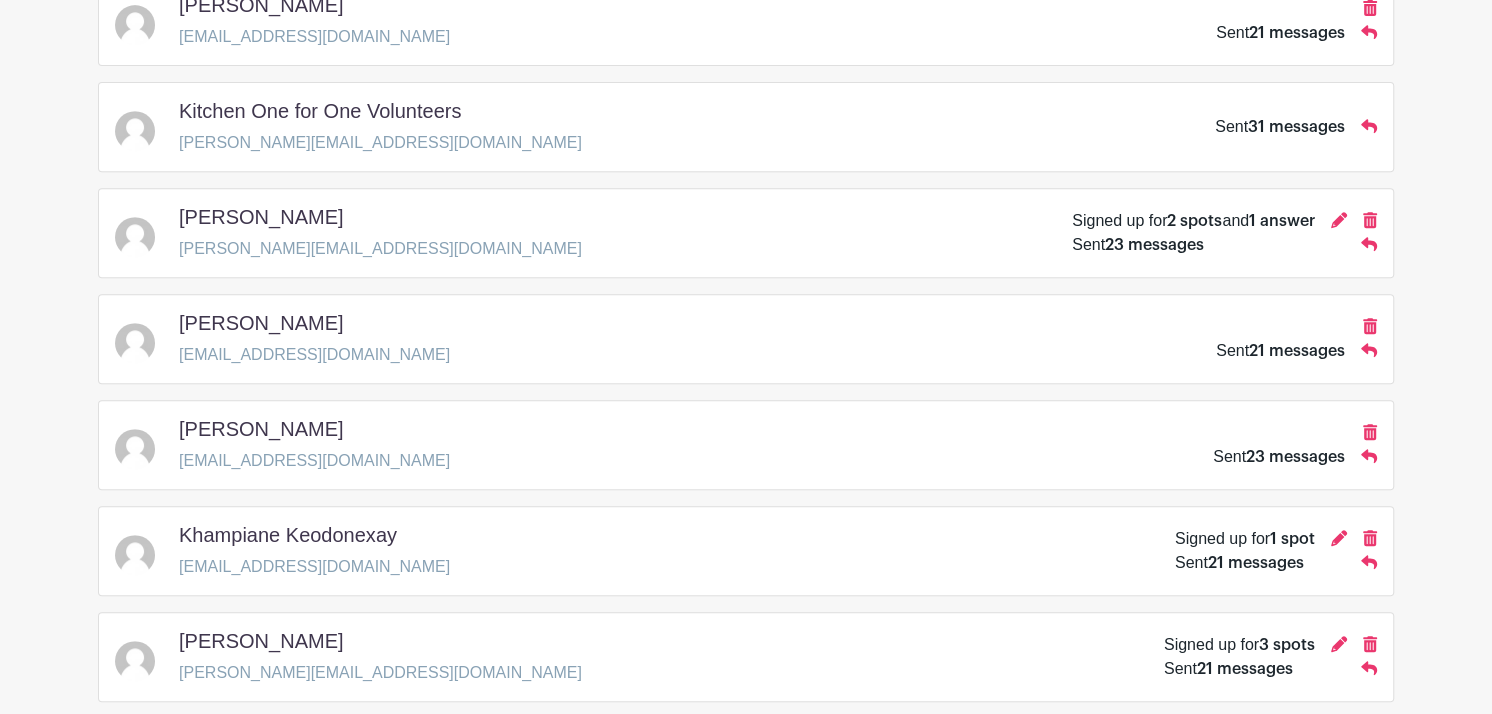 scroll, scrollTop: 693, scrollLeft: 0, axis: vertical 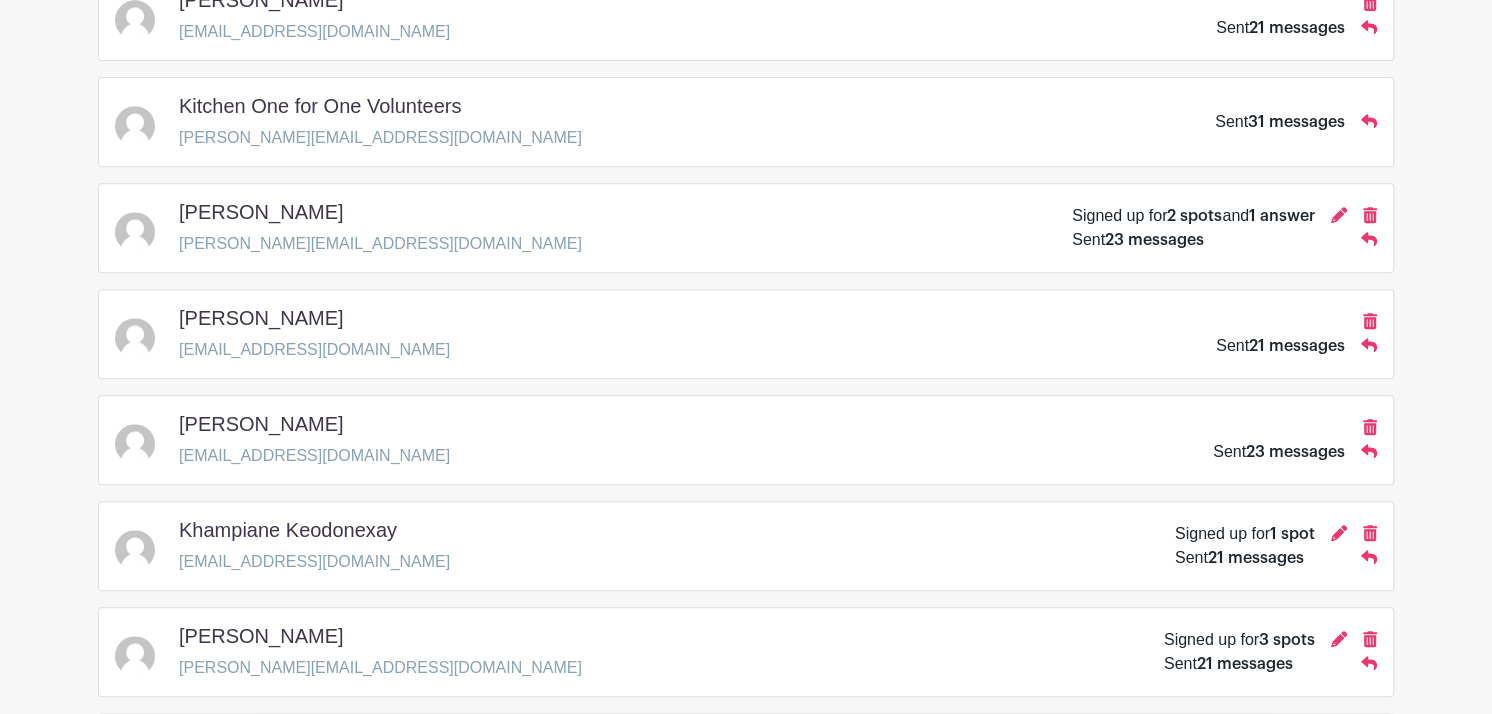 click on "[EMAIL_ADDRESS][DOMAIN_NAME]" at bounding box center [314, 562] 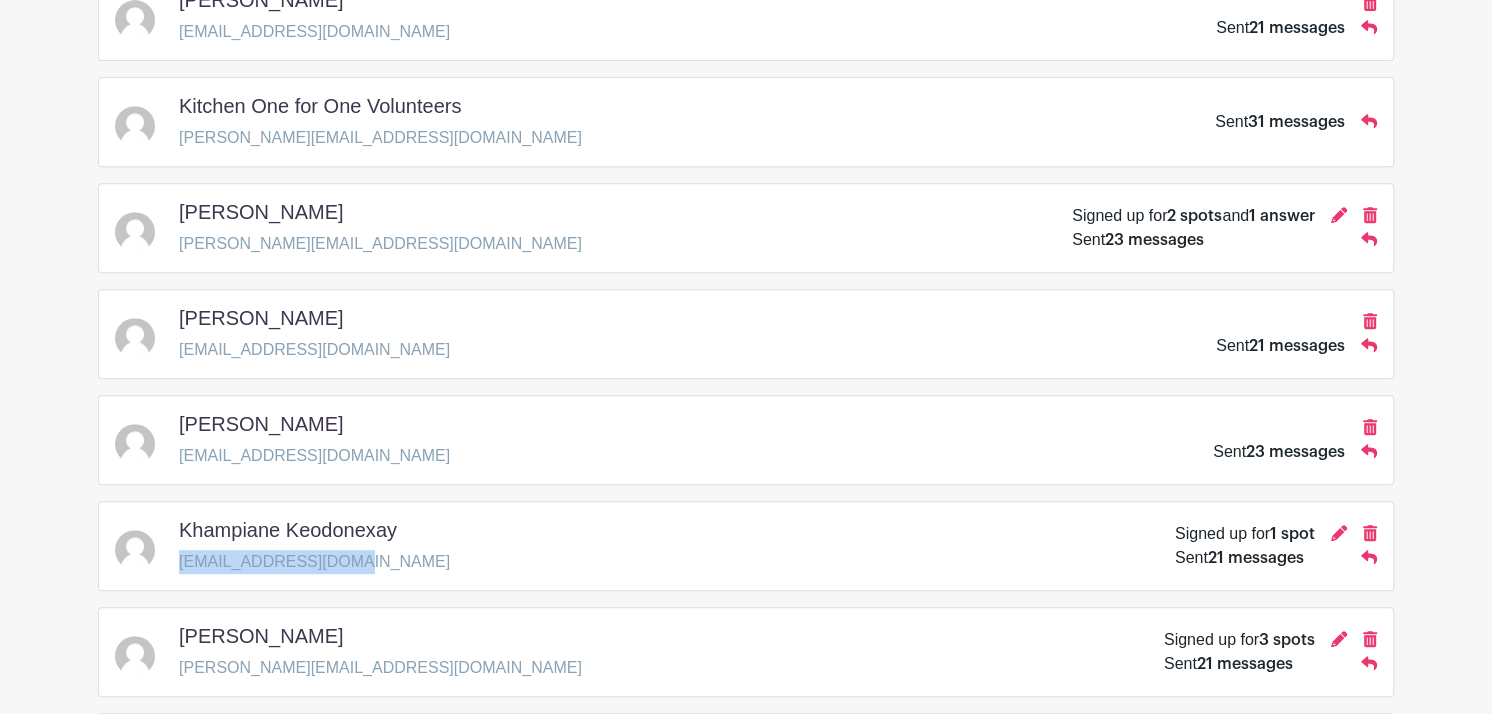 drag, startPoint x: 180, startPoint y: 556, endPoint x: 351, endPoint y: 556, distance: 171 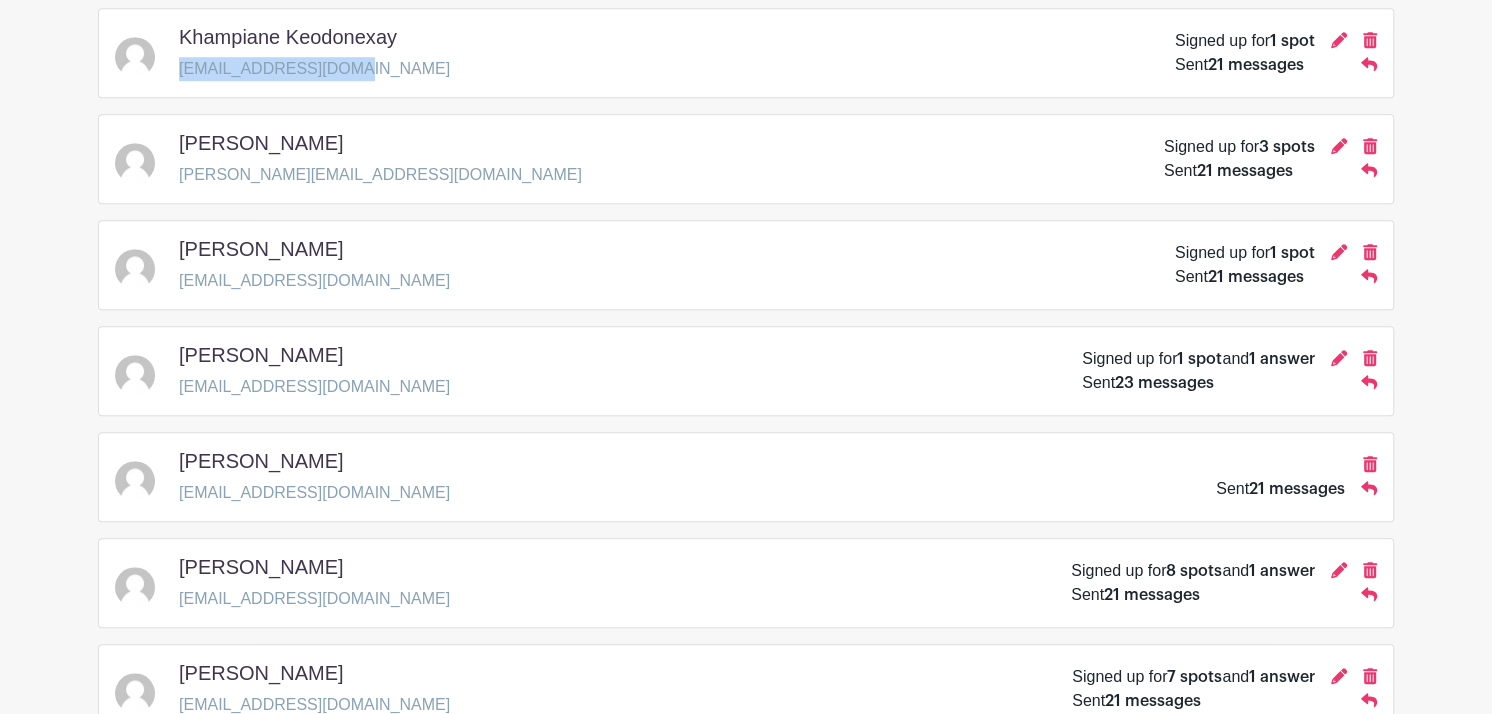 scroll, scrollTop: 1226, scrollLeft: 0, axis: vertical 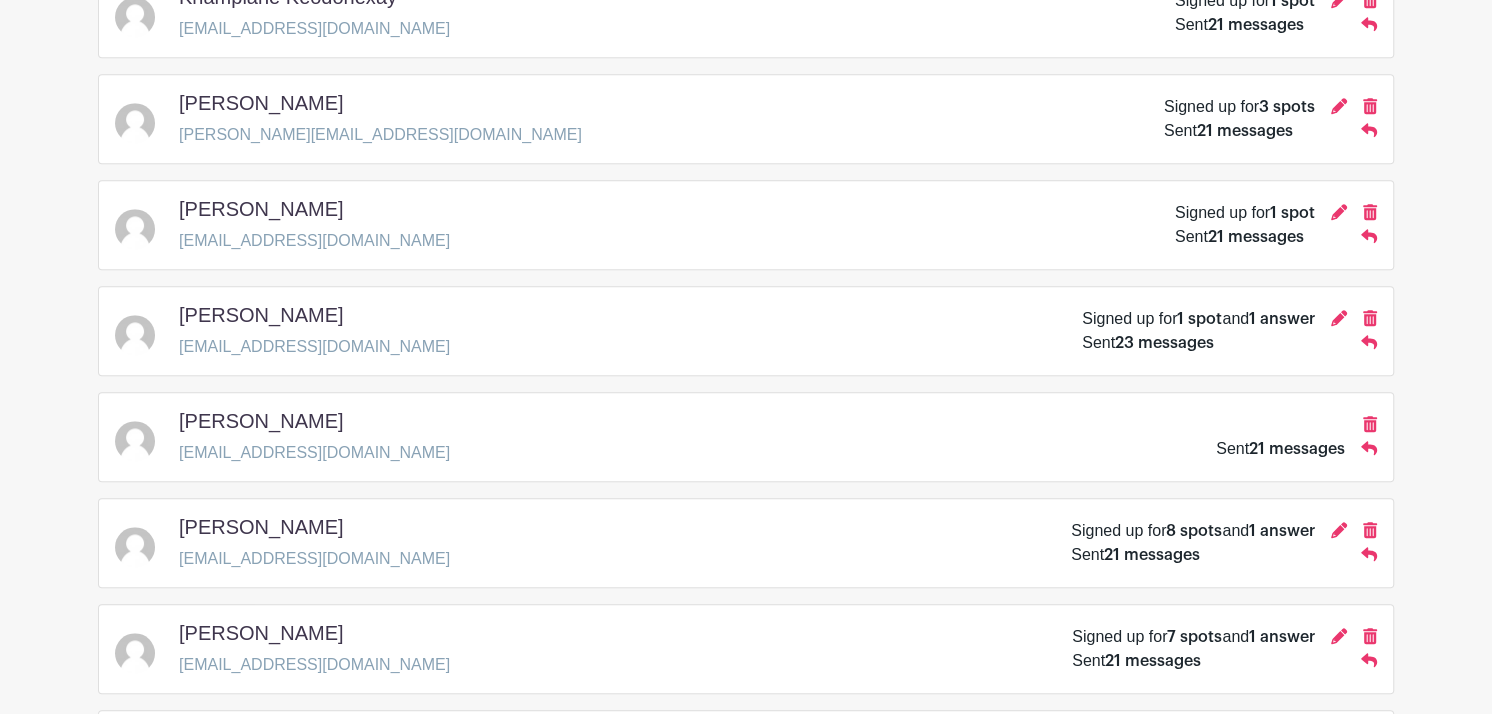 click on "[EMAIL_ADDRESS][DOMAIN_NAME]" at bounding box center (314, 559) 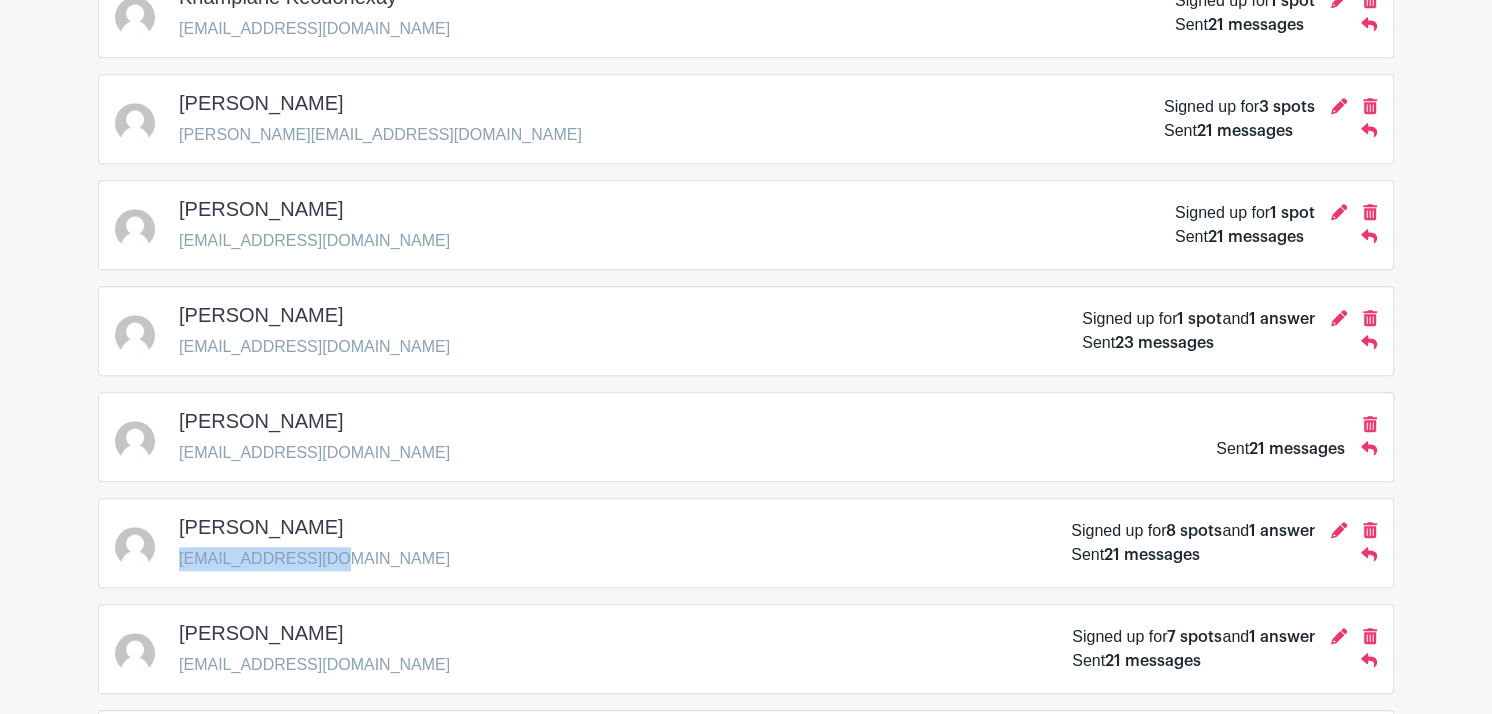 drag, startPoint x: 181, startPoint y: 552, endPoint x: 322, endPoint y: 549, distance: 141.0319 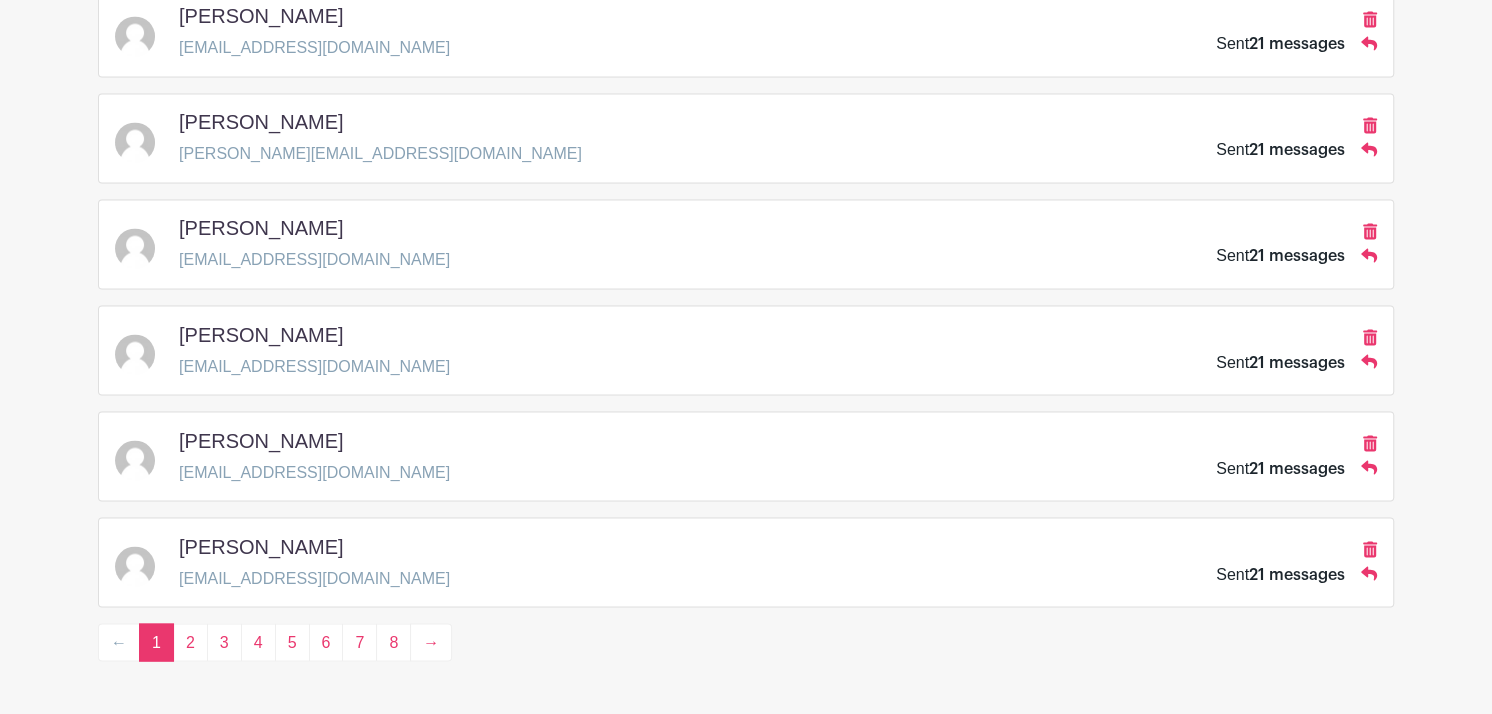 scroll, scrollTop: 2906, scrollLeft: 0, axis: vertical 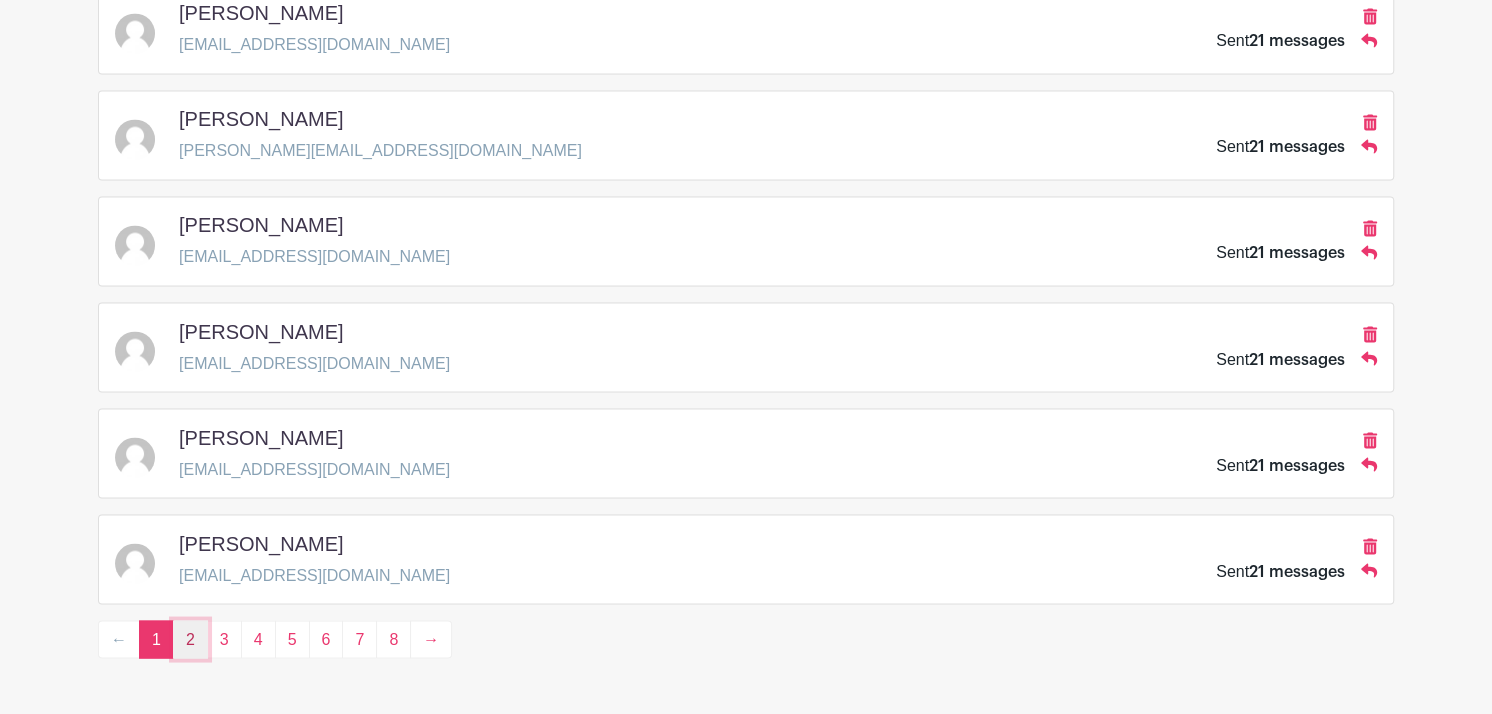 click on "2" at bounding box center [190, 639] 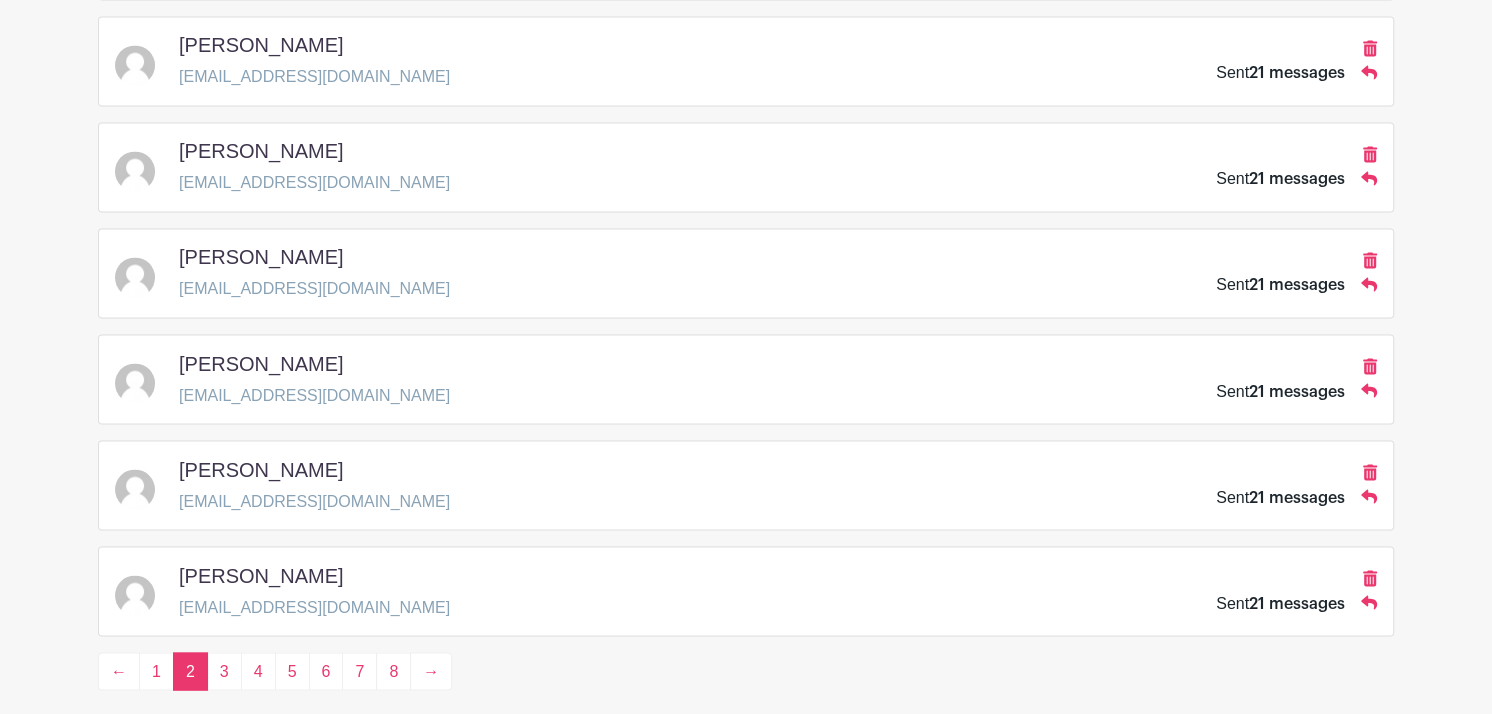 scroll, scrollTop: 2880, scrollLeft: 0, axis: vertical 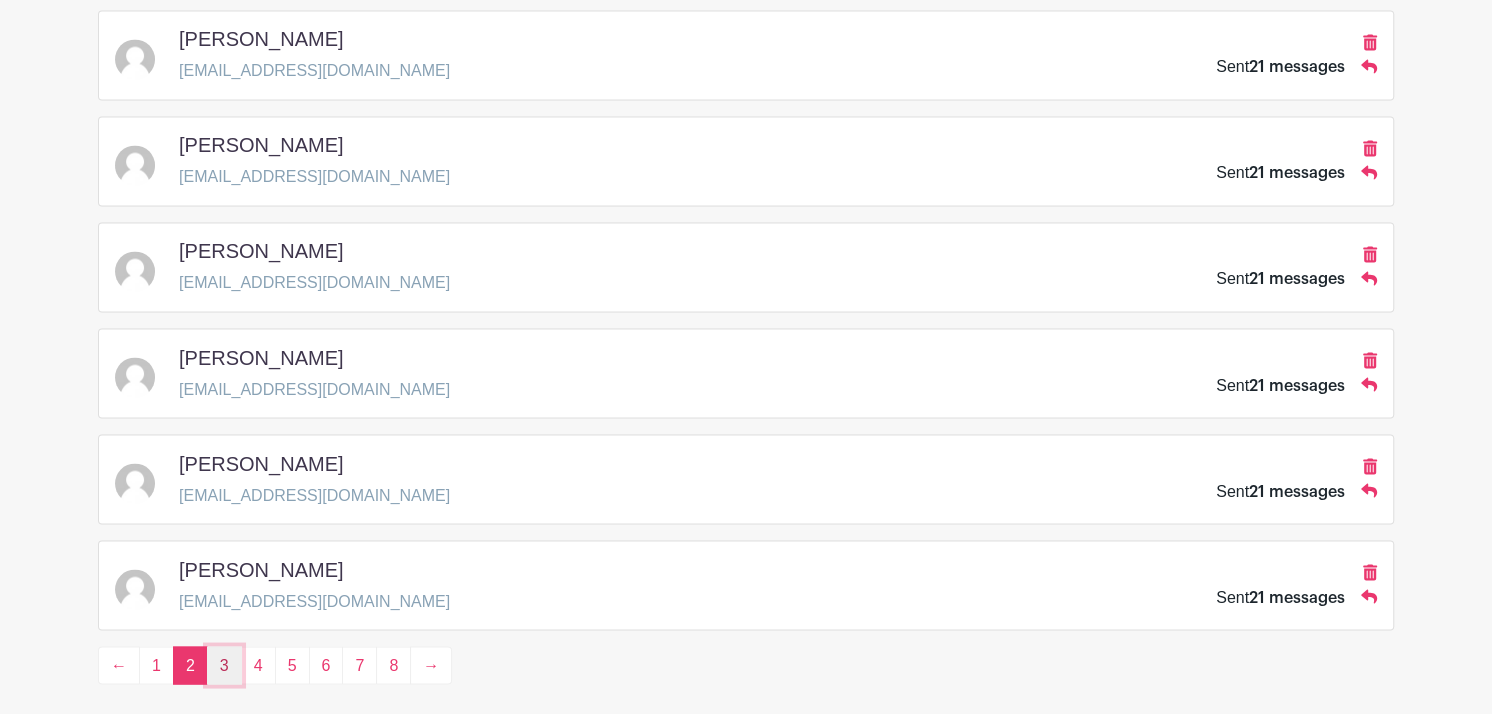 click on "3" at bounding box center [224, 665] 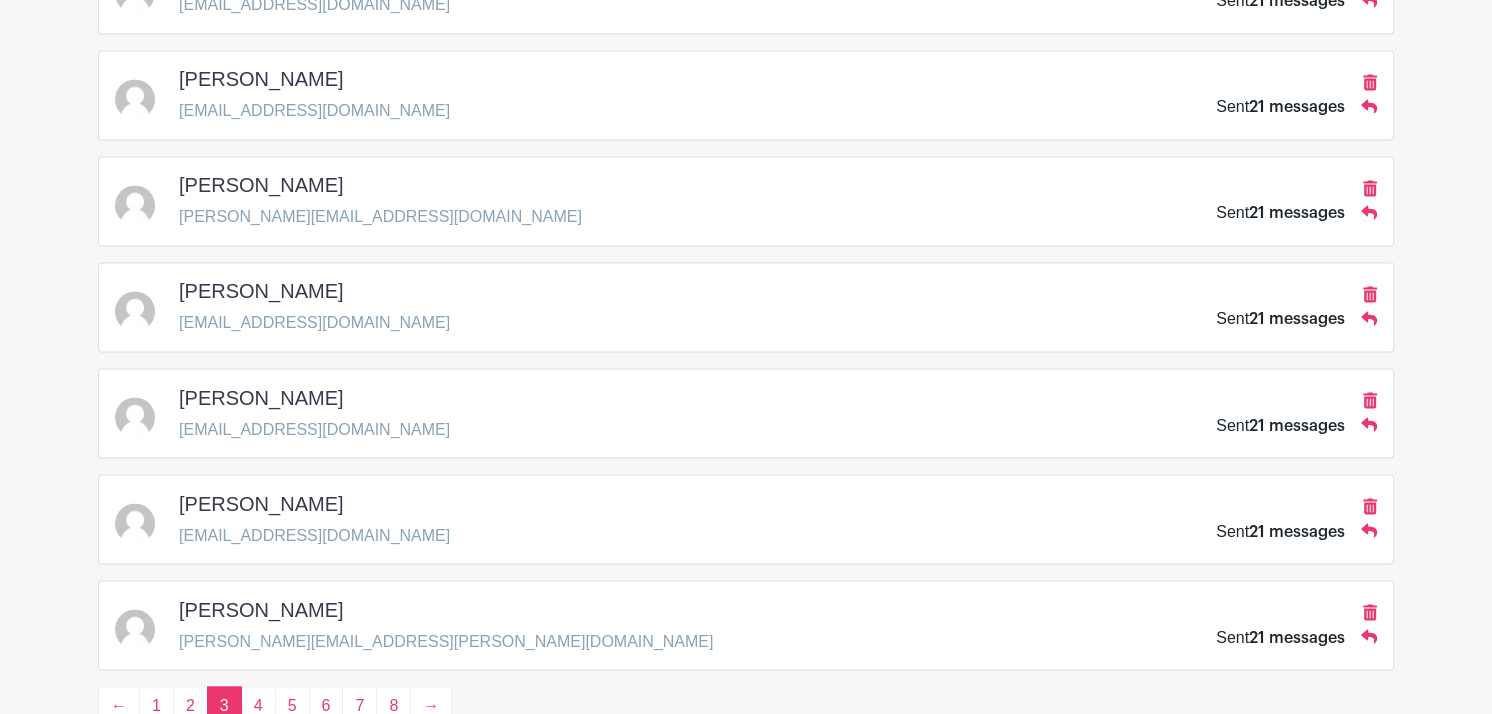 scroll, scrollTop: 2880, scrollLeft: 0, axis: vertical 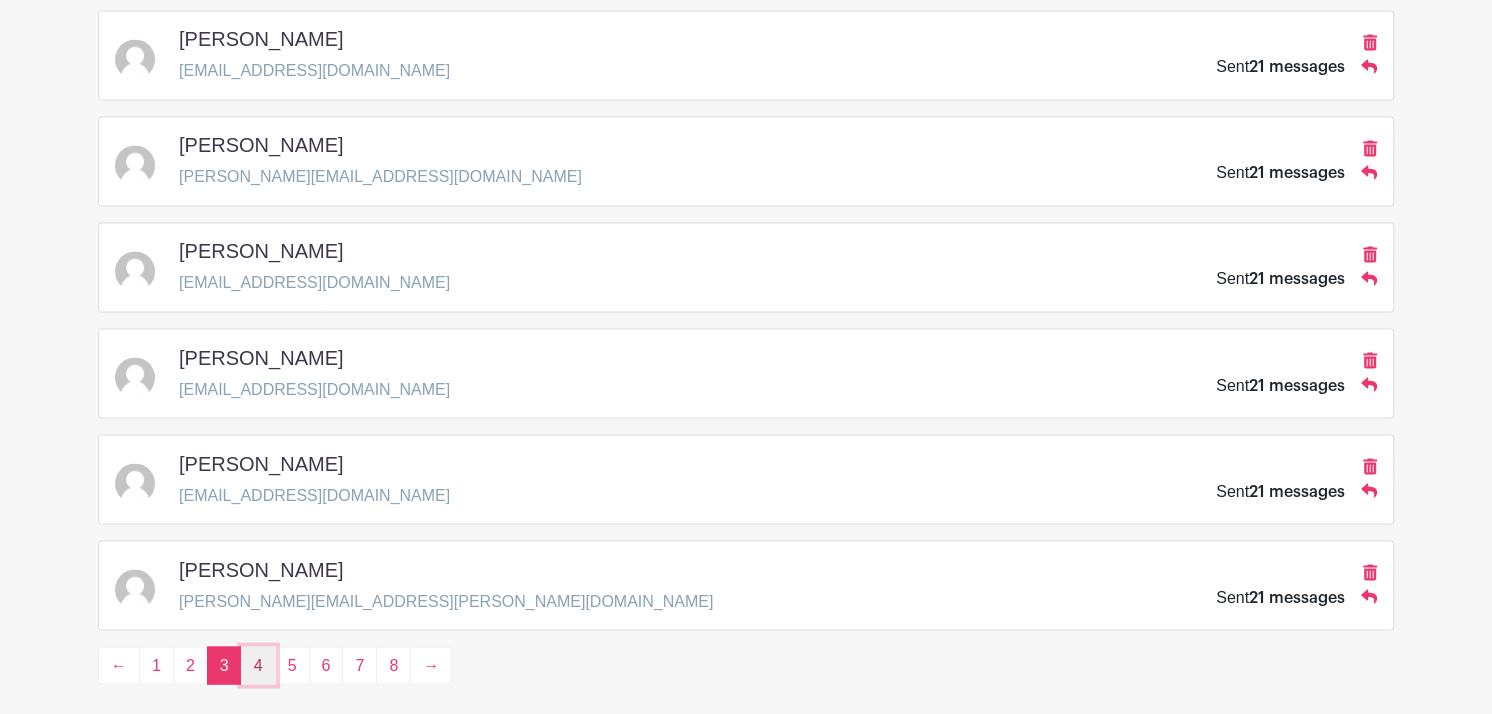 click on "4" at bounding box center [258, 665] 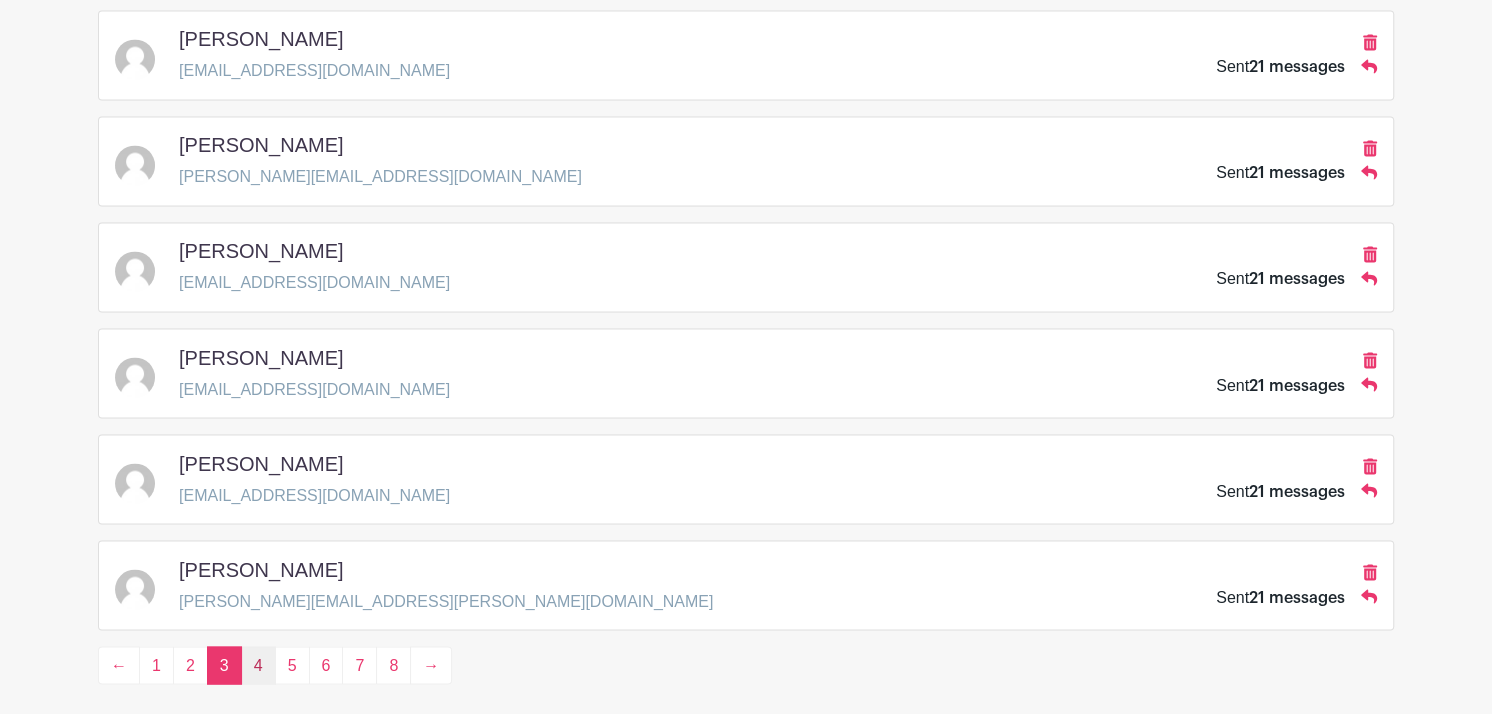 scroll, scrollTop: 0, scrollLeft: 0, axis: both 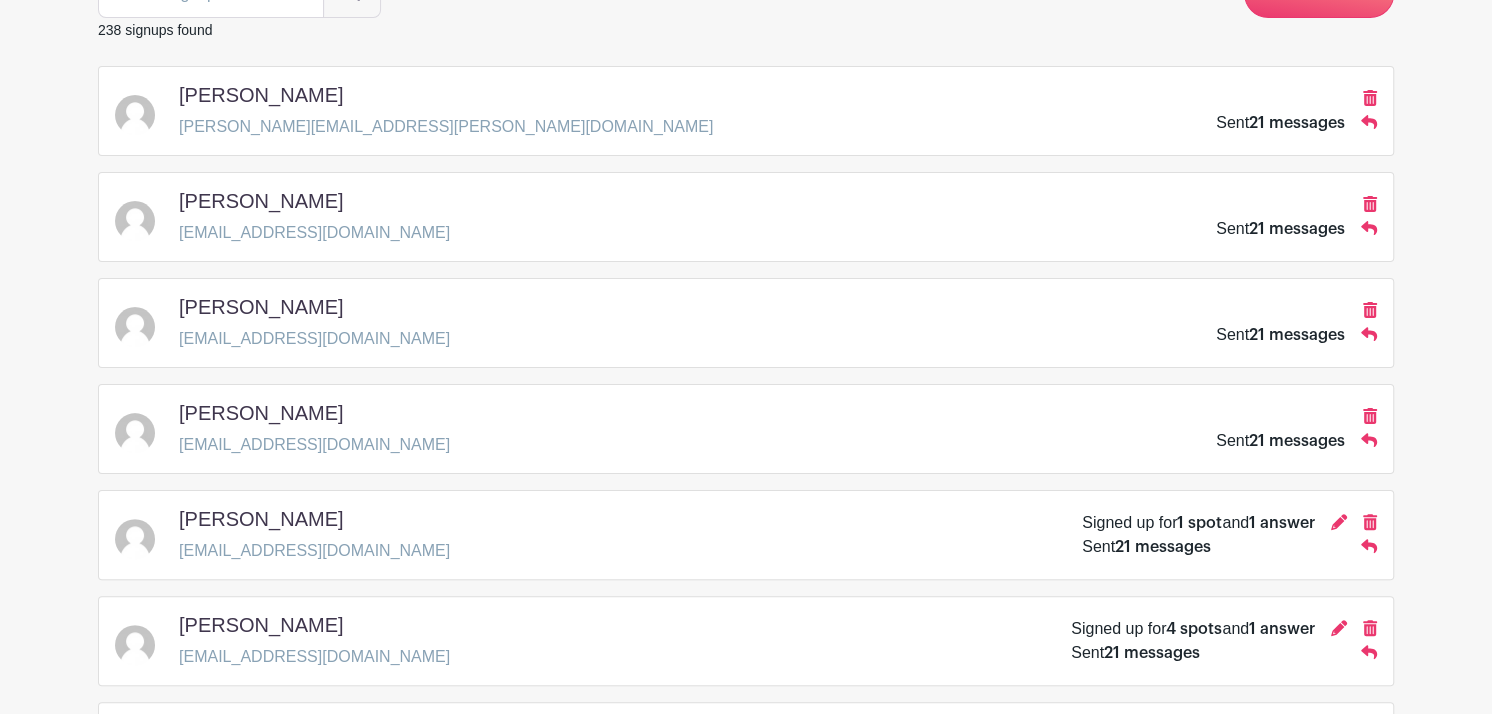 click on "[EMAIL_ADDRESS][DOMAIN_NAME]" at bounding box center (314, 551) 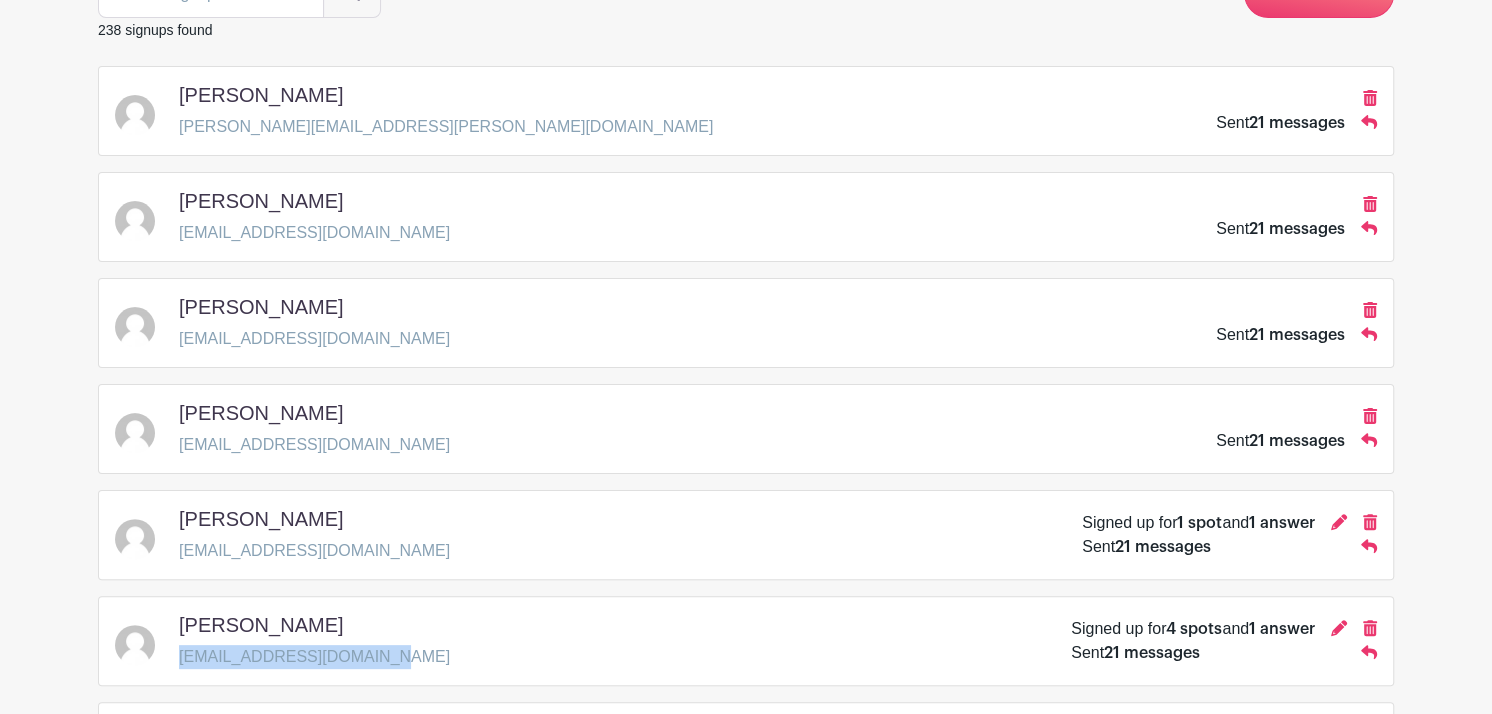 drag, startPoint x: 182, startPoint y: 656, endPoint x: 392, endPoint y: 665, distance: 210.19276 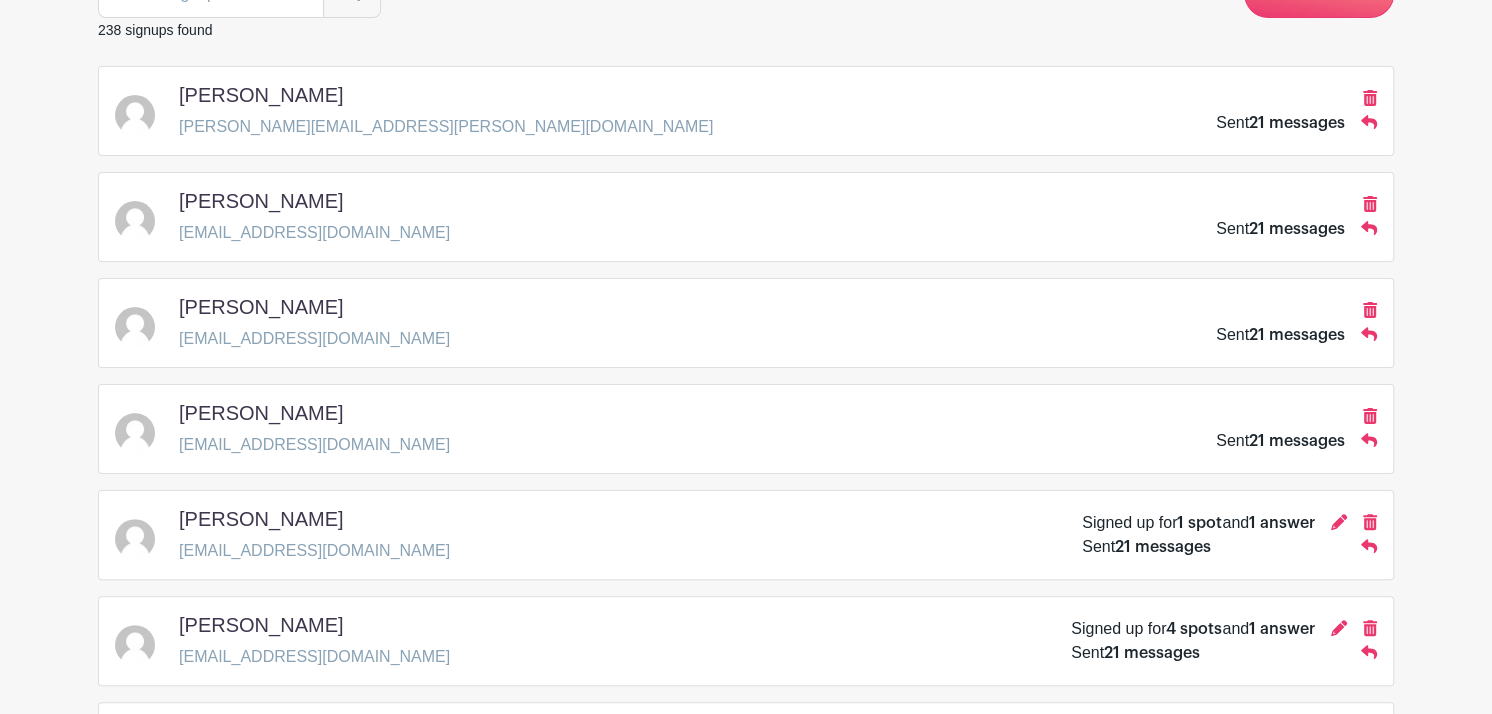 click on "[EMAIL_ADDRESS][DOMAIN_NAME]" at bounding box center (314, 657) 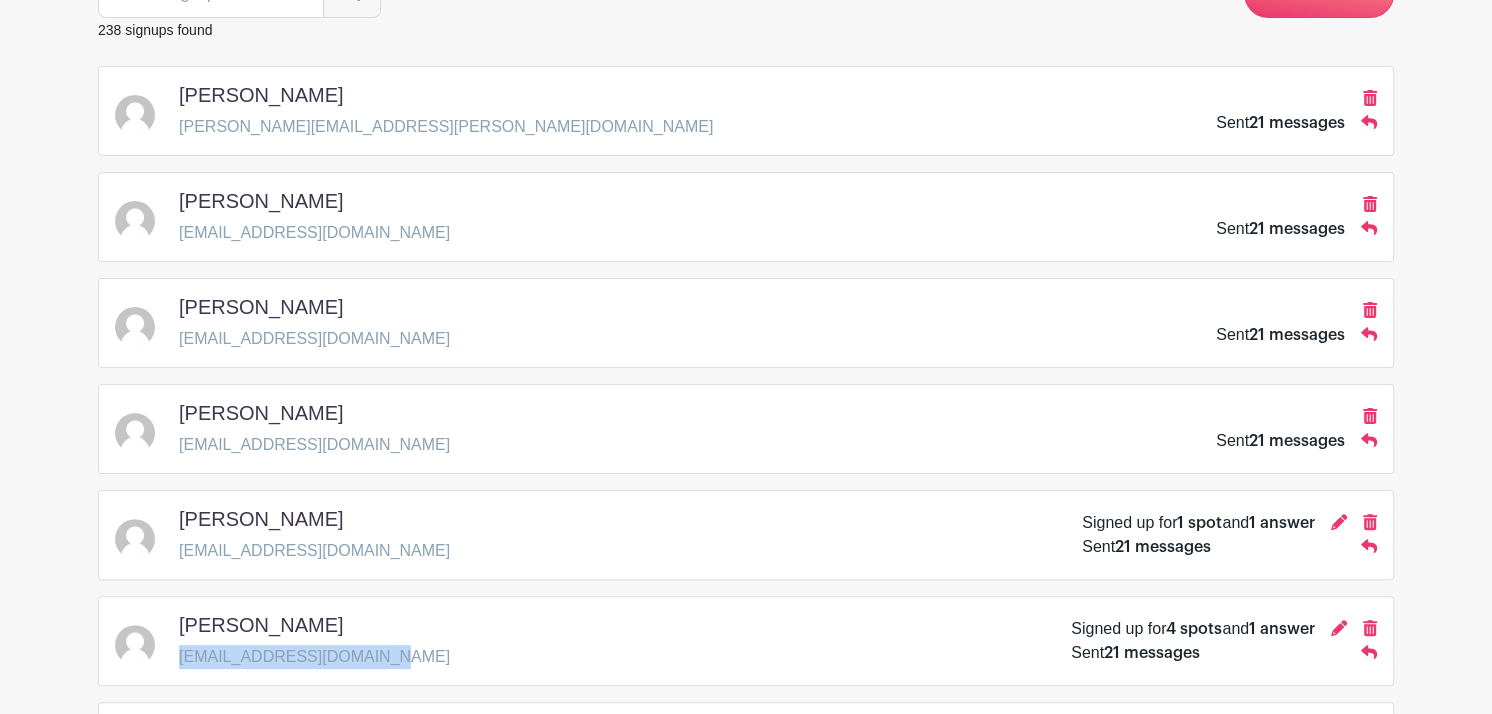 drag, startPoint x: 176, startPoint y: 651, endPoint x: 407, endPoint y: 651, distance: 231 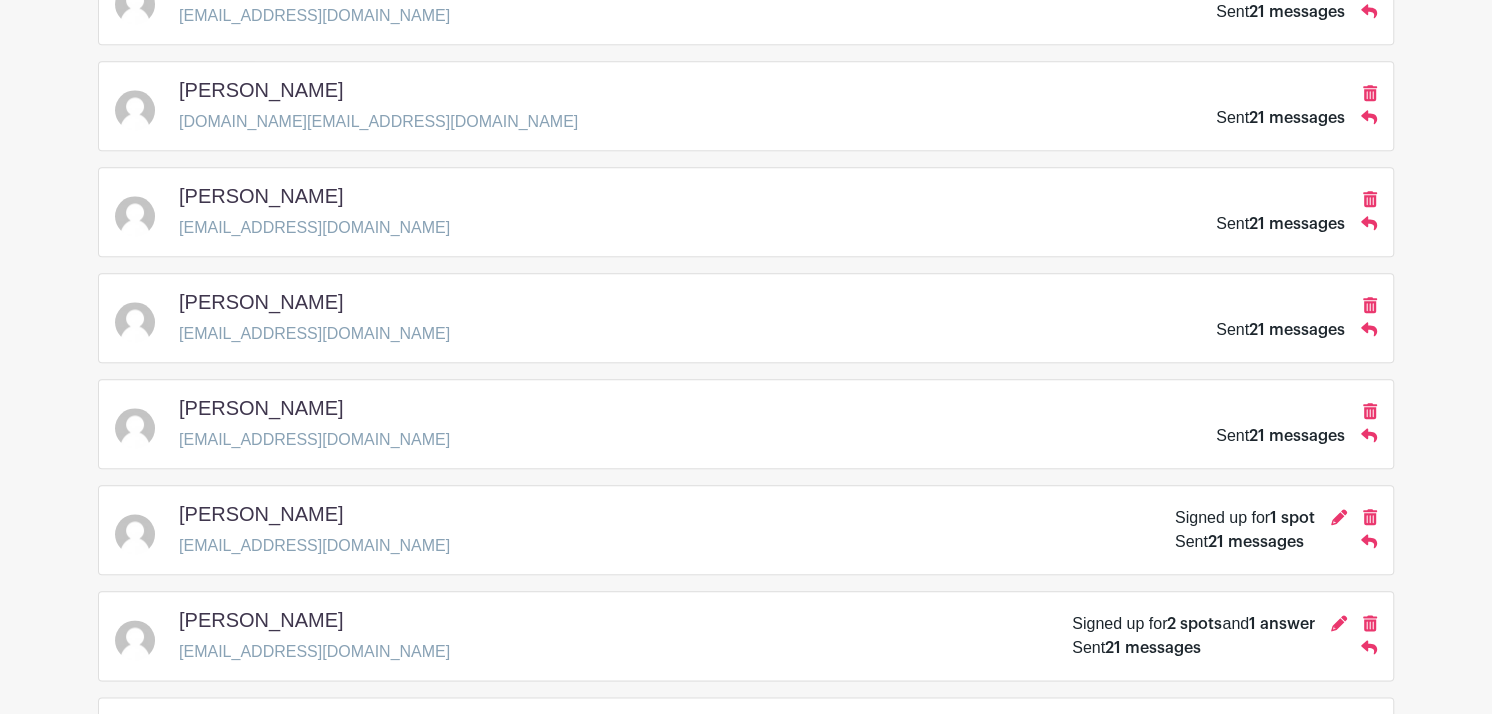 scroll, scrollTop: 1786, scrollLeft: 0, axis: vertical 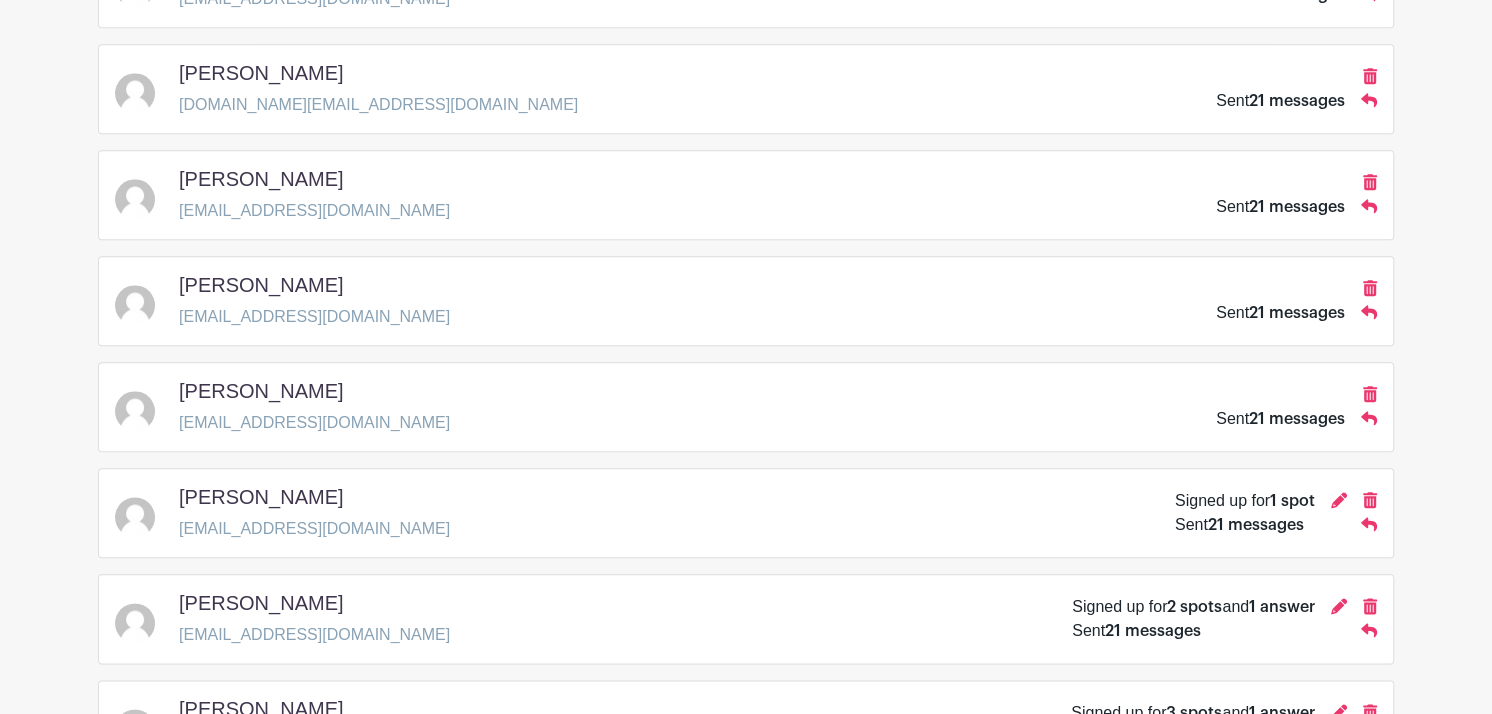 click on "[PERSON_NAME]
[EMAIL_ADDRESS][DOMAIN_NAME]
Signed up for
2 spots
and
1 answer
Sent  21 messages" at bounding box center (746, 619) 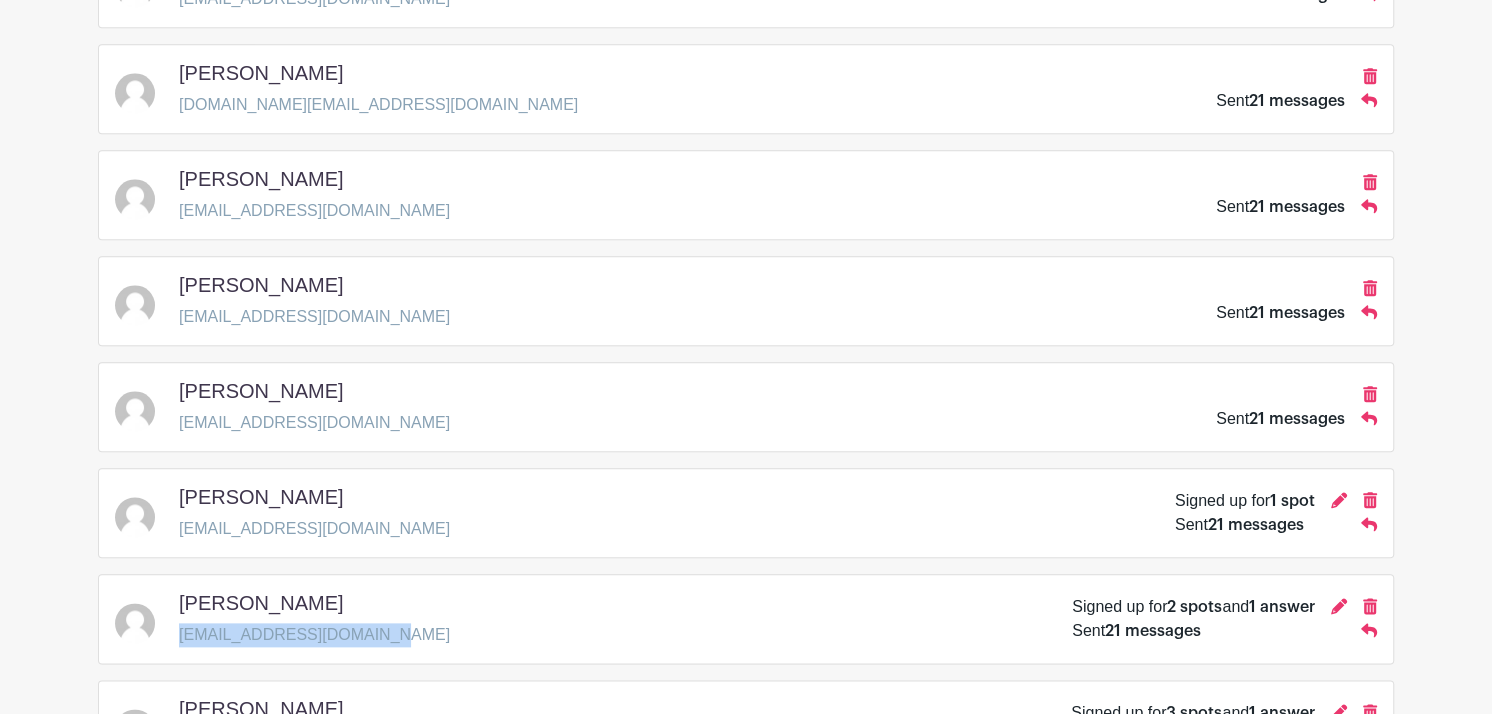 drag, startPoint x: 180, startPoint y: 625, endPoint x: 385, endPoint y: 648, distance: 206.28621 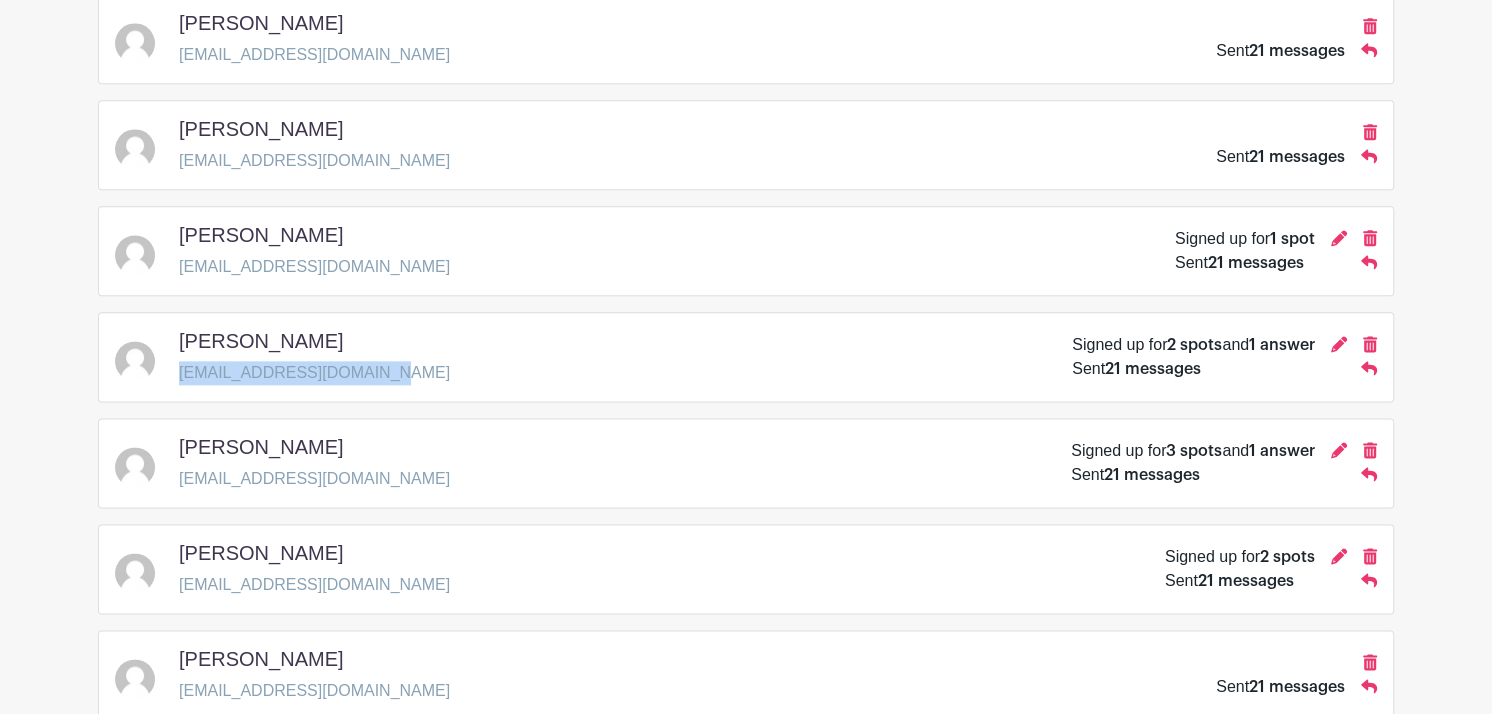 scroll, scrollTop: 2066, scrollLeft: 0, axis: vertical 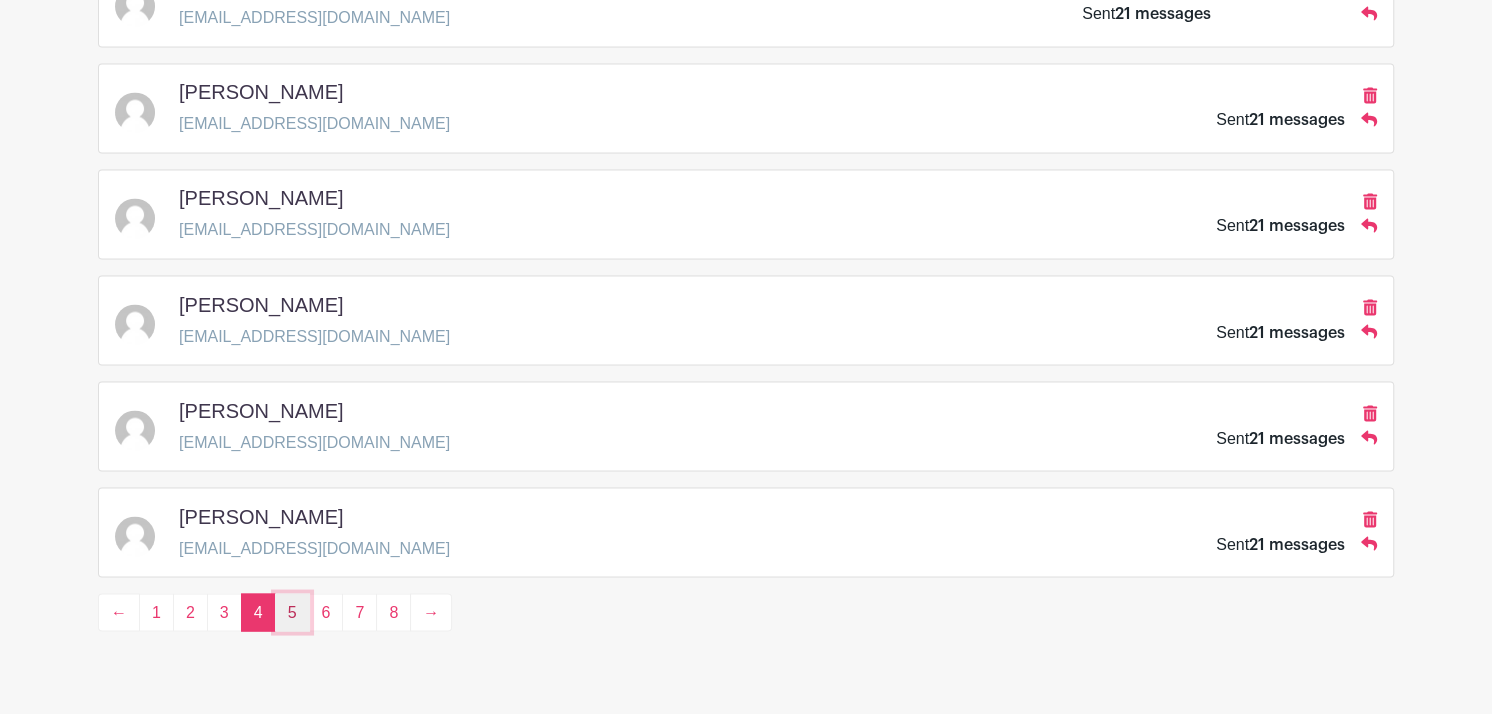 click on "5" at bounding box center [292, 612] 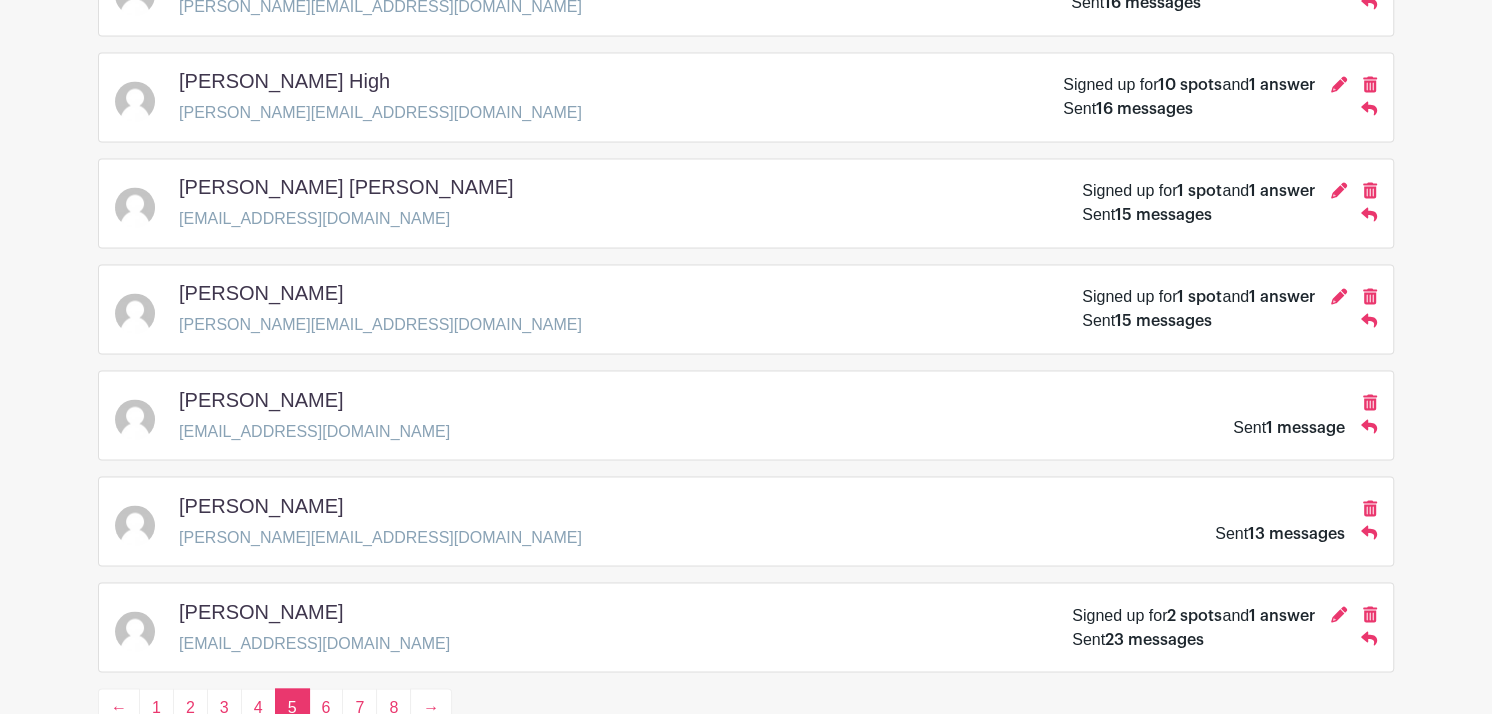 scroll, scrollTop: 2852, scrollLeft: 0, axis: vertical 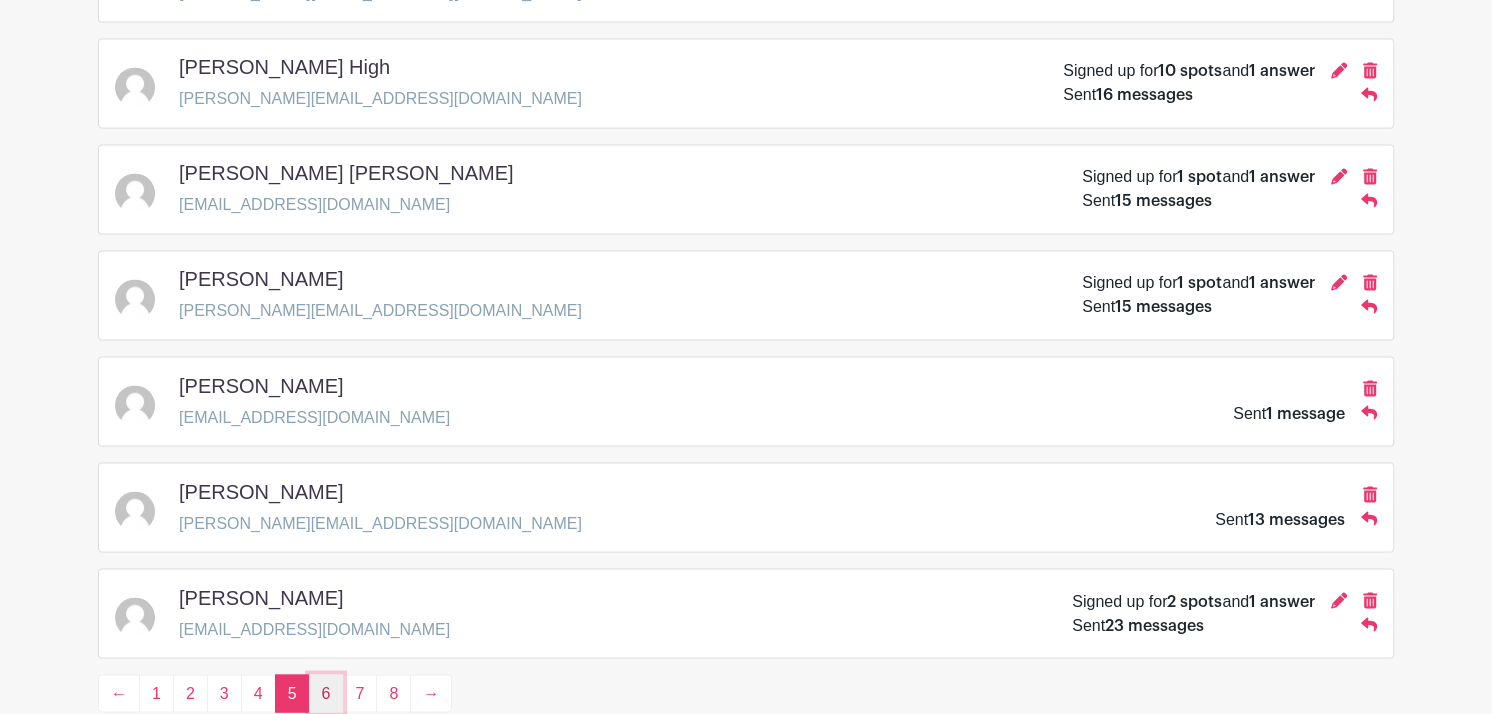 click on "6" at bounding box center [326, 693] 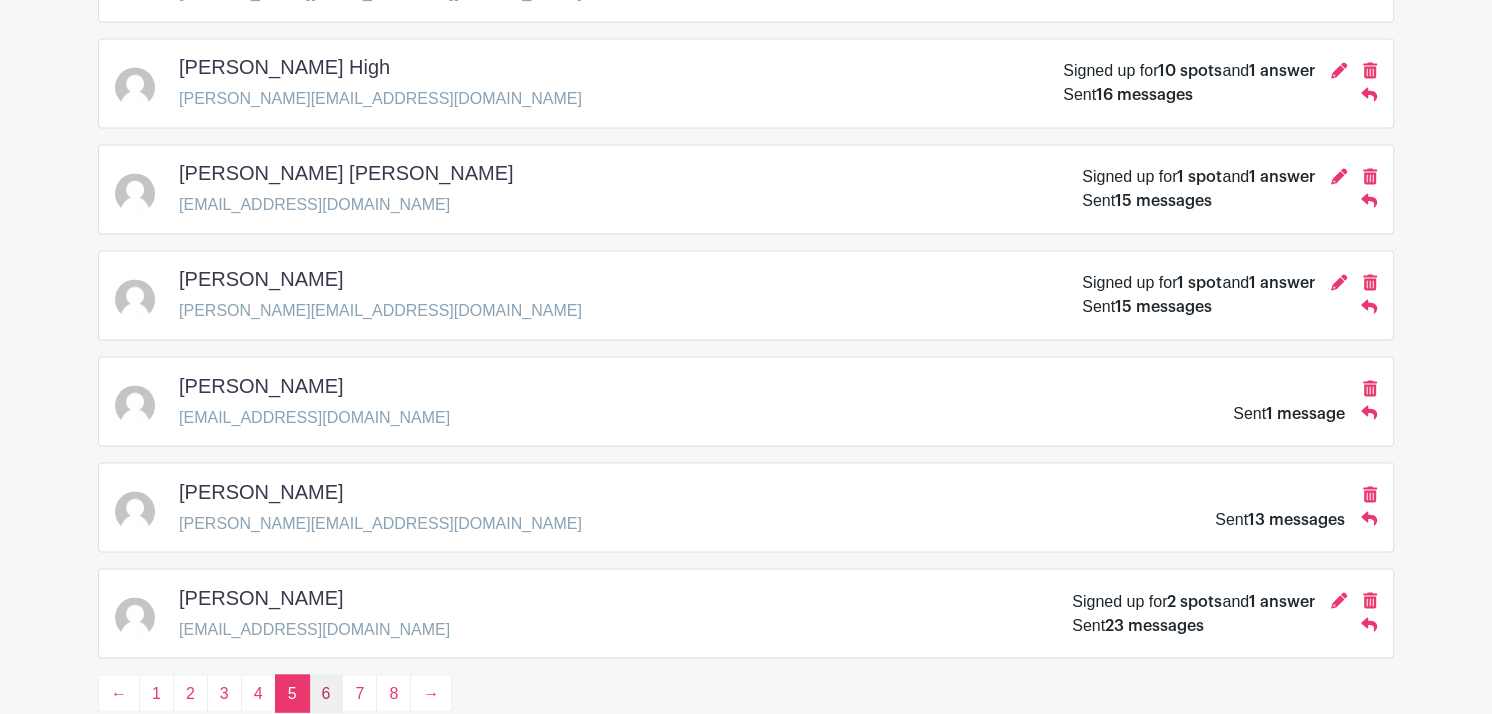 scroll, scrollTop: 0, scrollLeft: 0, axis: both 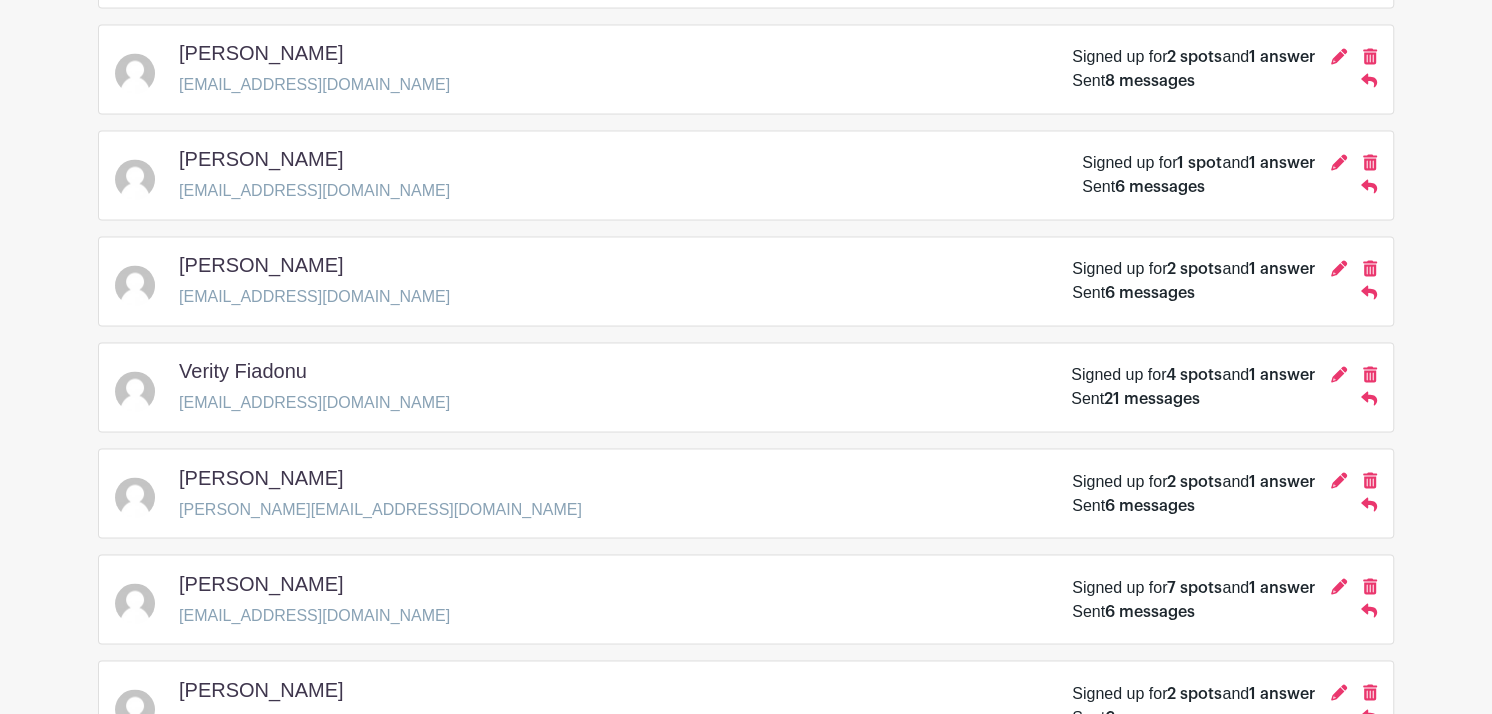 click on "[EMAIL_ADDRESS][DOMAIN_NAME]" at bounding box center (314, 615) 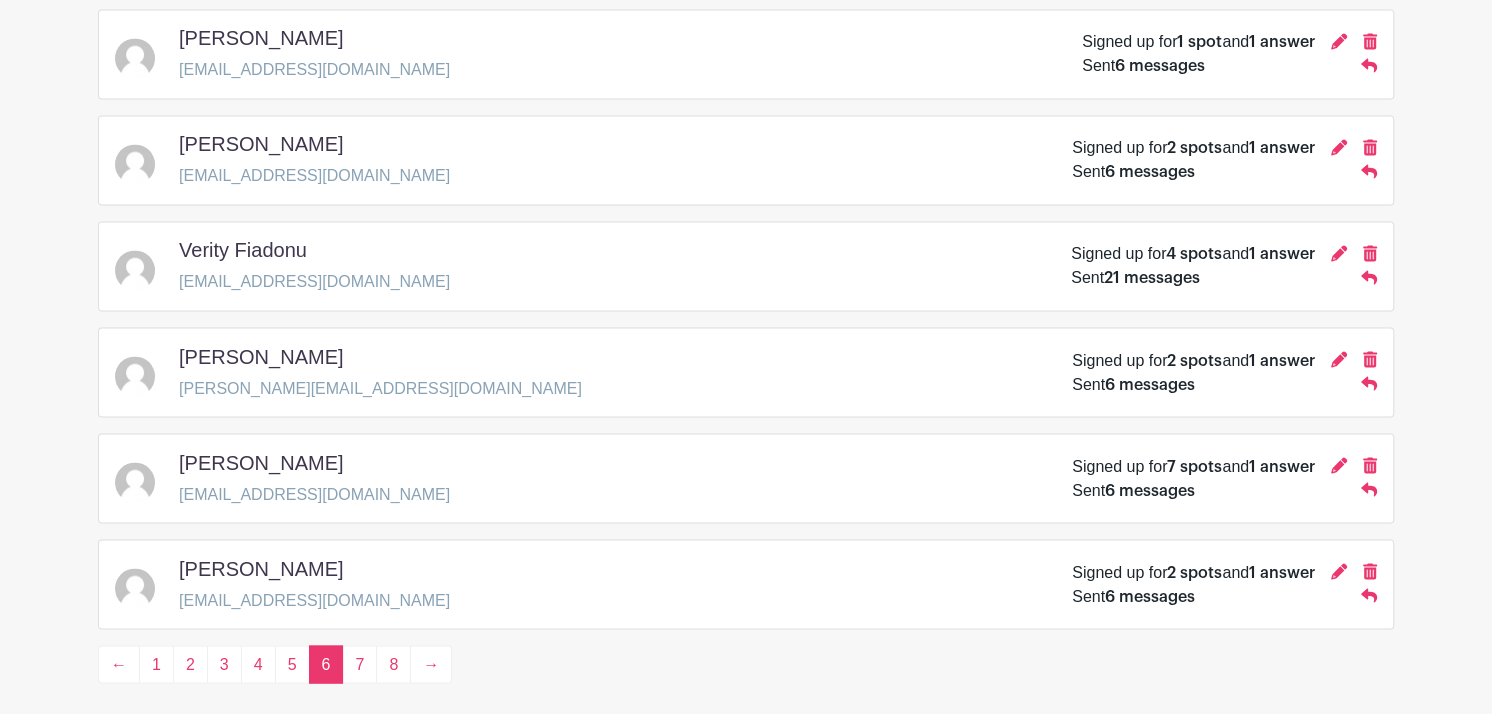 scroll, scrollTop: 2920, scrollLeft: 0, axis: vertical 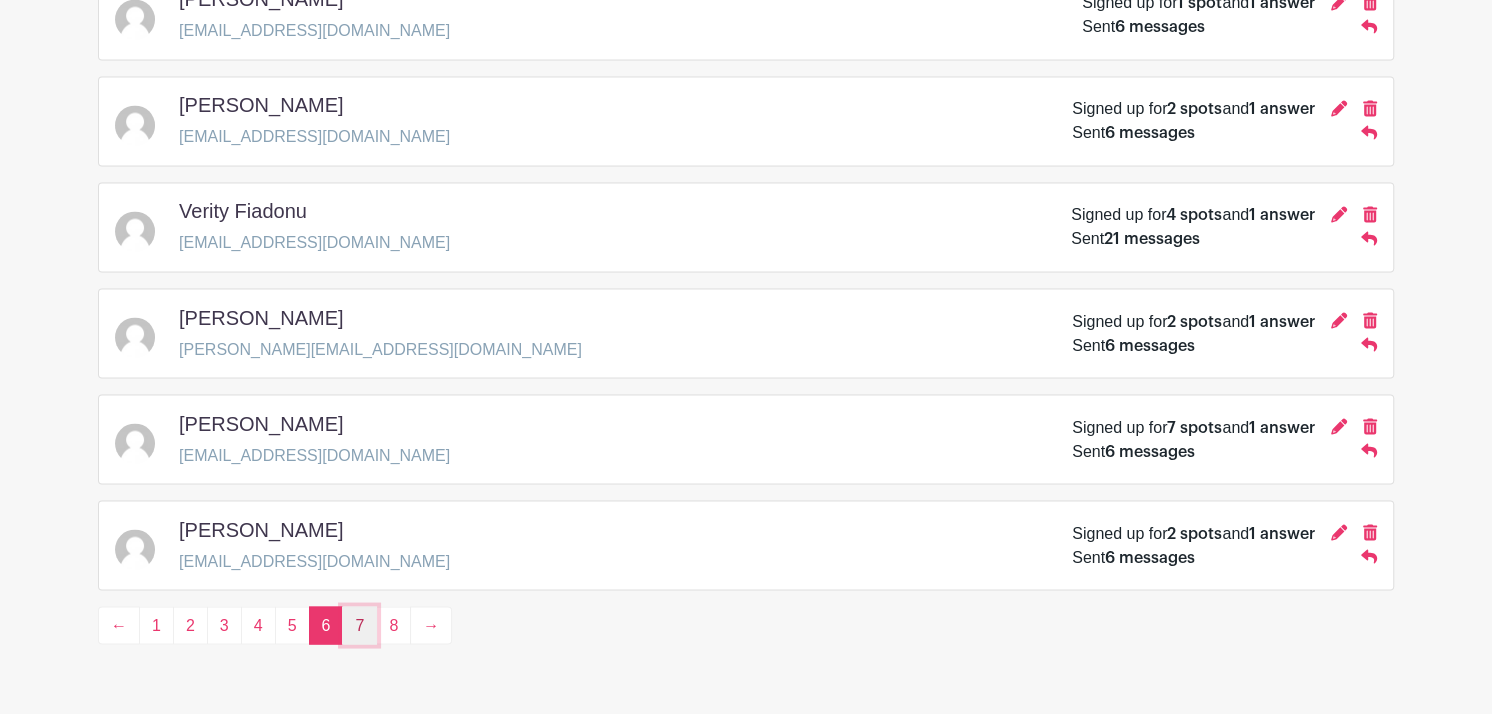 click on "7" at bounding box center (359, 625) 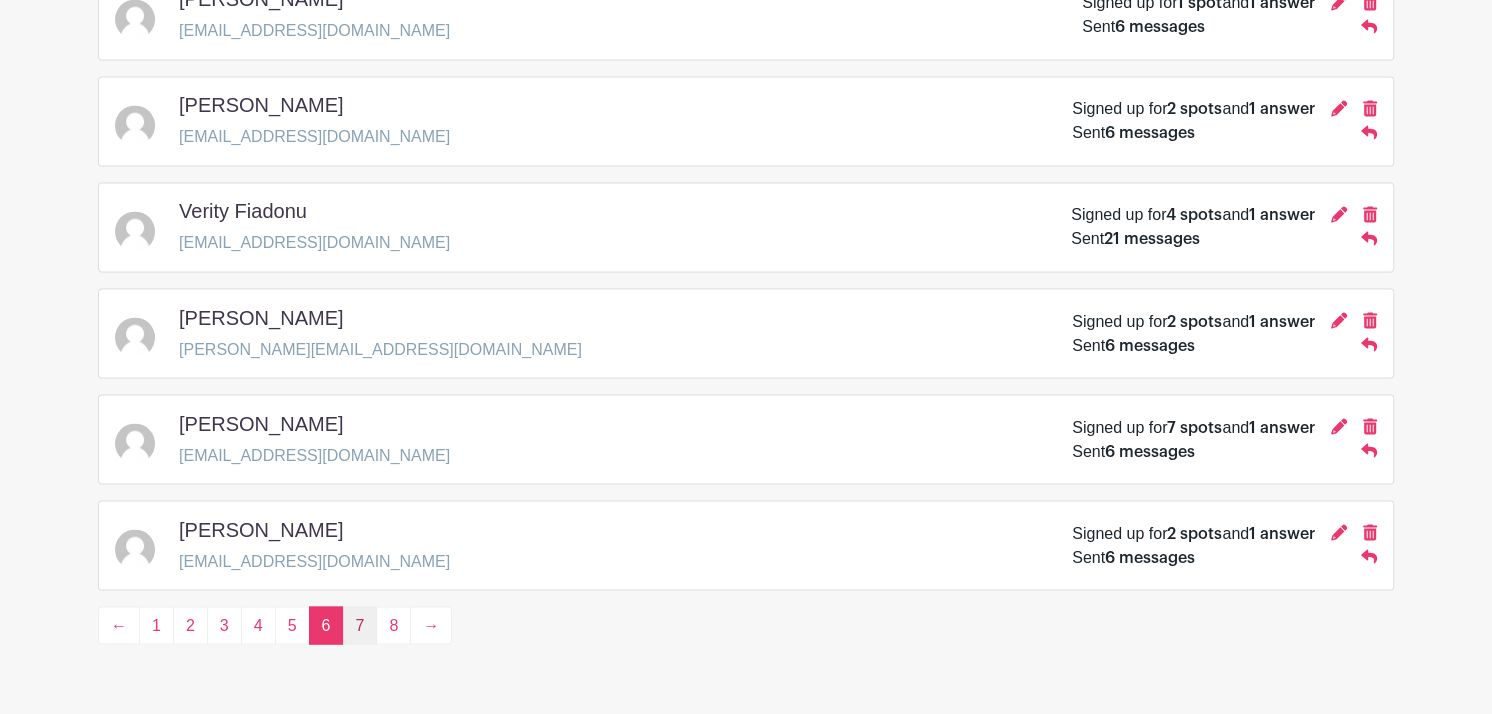 scroll, scrollTop: 0, scrollLeft: 0, axis: both 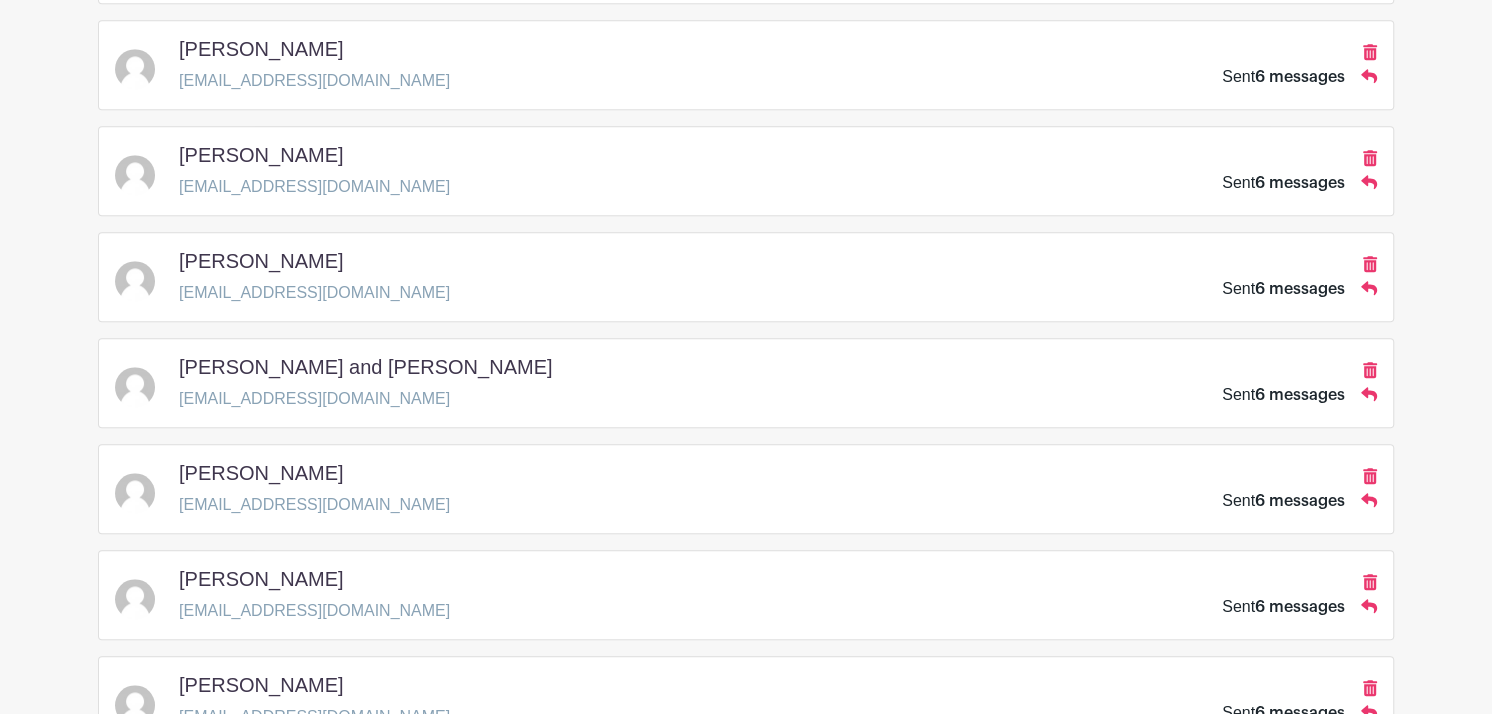 click on "[EMAIL_ADDRESS][DOMAIN_NAME]" at bounding box center (314, 611) 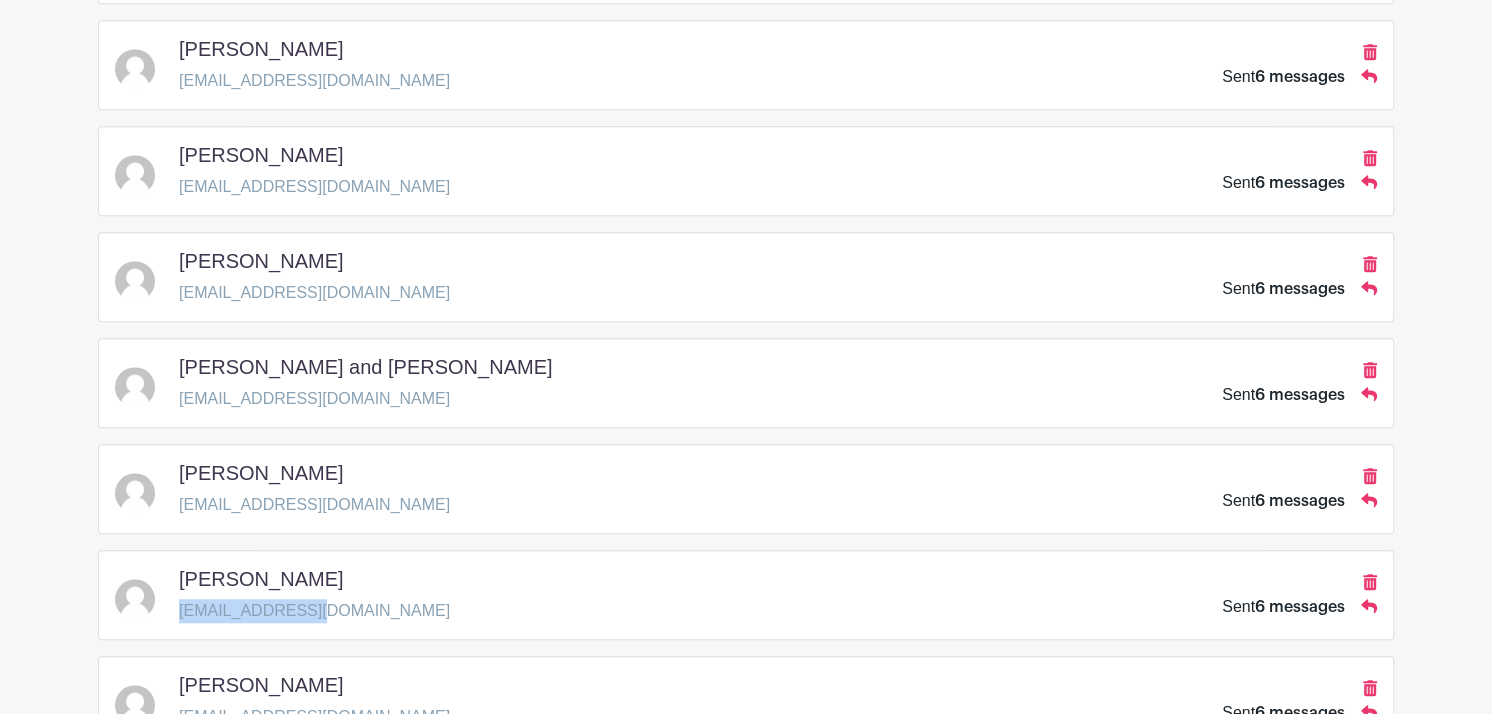 drag, startPoint x: 178, startPoint y: 603, endPoint x: 332, endPoint y: 603, distance: 154 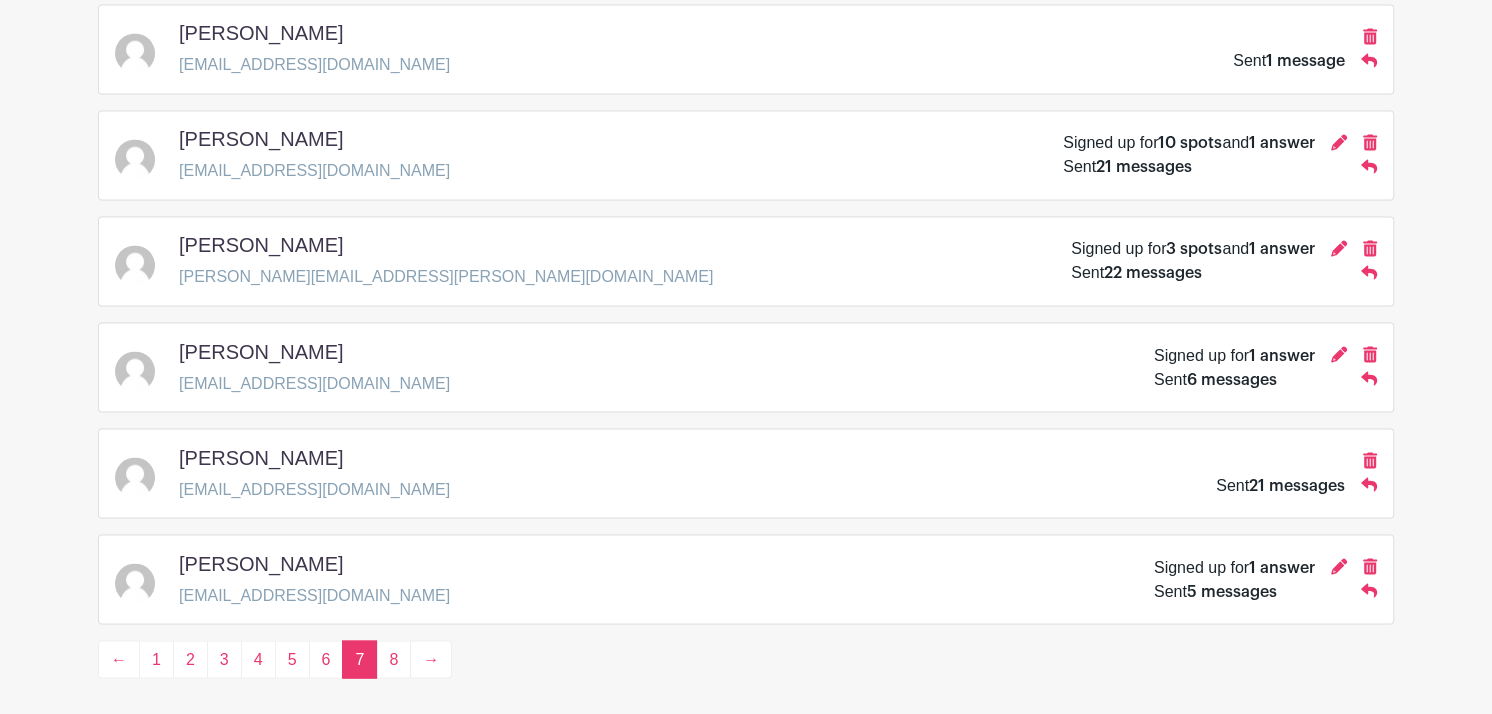 scroll, scrollTop: 2894, scrollLeft: 0, axis: vertical 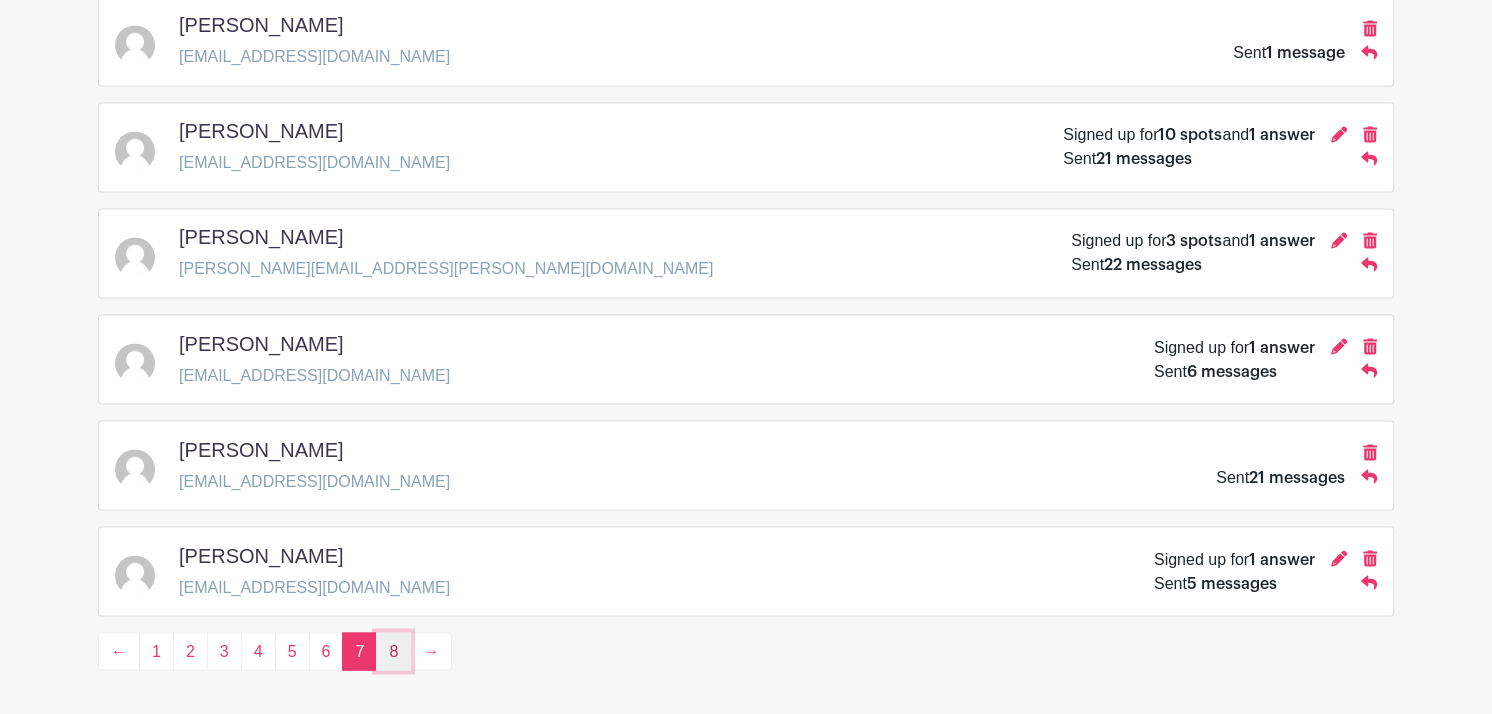 click on "8" at bounding box center [393, 651] 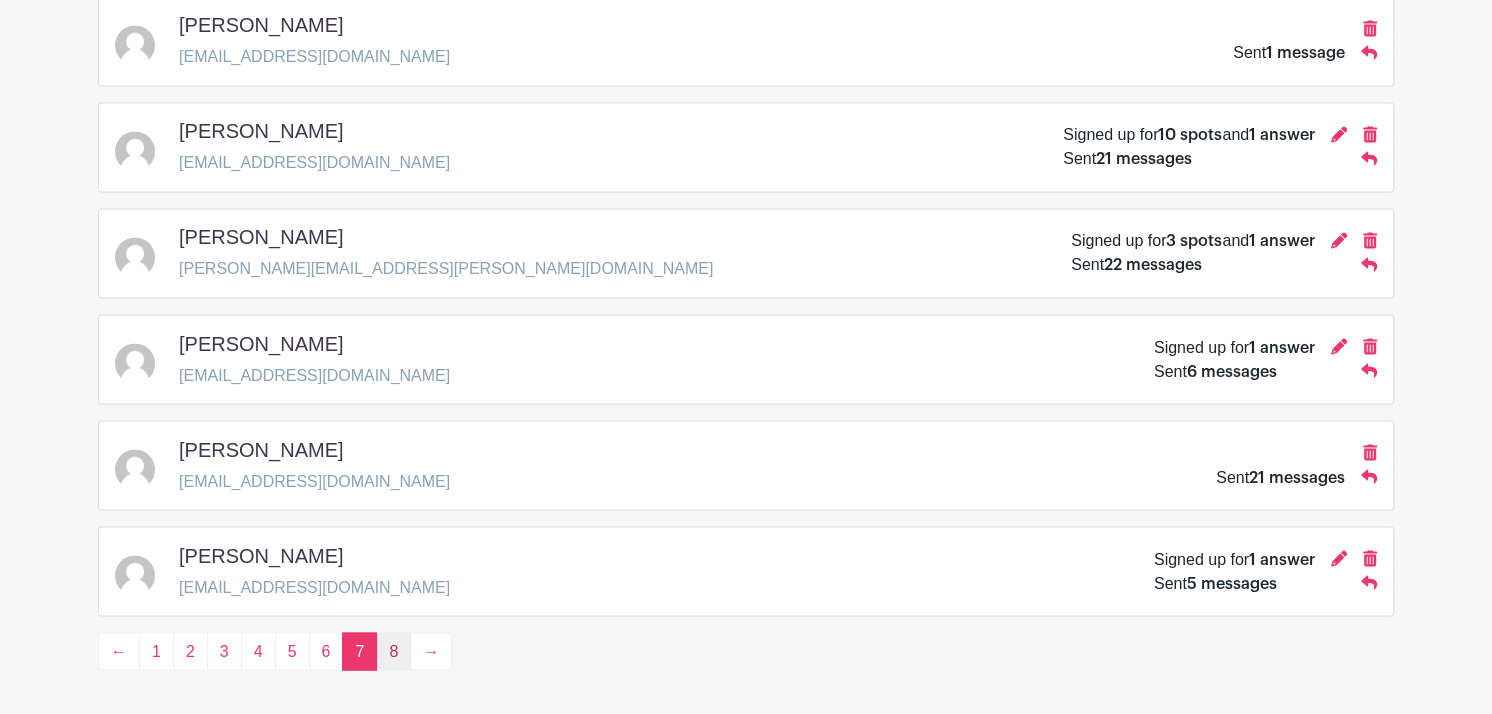 scroll, scrollTop: 0, scrollLeft: 0, axis: both 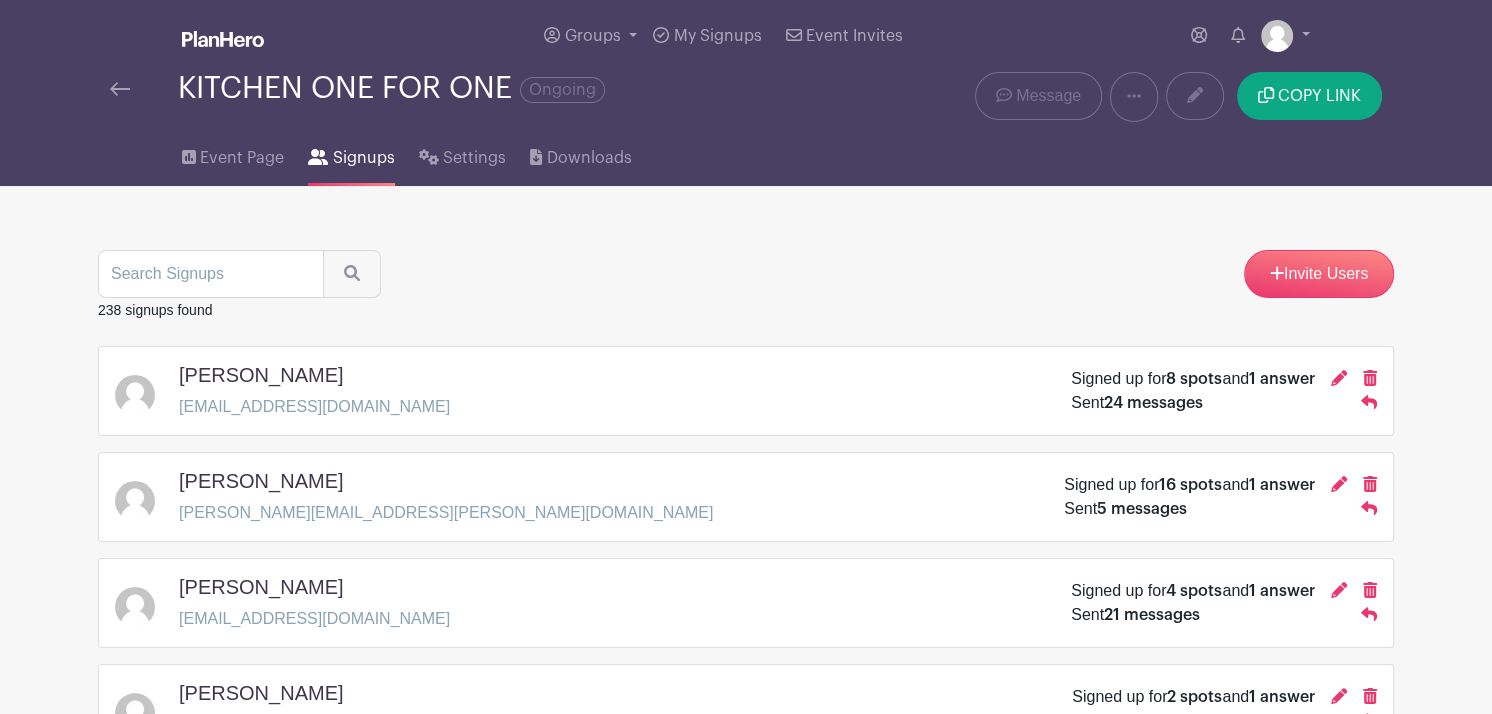 click on "Megan Hicks
[EMAIL_ADDRESS][PERSON_NAME][DOMAIN_NAME]
Signed up for
16 spots
and
1 answer
Sent  5 messages" at bounding box center (746, 497) 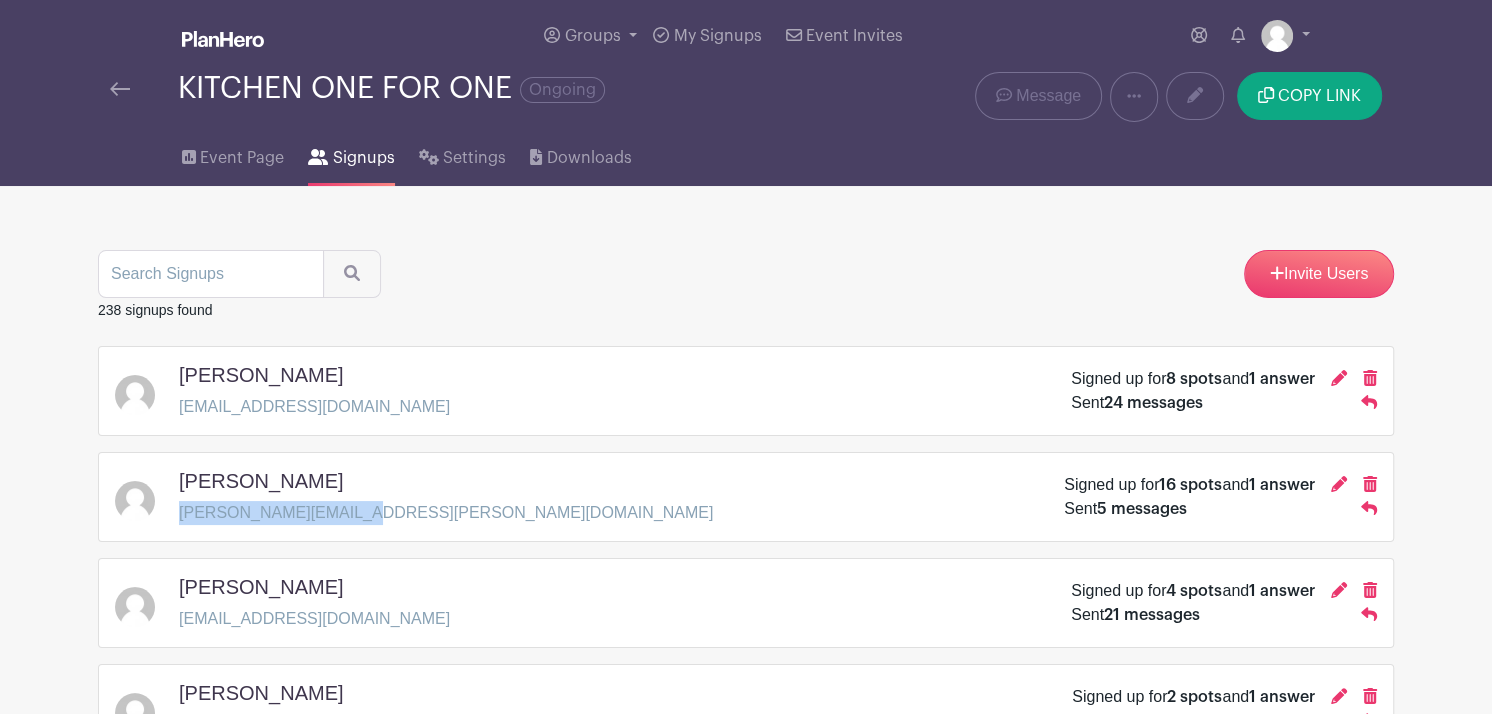 drag, startPoint x: 177, startPoint y: 509, endPoint x: 364, endPoint y: 520, distance: 187.32326 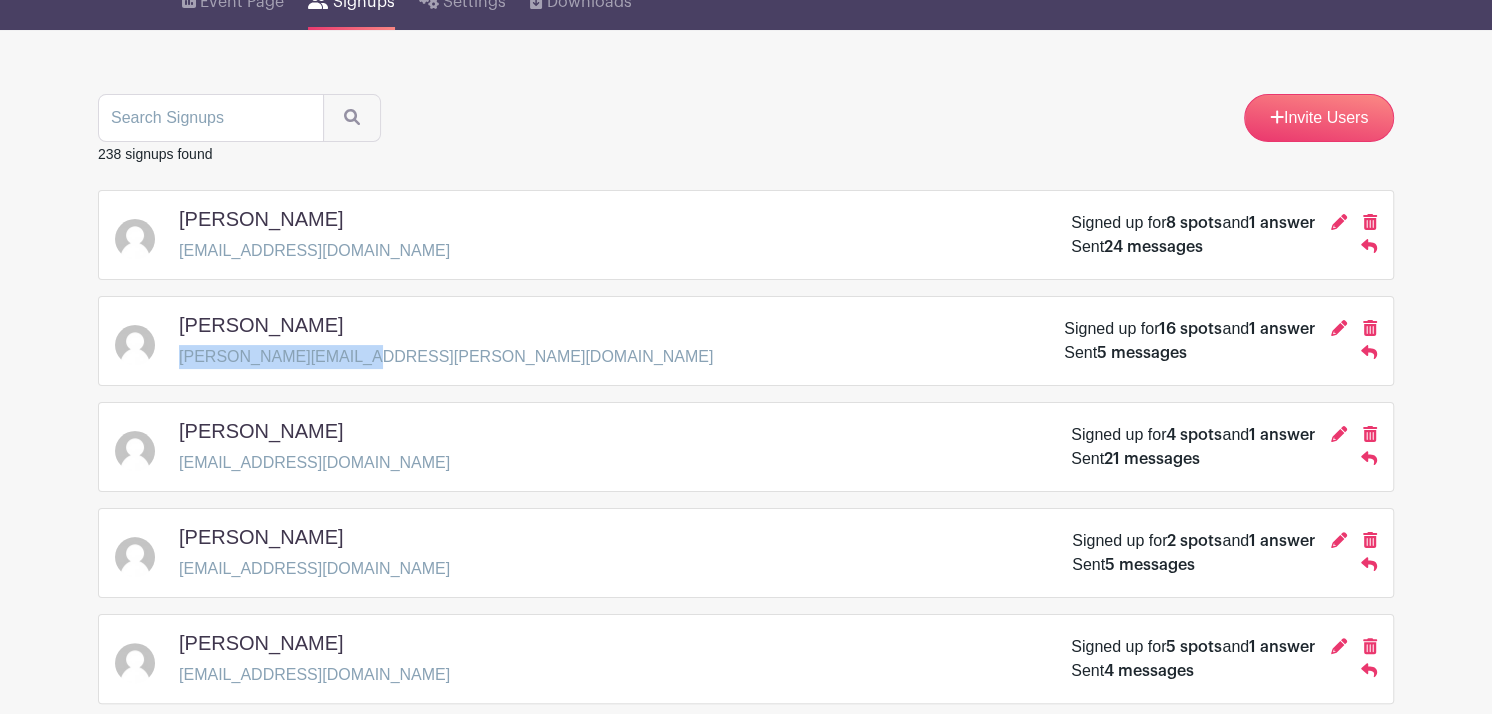 scroll, scrollTop: 160, scrollLeft: 0, axis: vertical 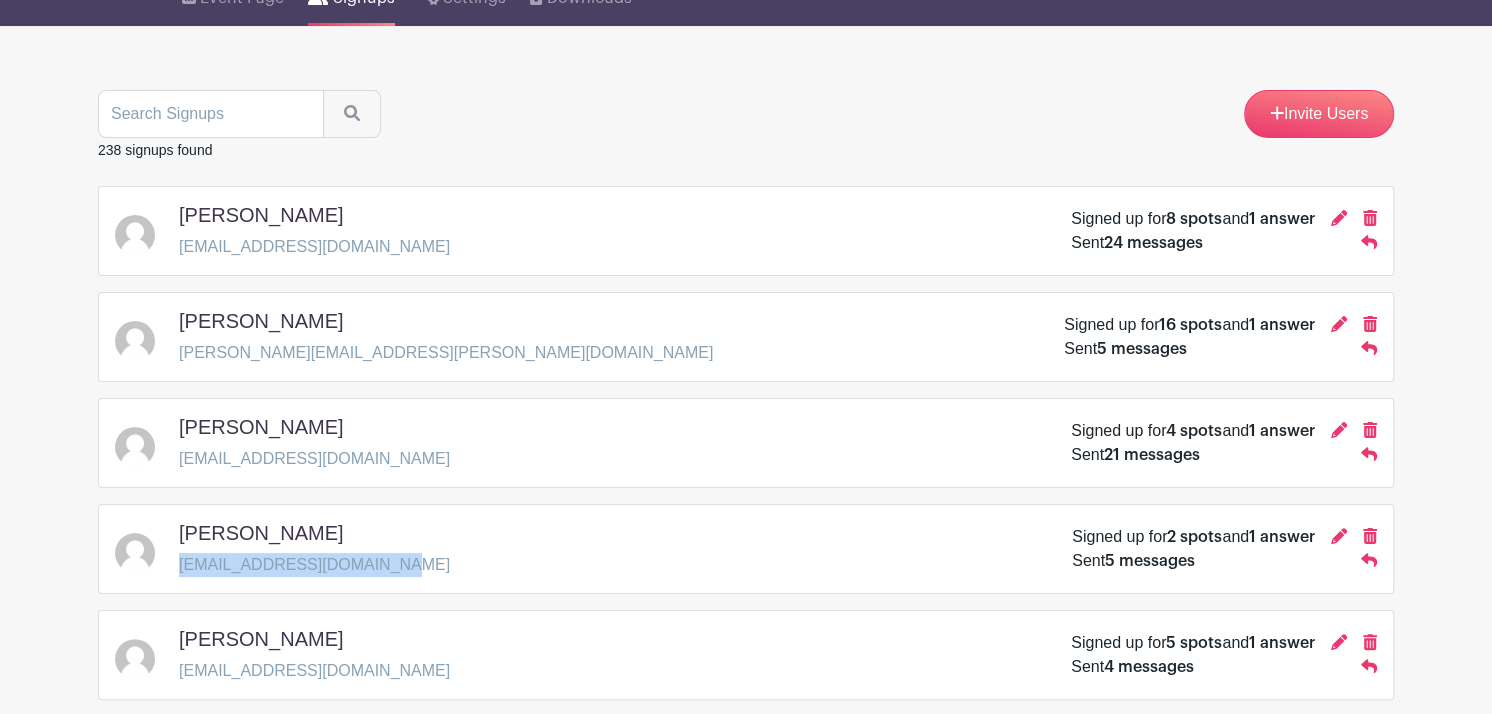 drag, startPoint x: 180, startPoint y: 563, endPoint x: 379, endPoint y: 559, distance: 199.04019 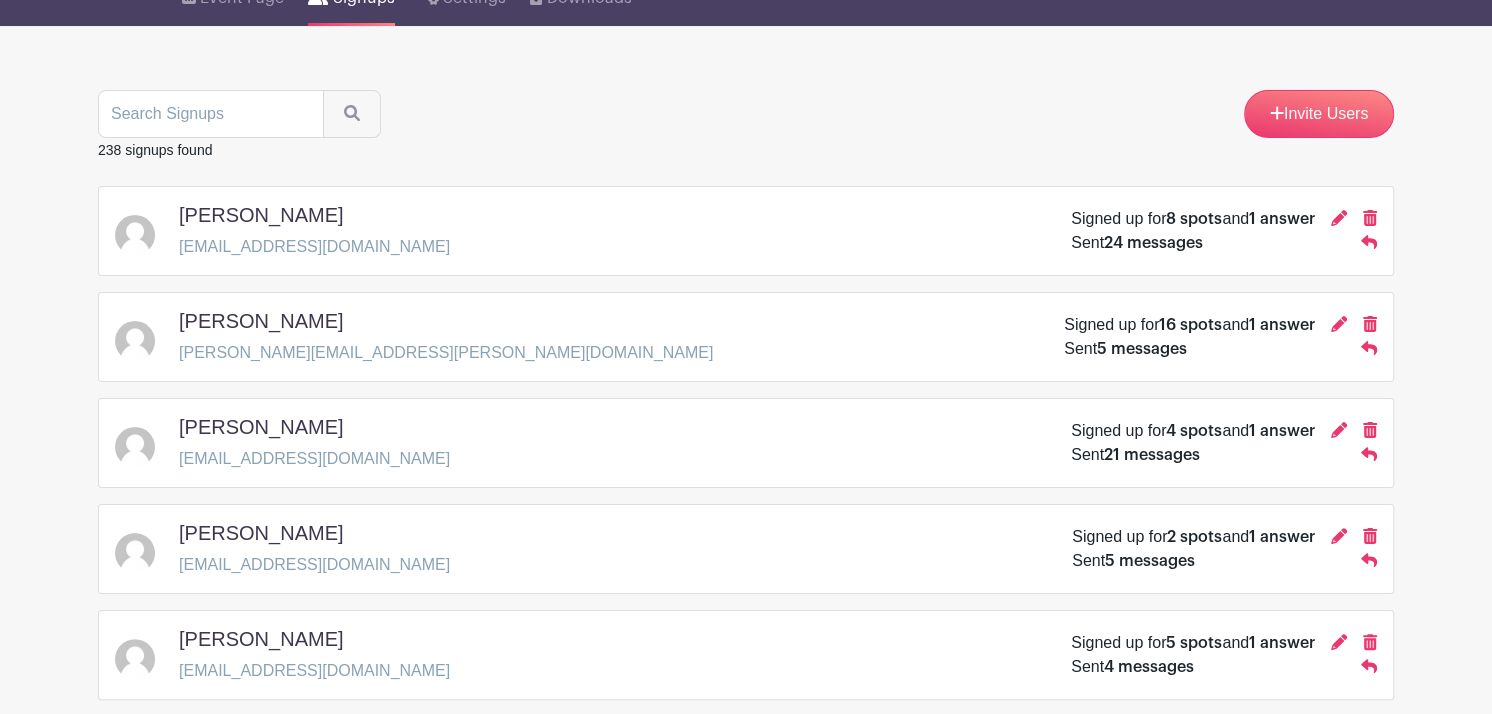click on "[EMAIL_ADDRESS][DOMAIN_NAME]" at bounding box center (314, 671) 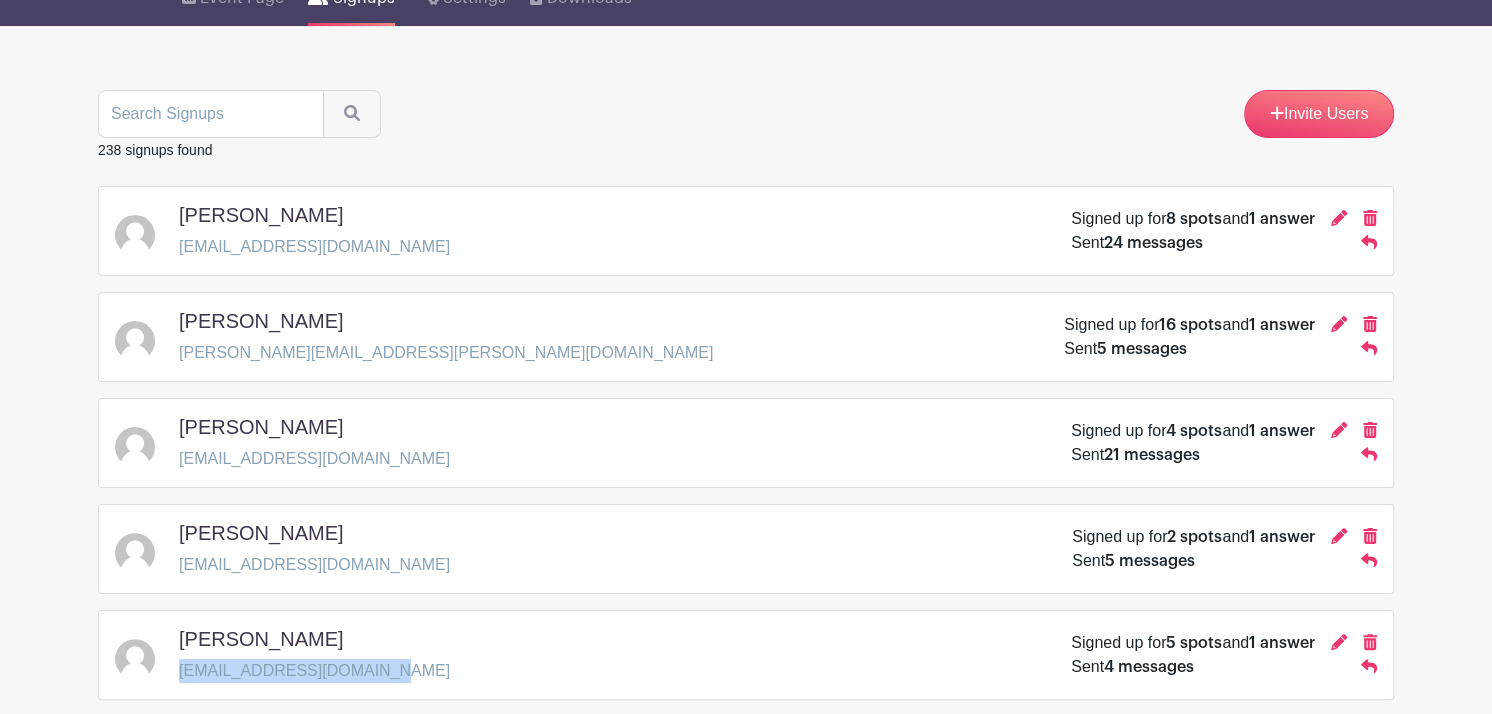 drag, startPoint x: 179, startPoint y: 667, endPoint x: 375, endPoint y: 683, distance: 196.65198 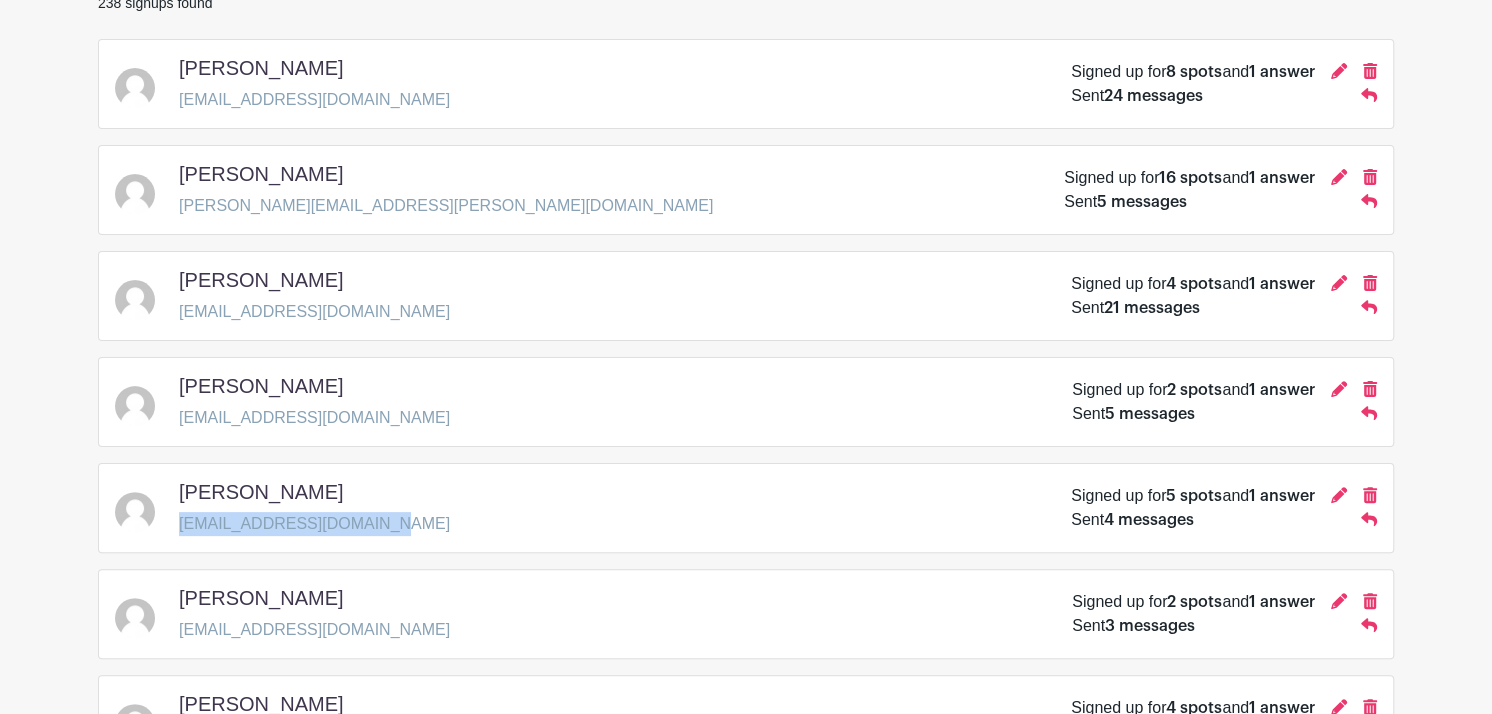 scroll, scrollTop: 320, scrollLeft: 0, axis: vertical 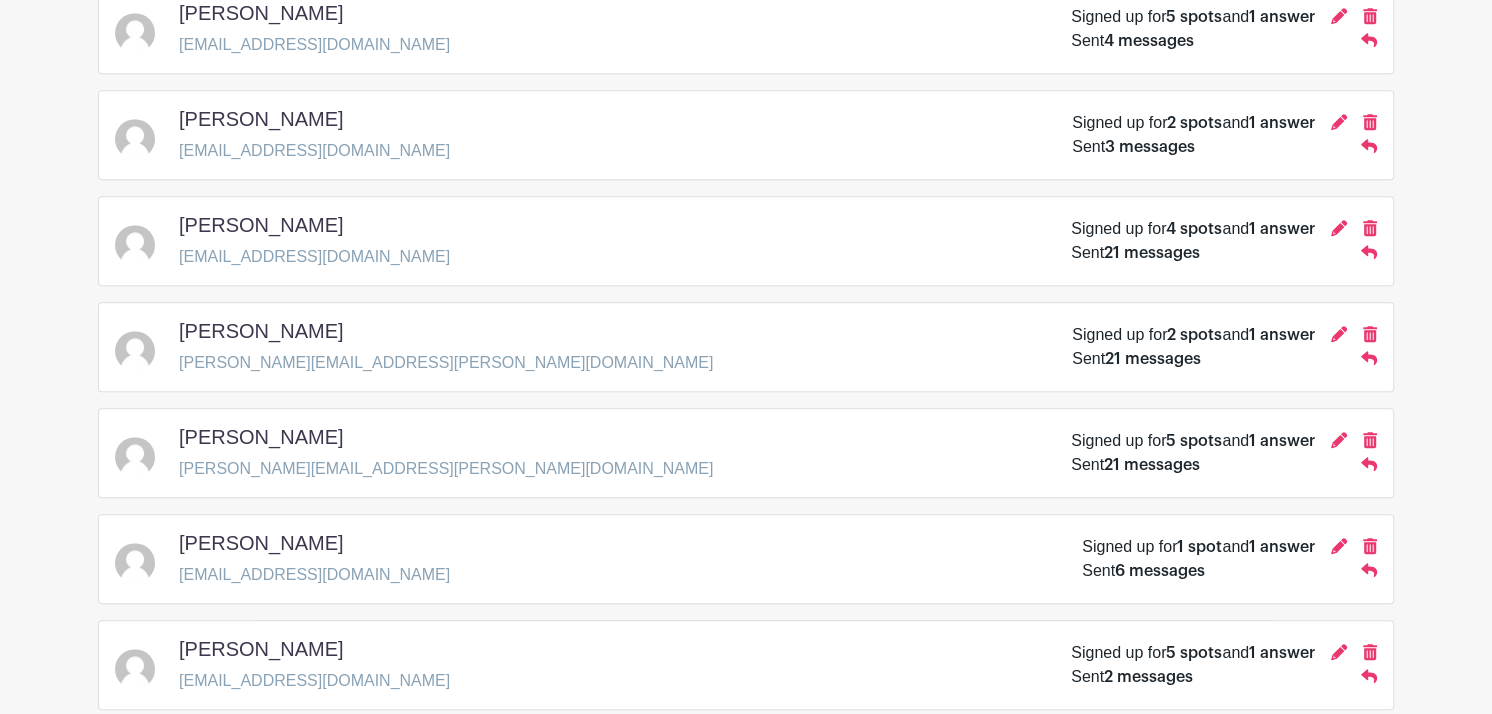 click on "[EMAIL_ADDRESS][DOMAIN_NAME]" at bounding box center (314, 575) 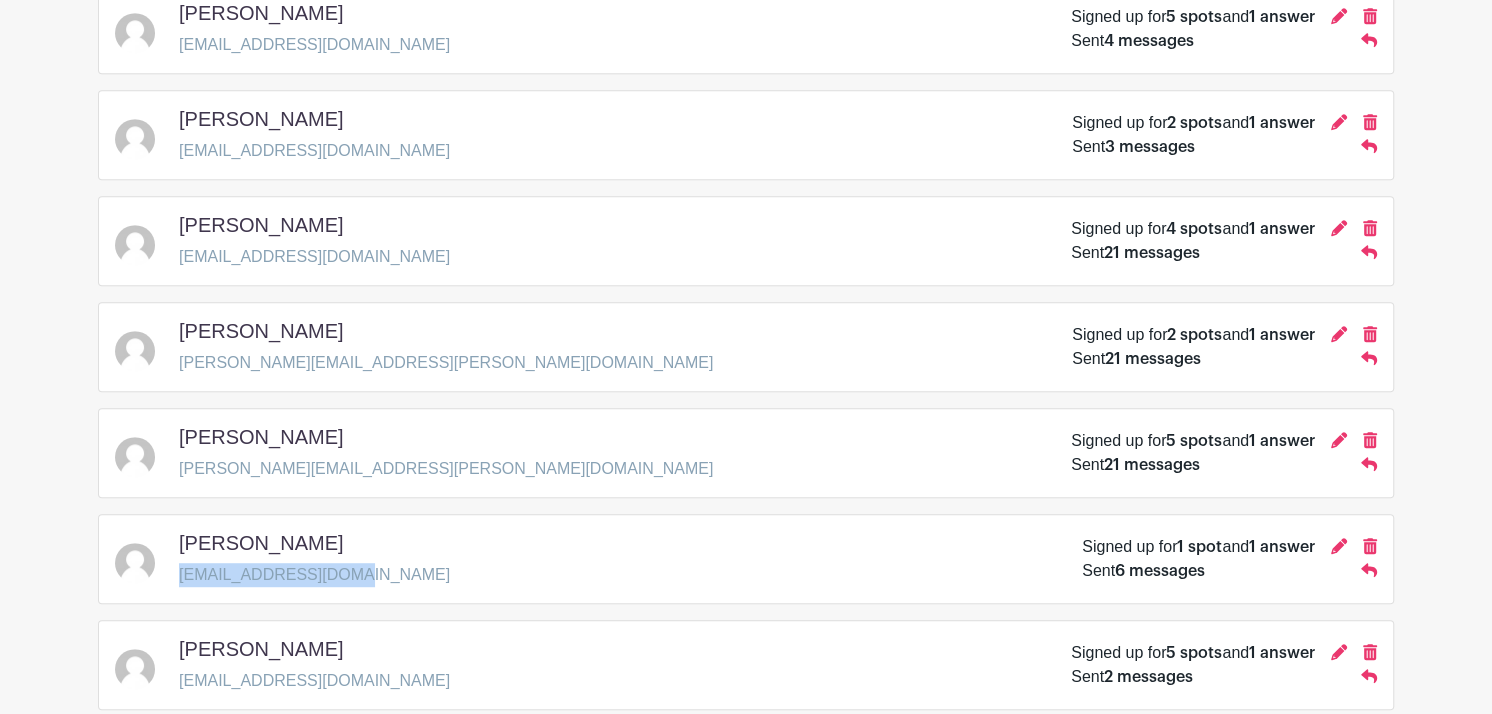 drag, startPoint x: 178, startPoint y: 570, endPoint x: 363, endPoint y: 580, distance: 185.27008 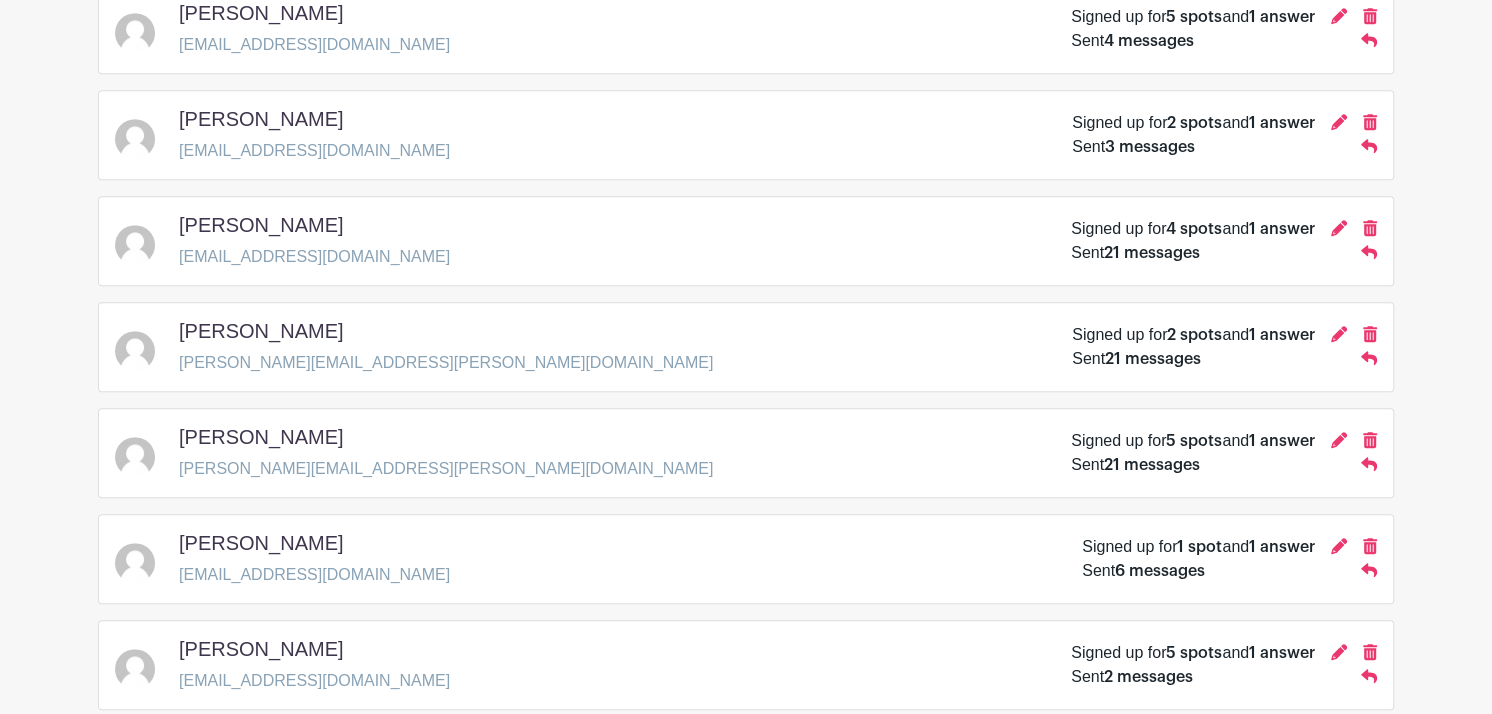 click on "[EMAIL_ADDRESS][DOMAIN_NAME]" at bounding box center (314, 681) 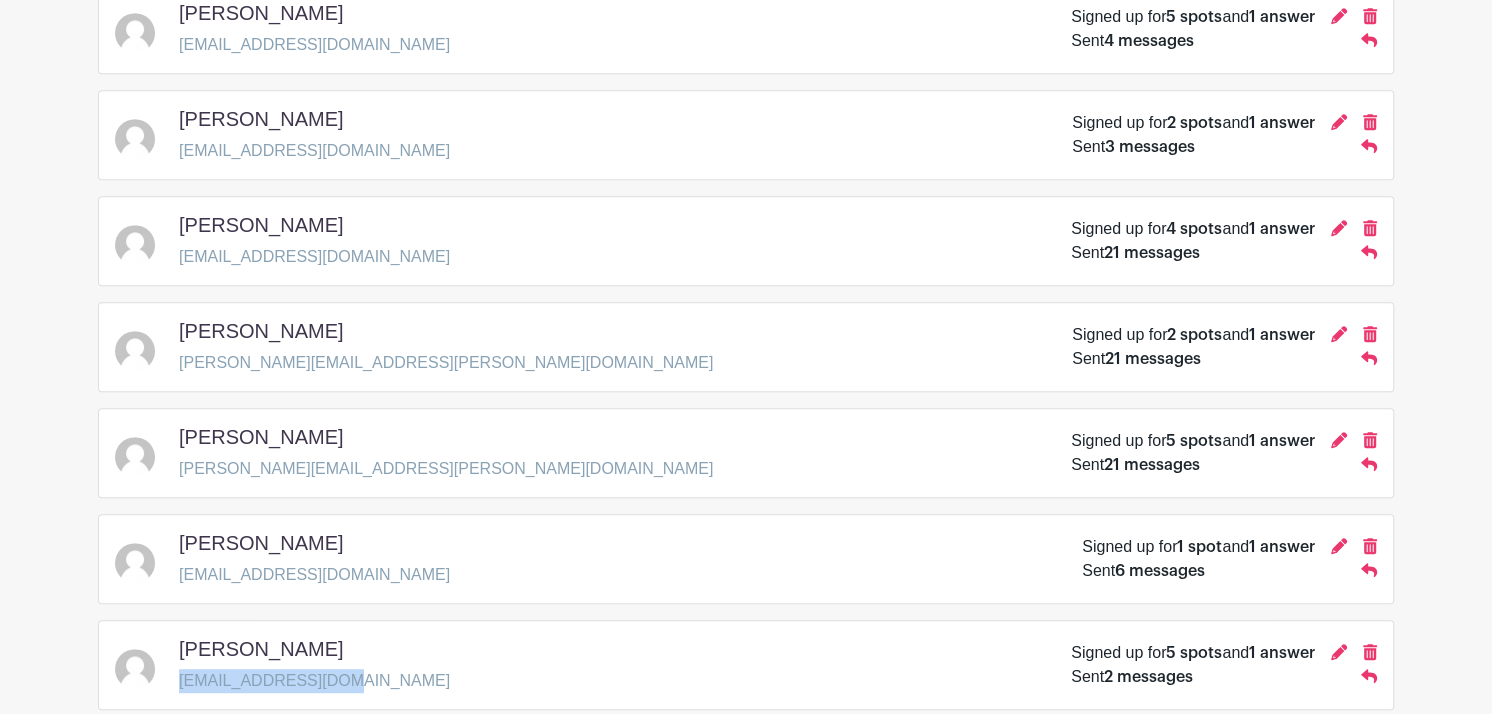 drag, startPoint x: 181, startPoint y: 675, endPoint x: 353, endPoint y: 688, distance: 172.49059 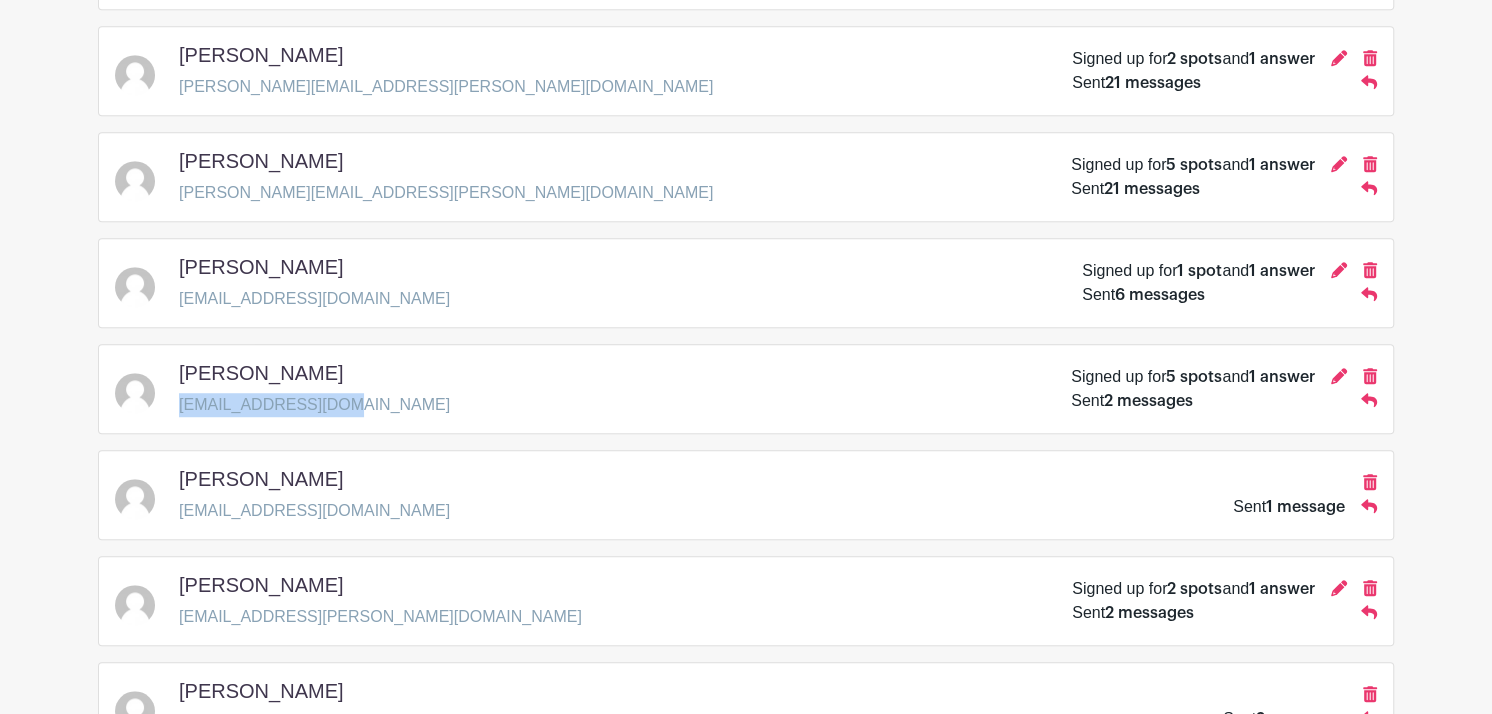 scroll, scrollTop: 1080, scrollLeft: 0, axis: vertical 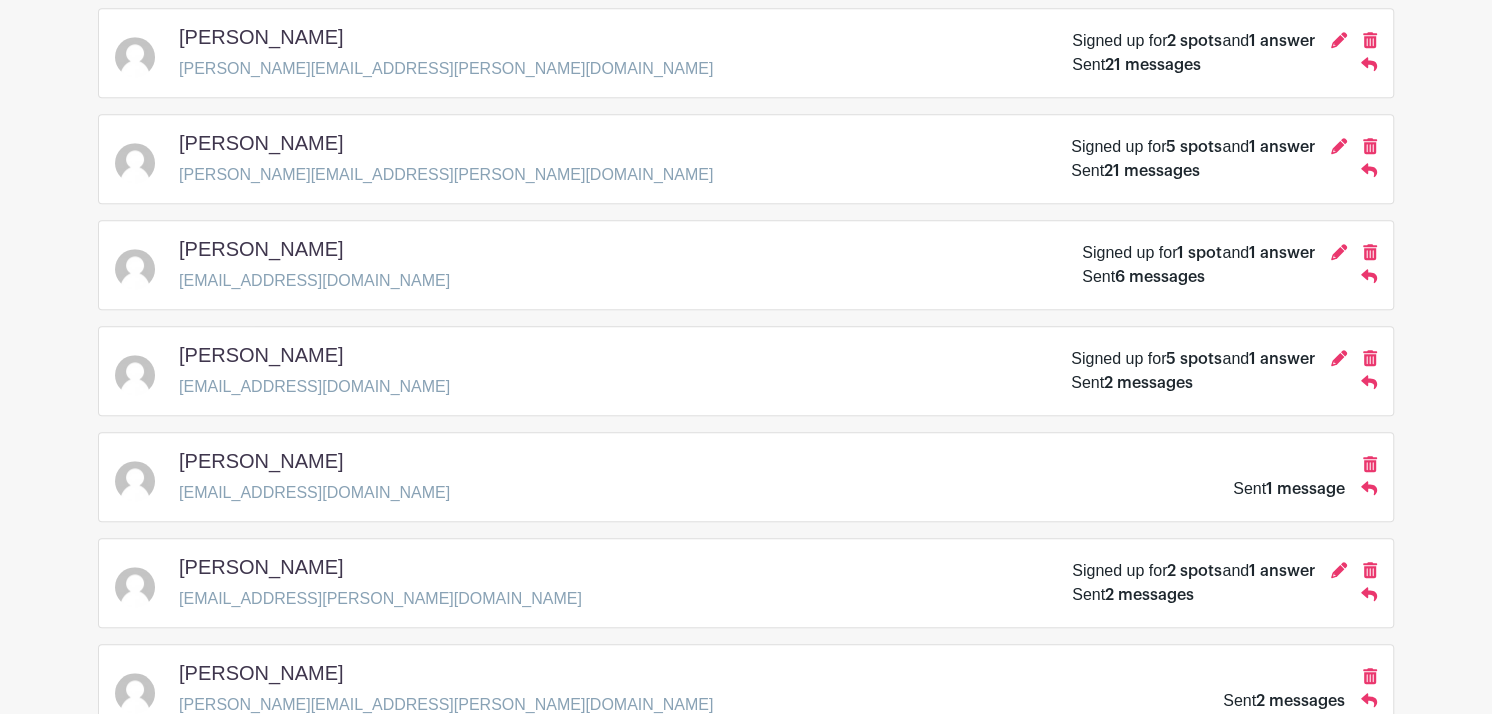 click on "[EMAIL_ADDRESS][PERSON_NAME][DOMAIN_NAME]" at bounding box center (380, 599) 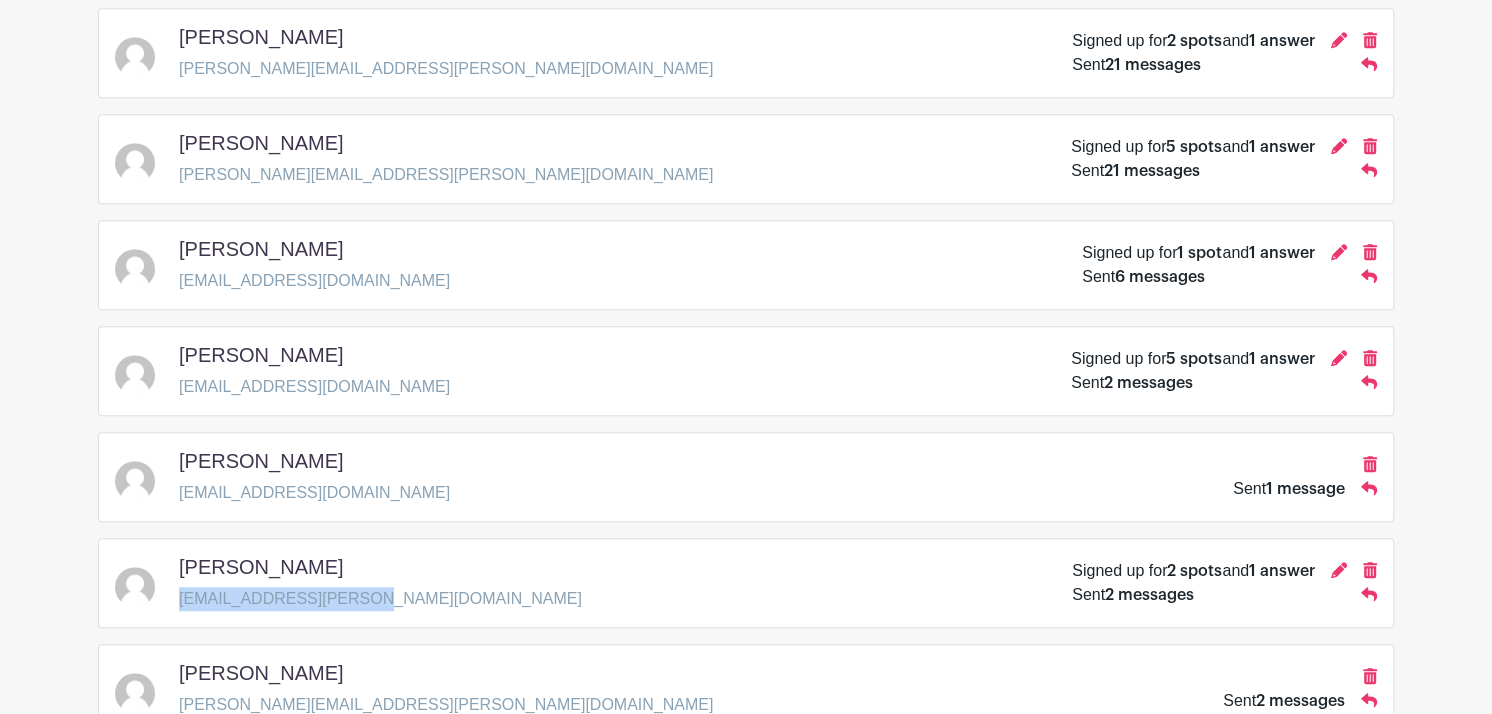 drag, startPoint x: 179, startPoint y: 593, endPoint x: 356, endPoint y: 591, distance: 177.01129 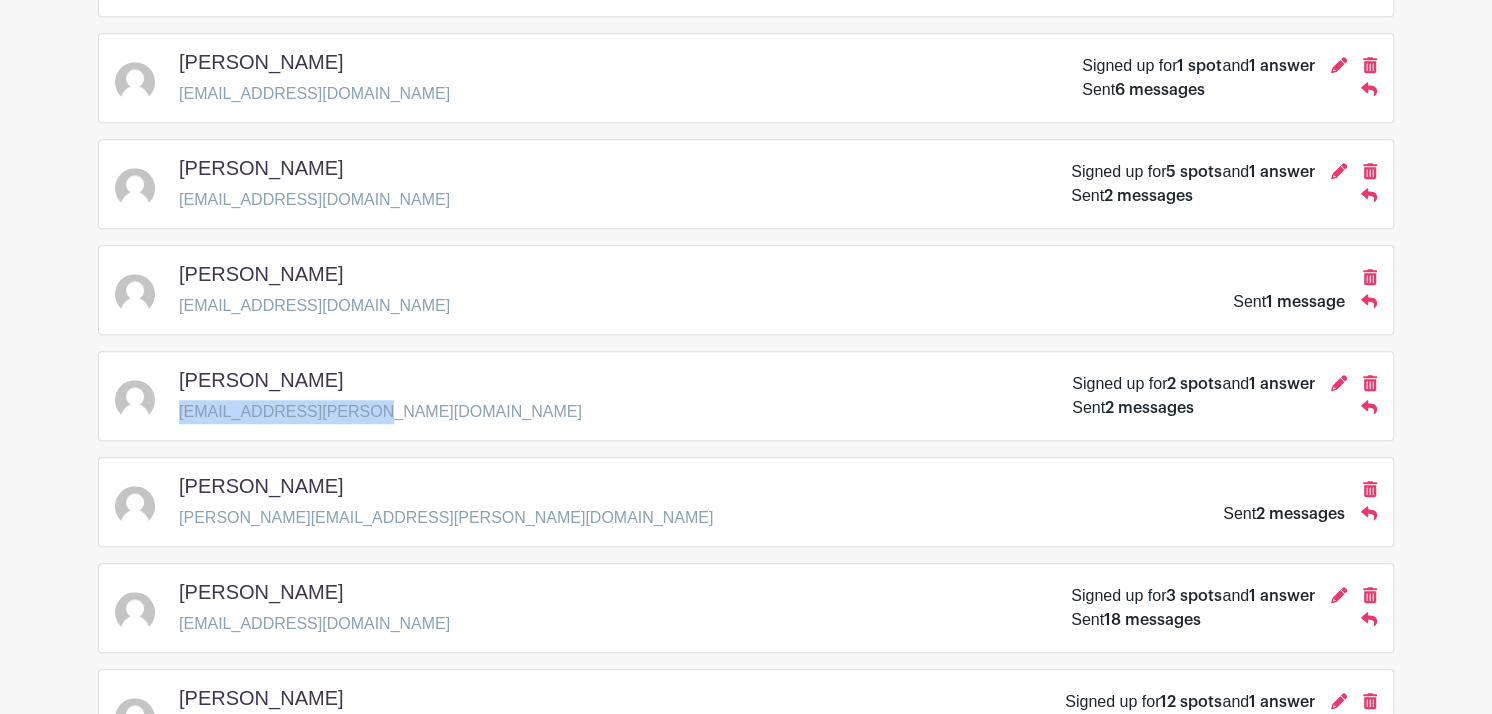 scroll, scrollTop: 1280, scrollLeft: 0, axis: vertical 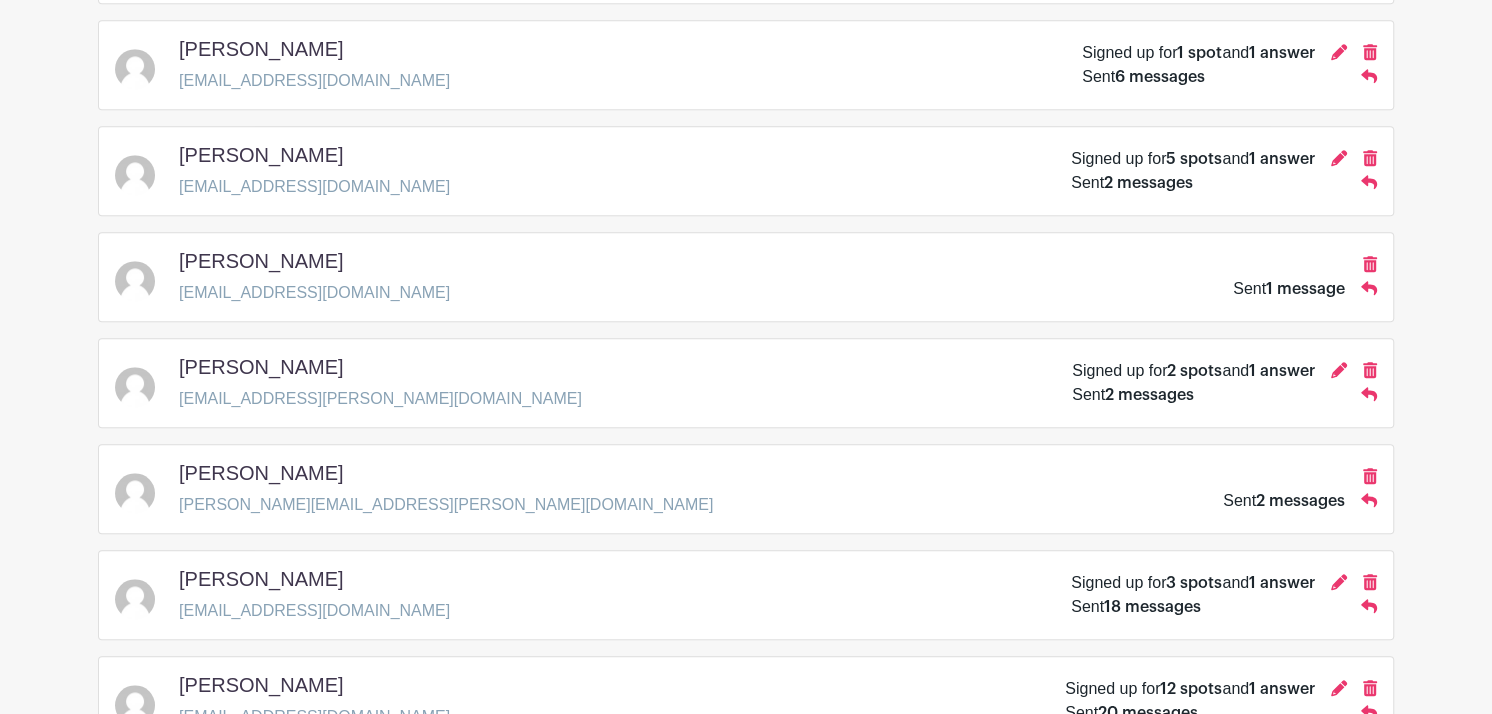 click on "[EMAIL_ADDRESS][DOMAIN_NAME]" at bounding box center [314, 611] 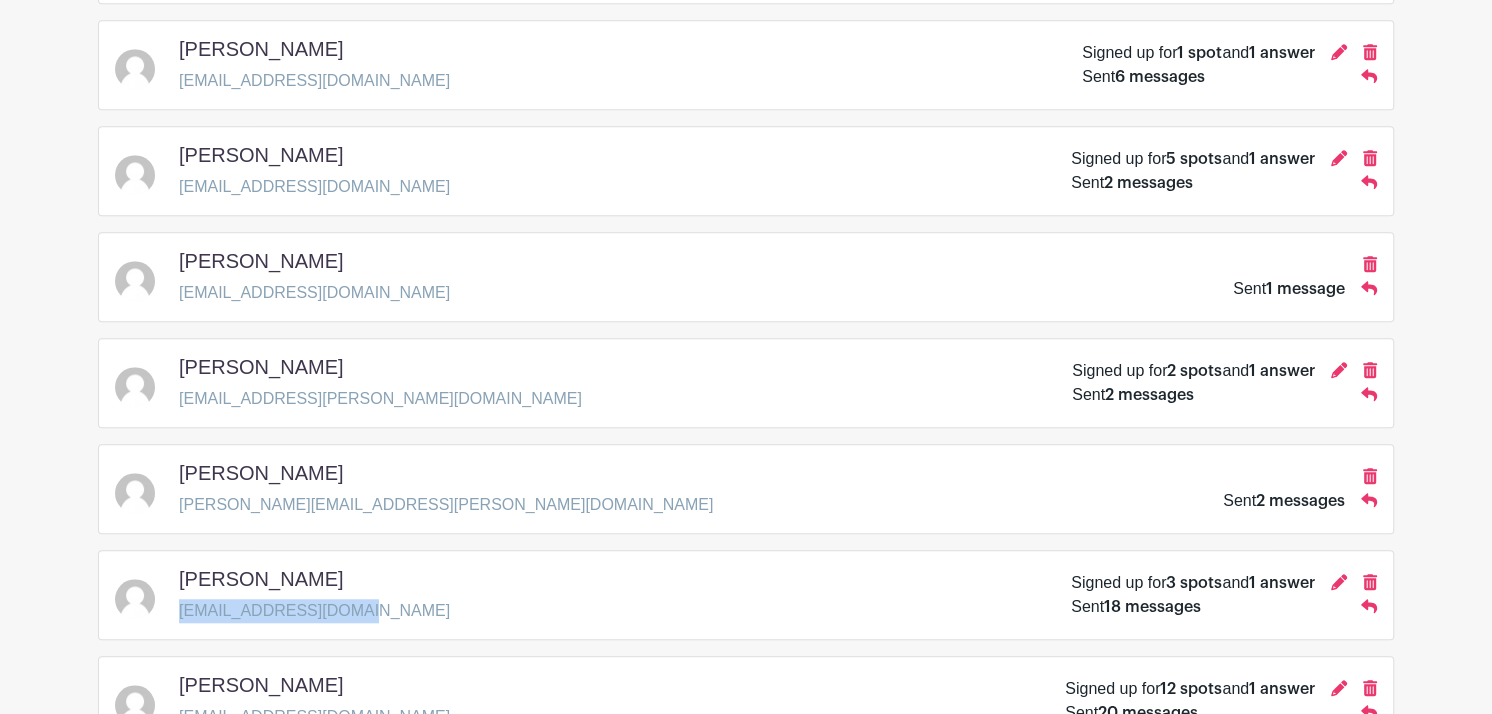 drag, startPoint x: 181, startPoint y: 606, endPoint x: 367, endPoint y: 619, distance: 186.45375 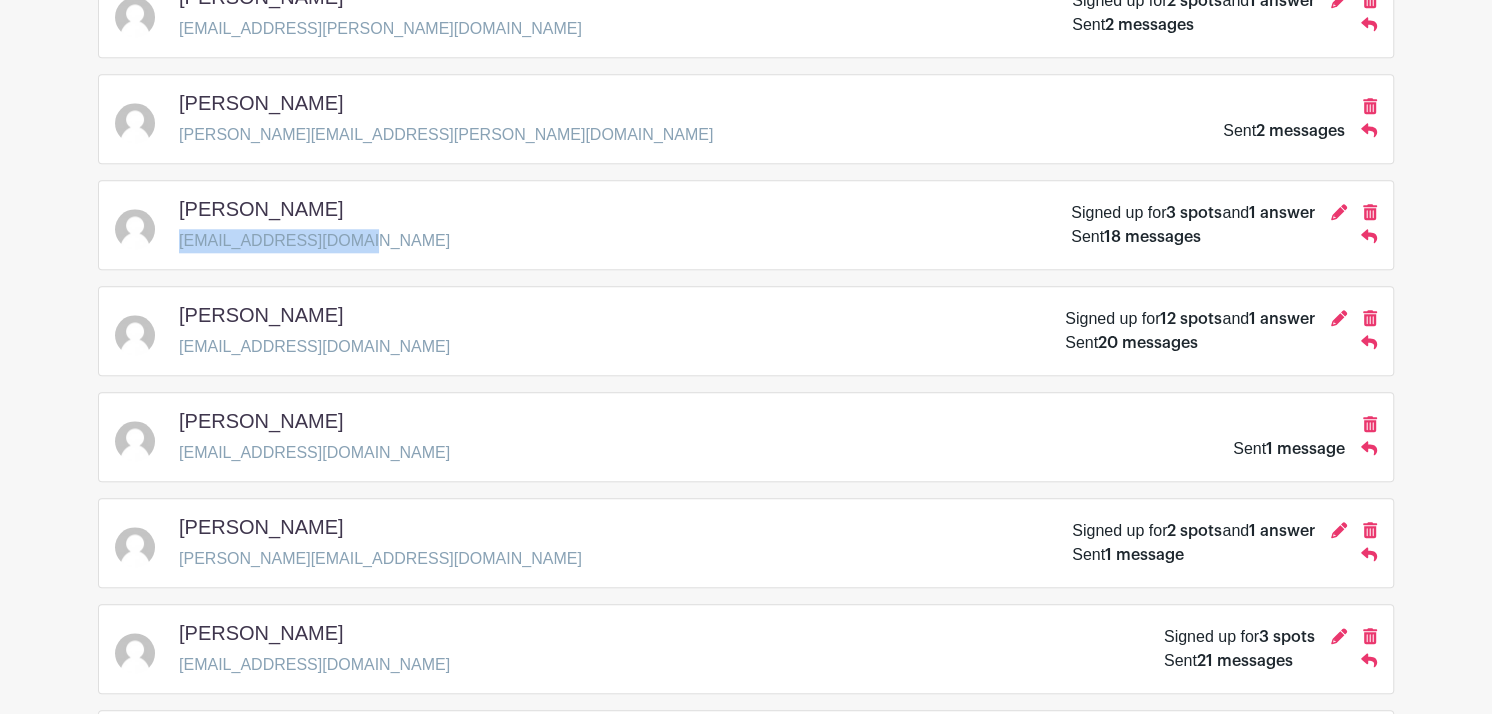 scroll, scrollTop: 1667, scrollLeft: 0, axis: vertical 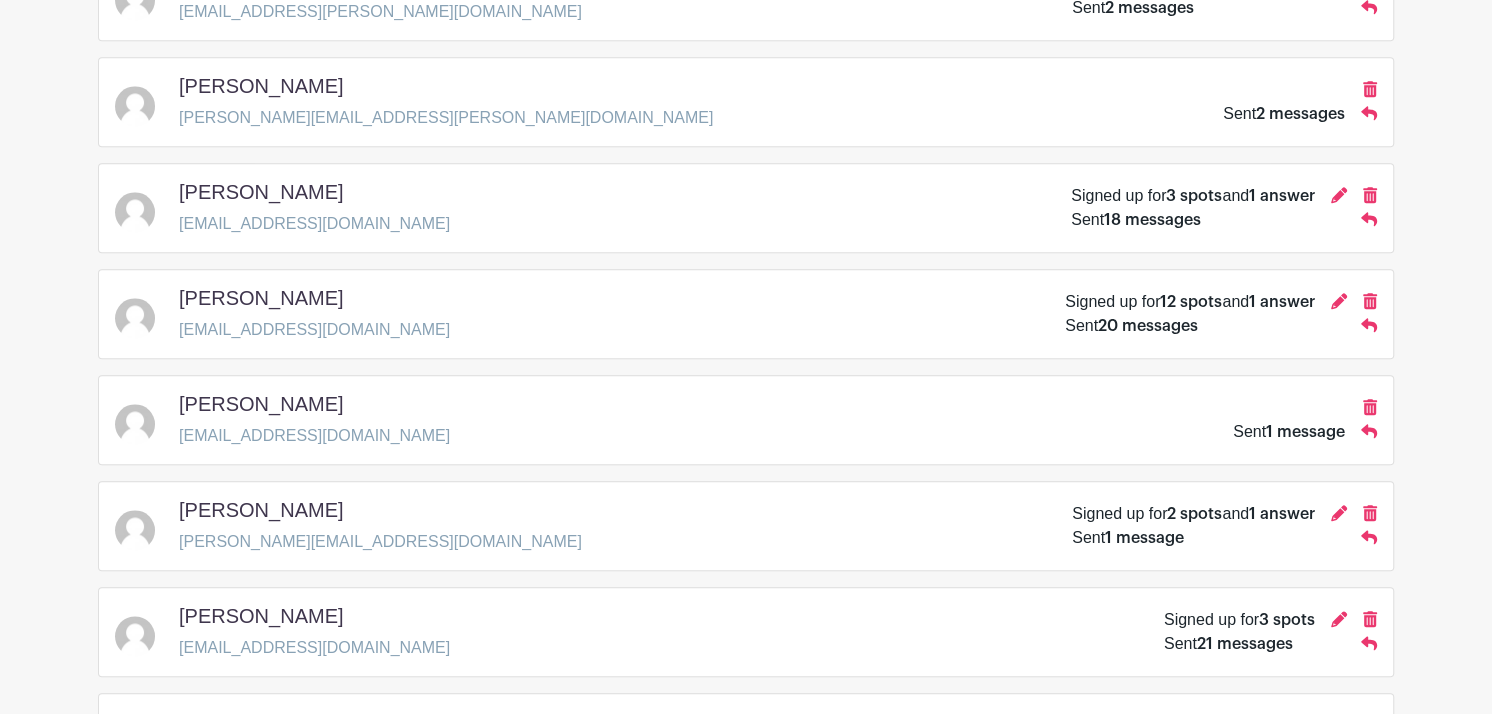 click on "[PERSON_NAME]
[PERSON_NAME][EMAIL_ADDRESS][DOMAIN_NAME]
Signed up for
2 spots
and
1 answer
Sent  1 message" at bounding box center (746, 526) 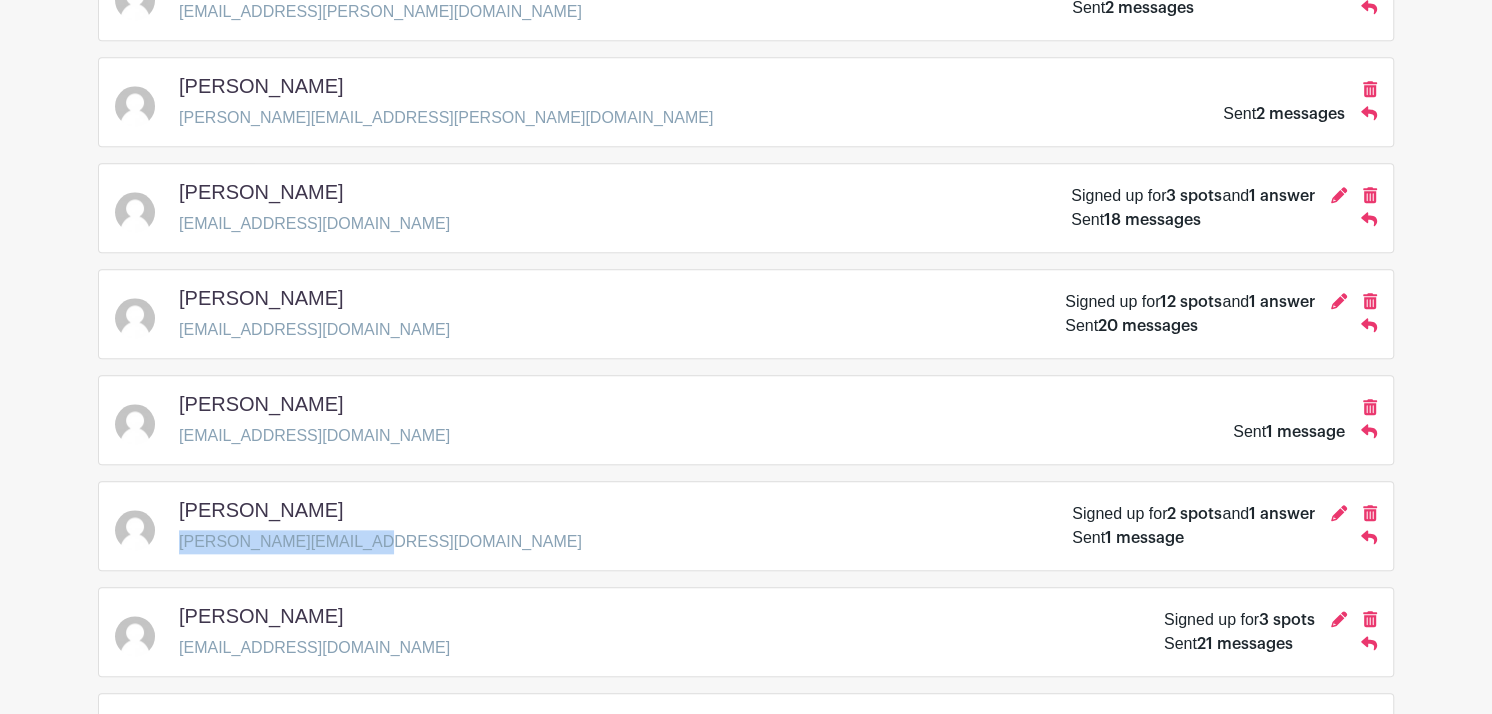 drag, startPoint x: 178, startPoint y: 532, endPoint x: 363, endPoint y: 538, distance: 185.09727 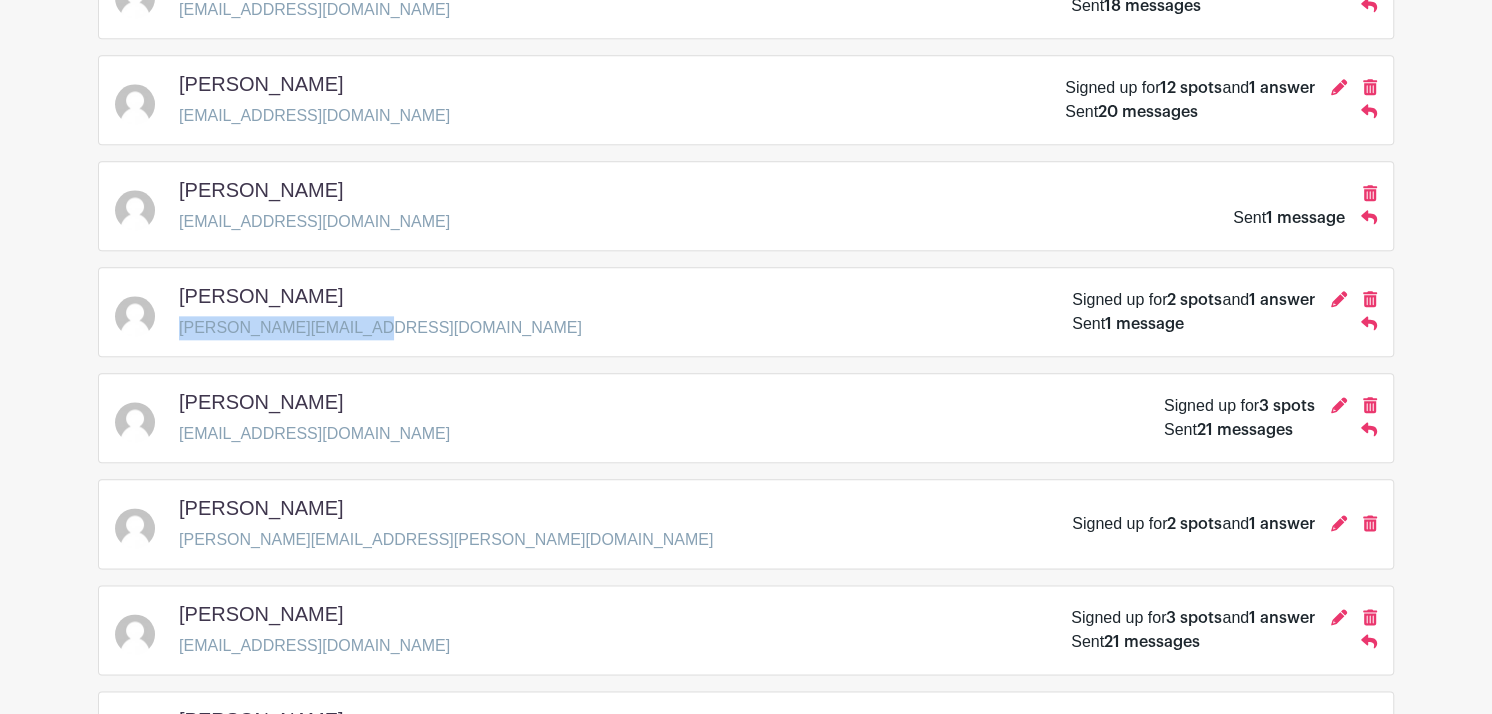scroll, scrollTop: 1894, scrollLeft: 0, axis: vertical 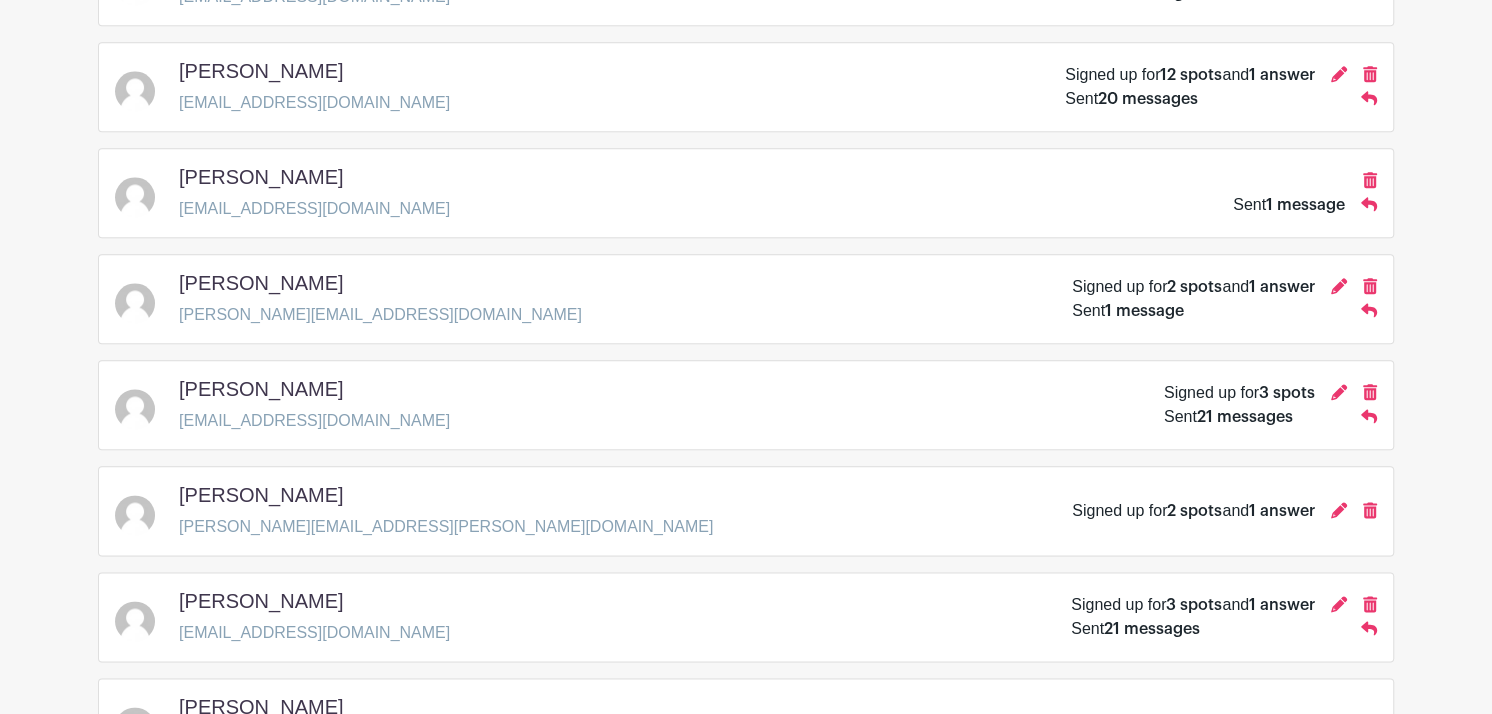 click on "[EMAIL_ADDRESS][DOMAIN_NAME]" at bounding box center (314, 633) 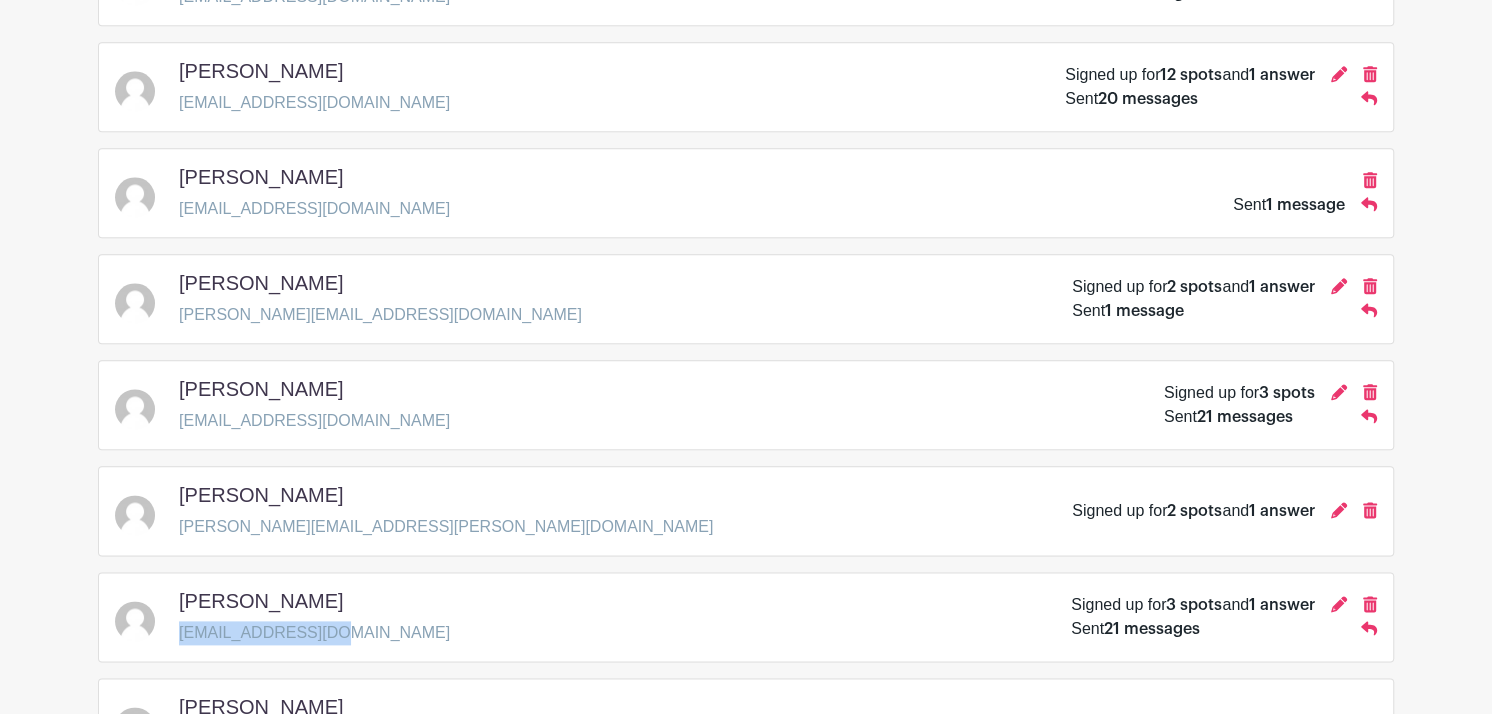 drag, startPoint x: 178, startPoint y: 622, endPoint x: 341, endPoint y: 628, distance: 163.1104 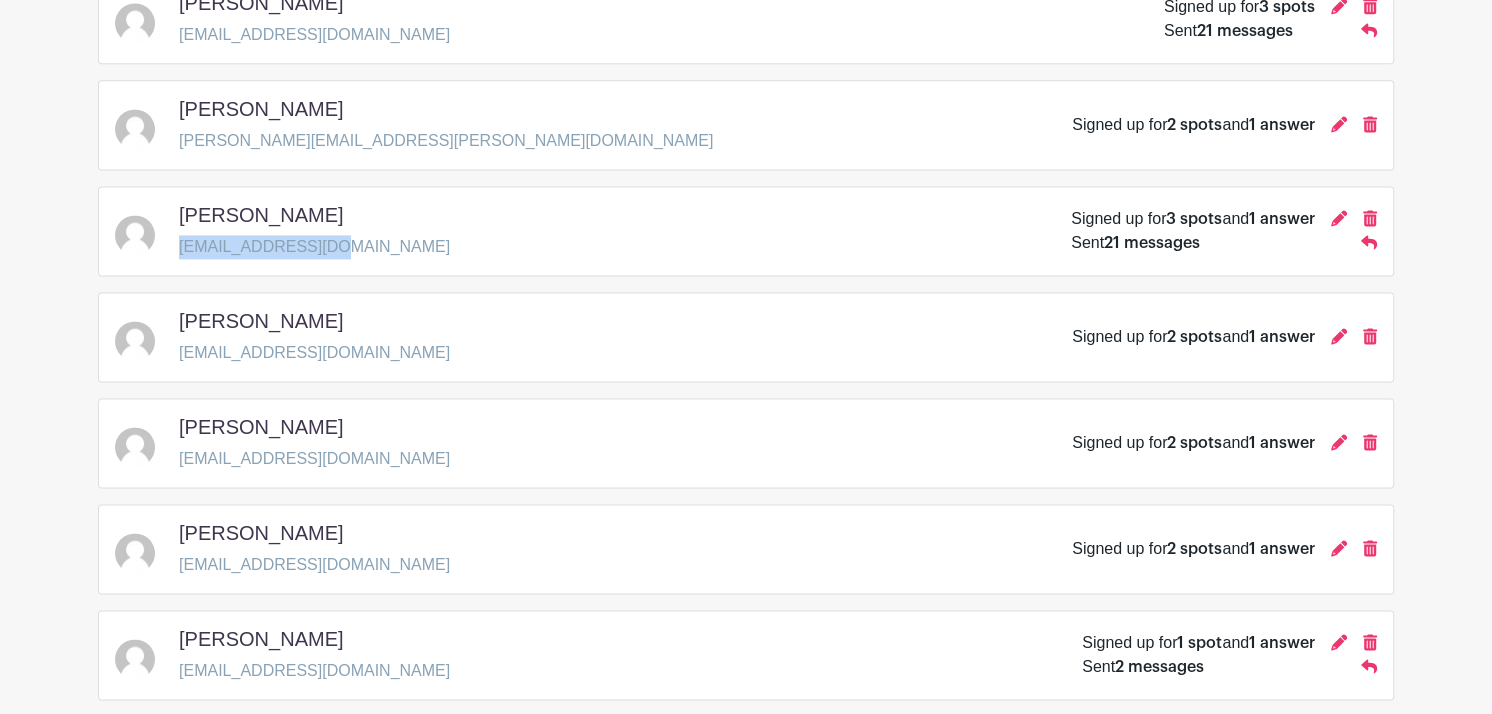 scroll, scrollTop: 2294, scrollLeft: 0, axis: vertical 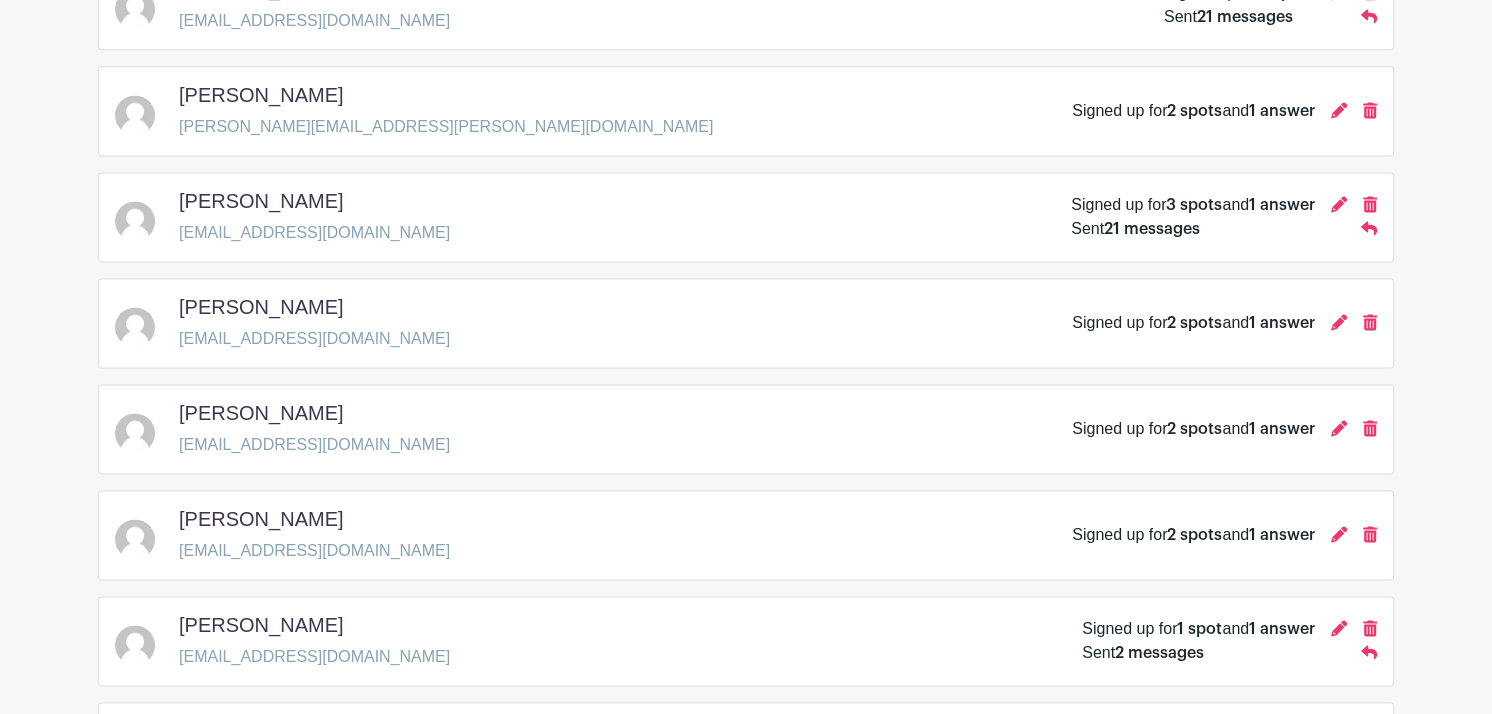 click on "[EMAIL_ADDRESS][DOMAIN_NAME]" at bounding box center (314, 657) 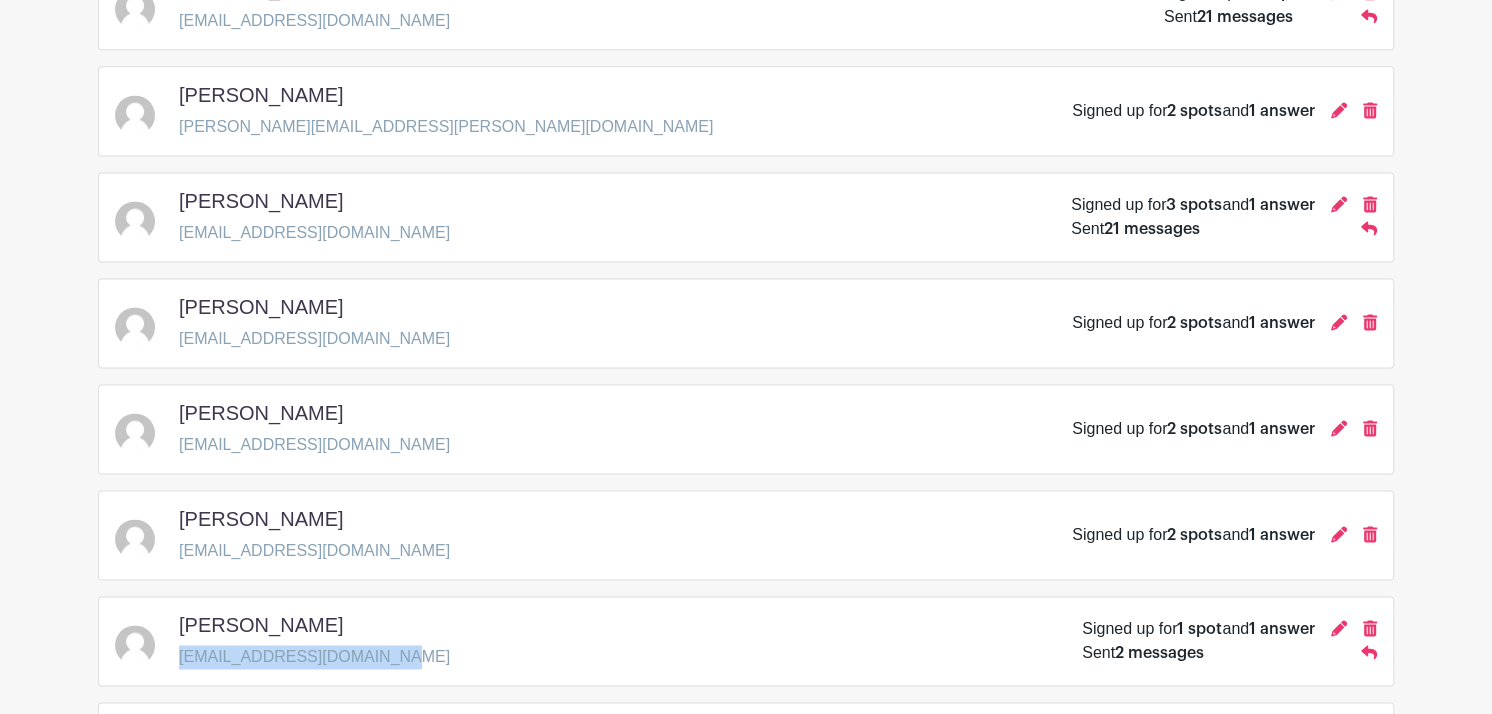 drag, startPoint x: 181, startPoint y: 645, endPoint x: 385, endPoint y: 637, distance: 204.1568 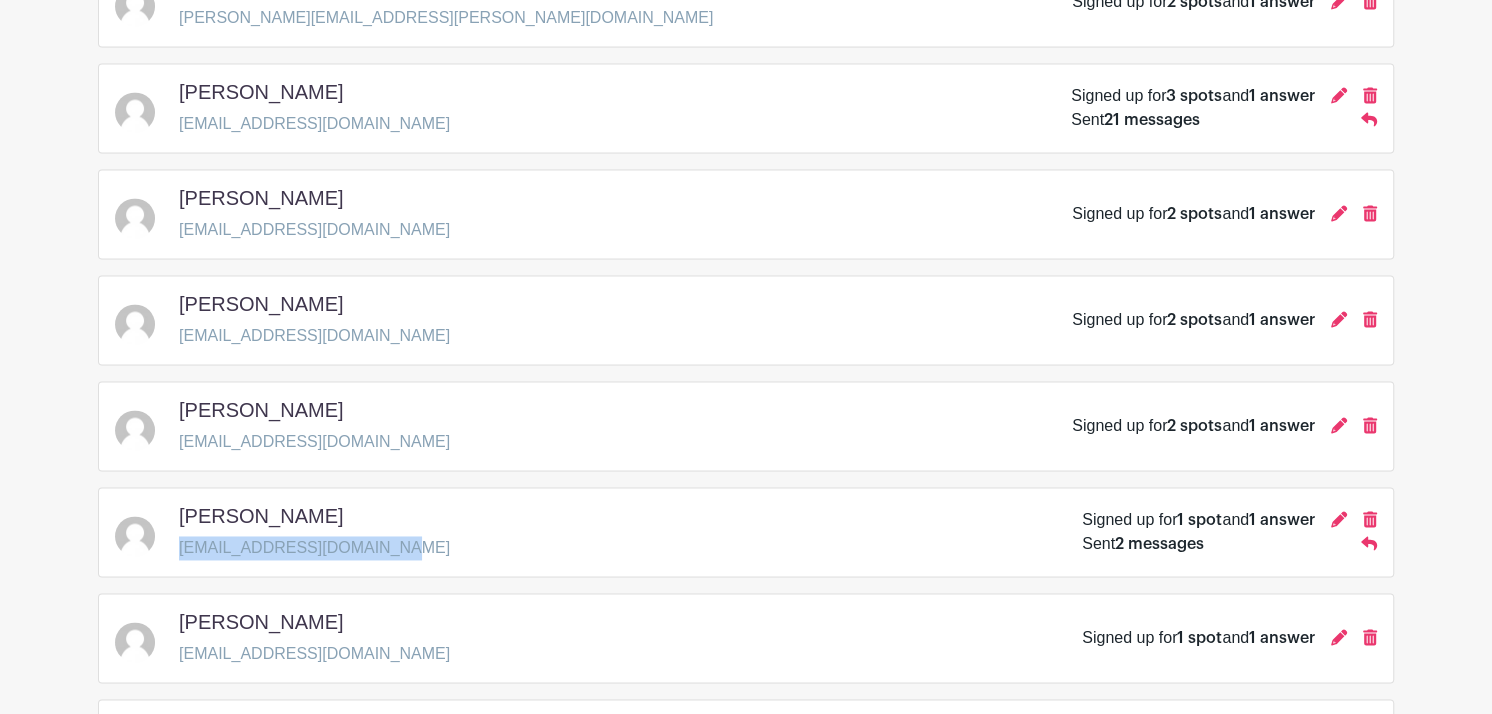 scroll, scrollTop: 2440, scrollLeft: 0, axis: vertical 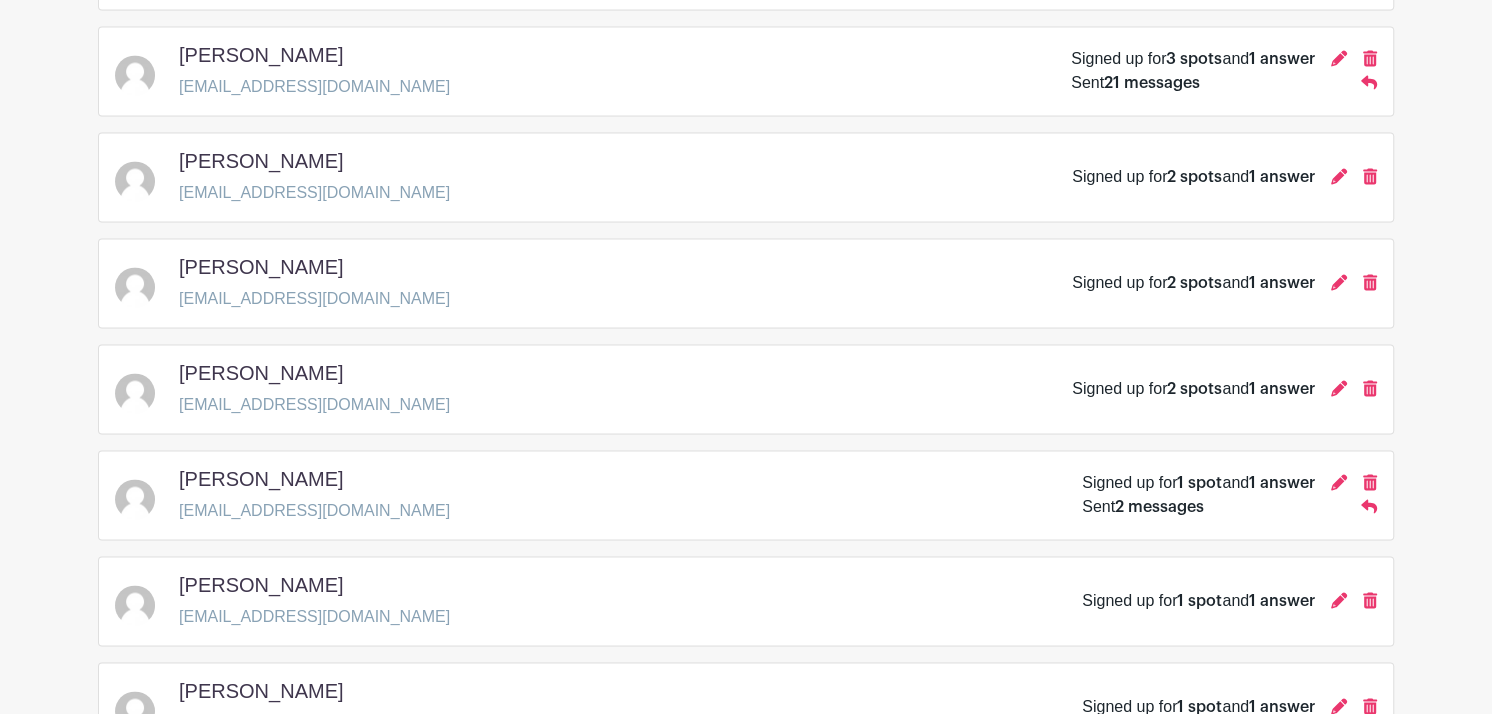 click on "[EMAIL_ADDRESS][DOMAIN_NAME]" at bounding box center [314, 617] 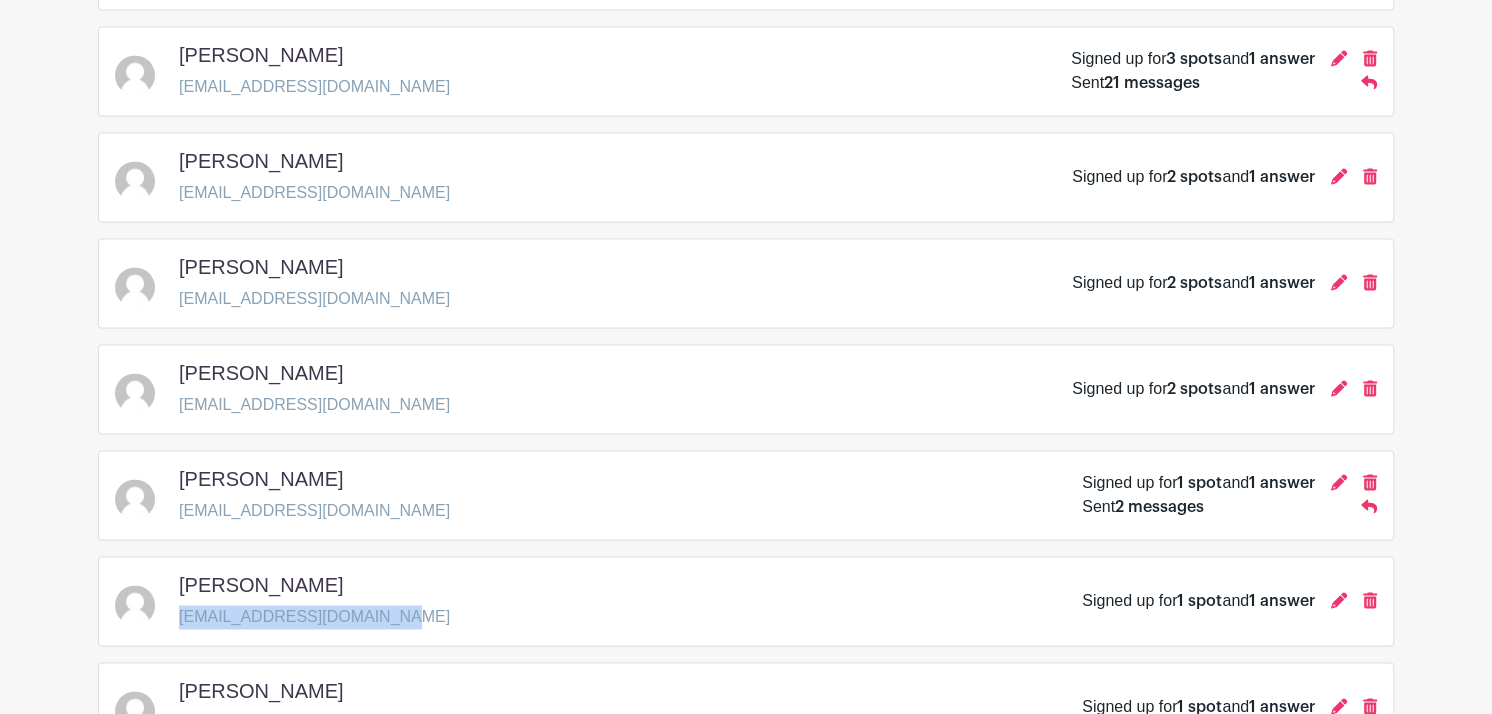 drag, startPoint x: 180, startPoint y: 607, endPoint x: 400, endPoint y: 603, distance: 220.03636 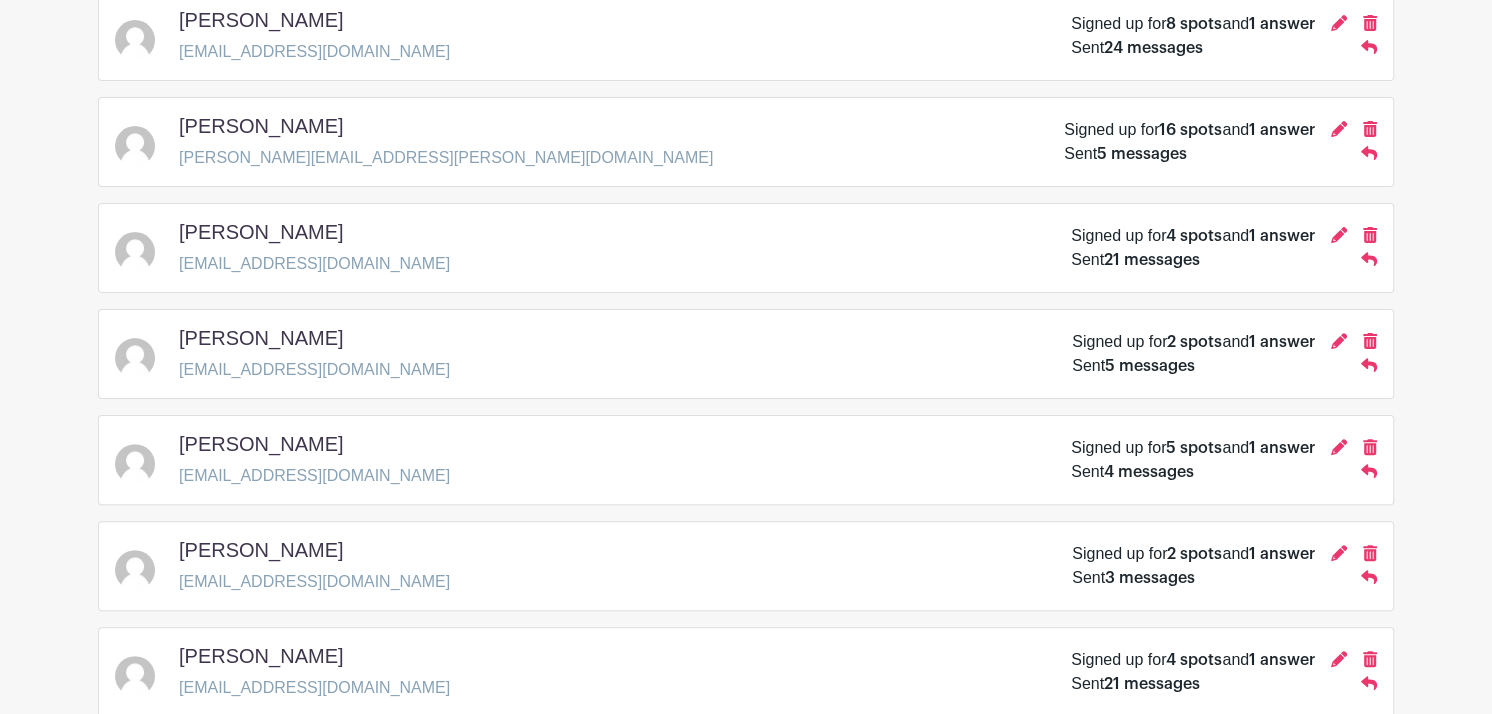 scroll, scrollTop: 0, scrollLeft: 0, axis: both 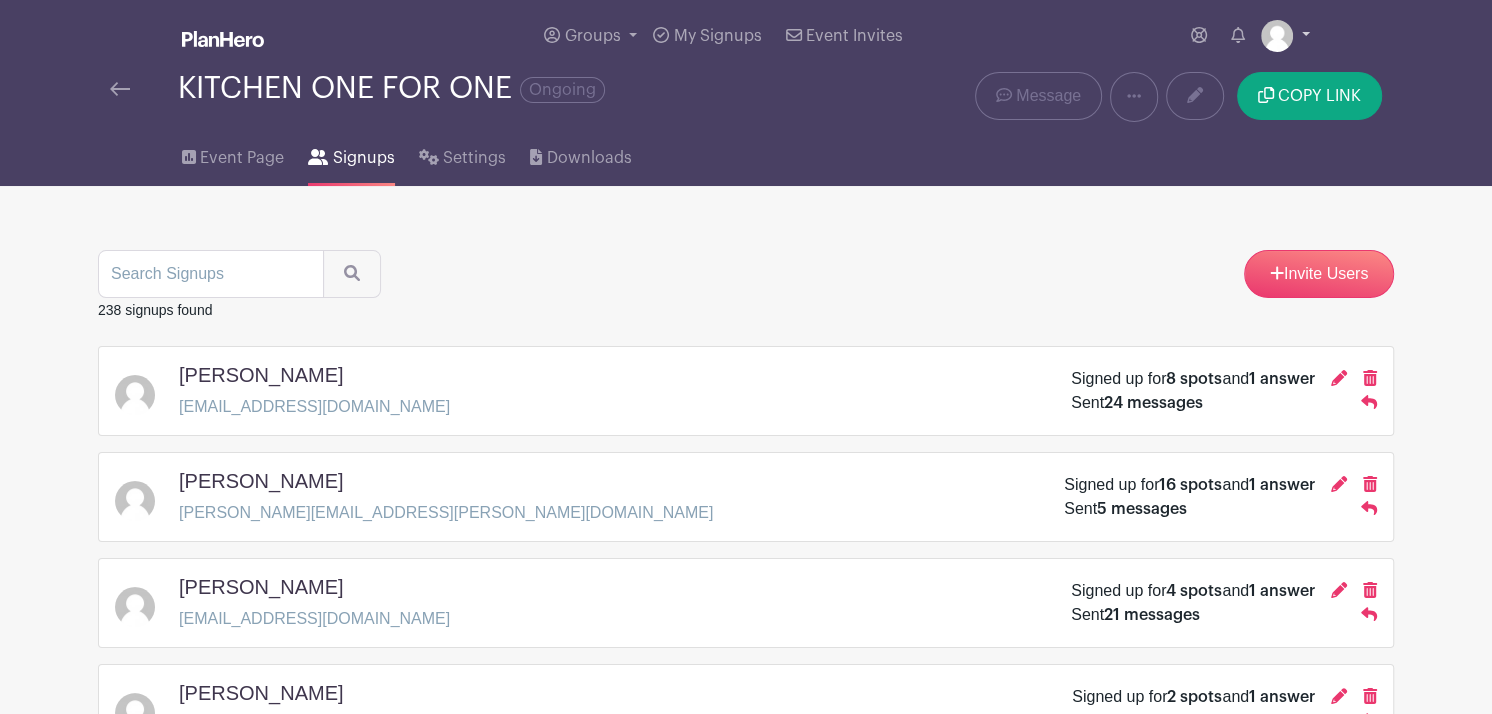 click at bounding box center (1285, 36) 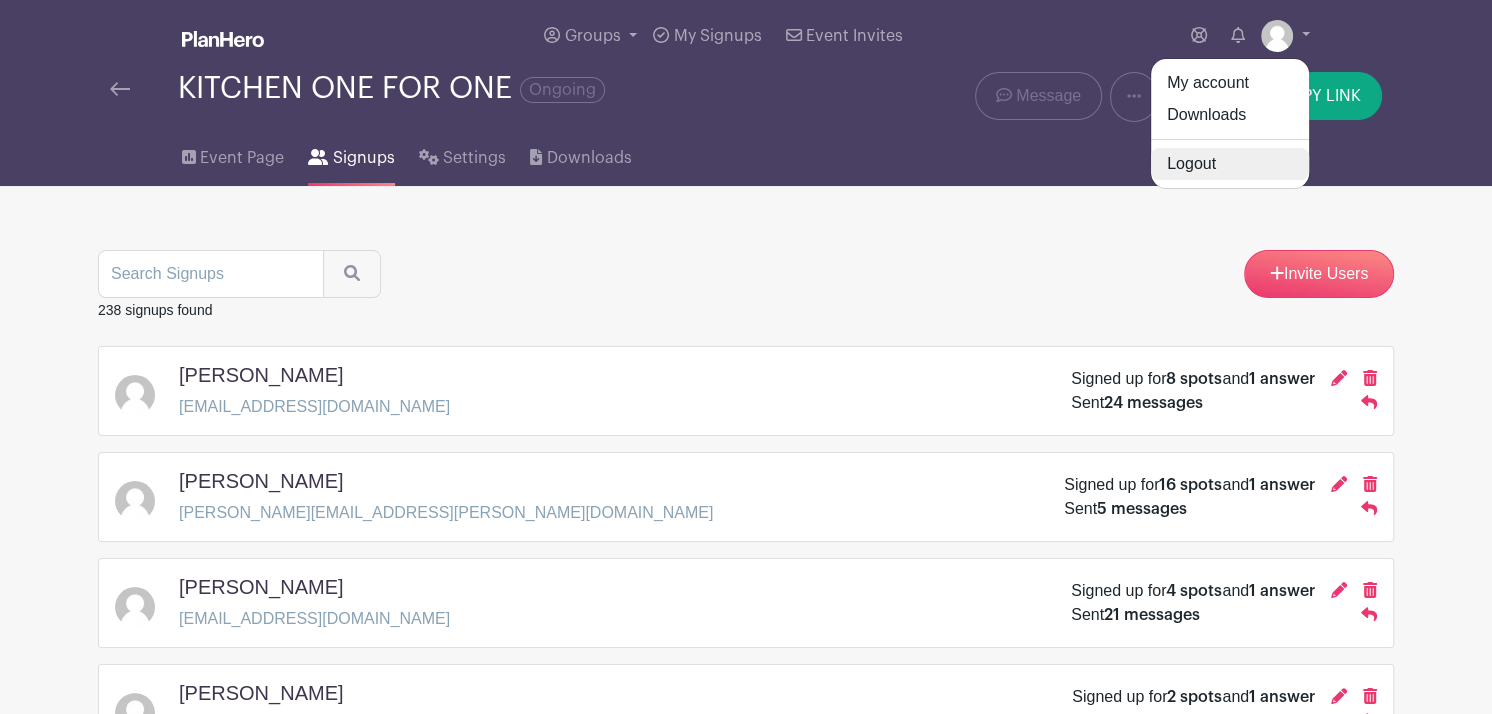 click on "Logout" at bounding box center (1230, 164) 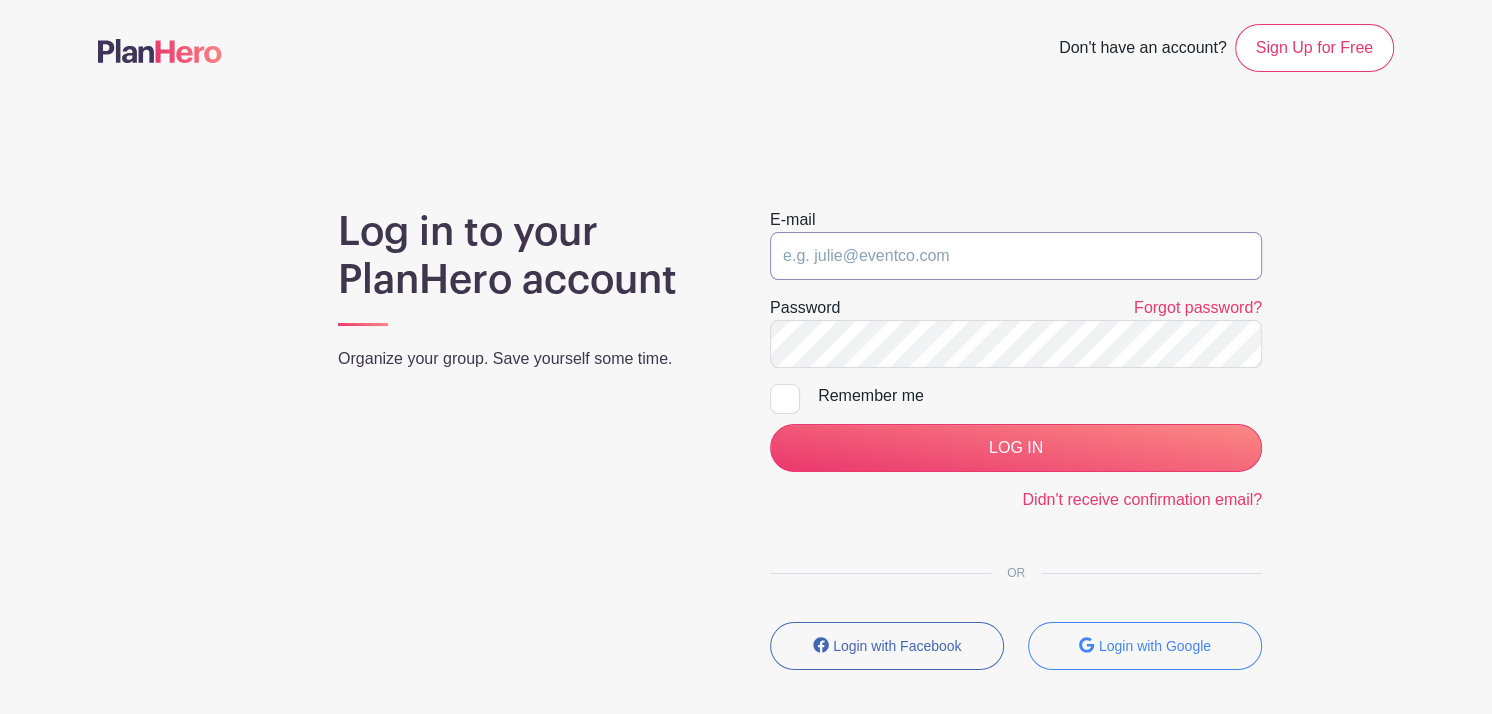 type on "[PERSON_NAME][EMAIL_ADDRESS][DOMAIN_NAME]" 